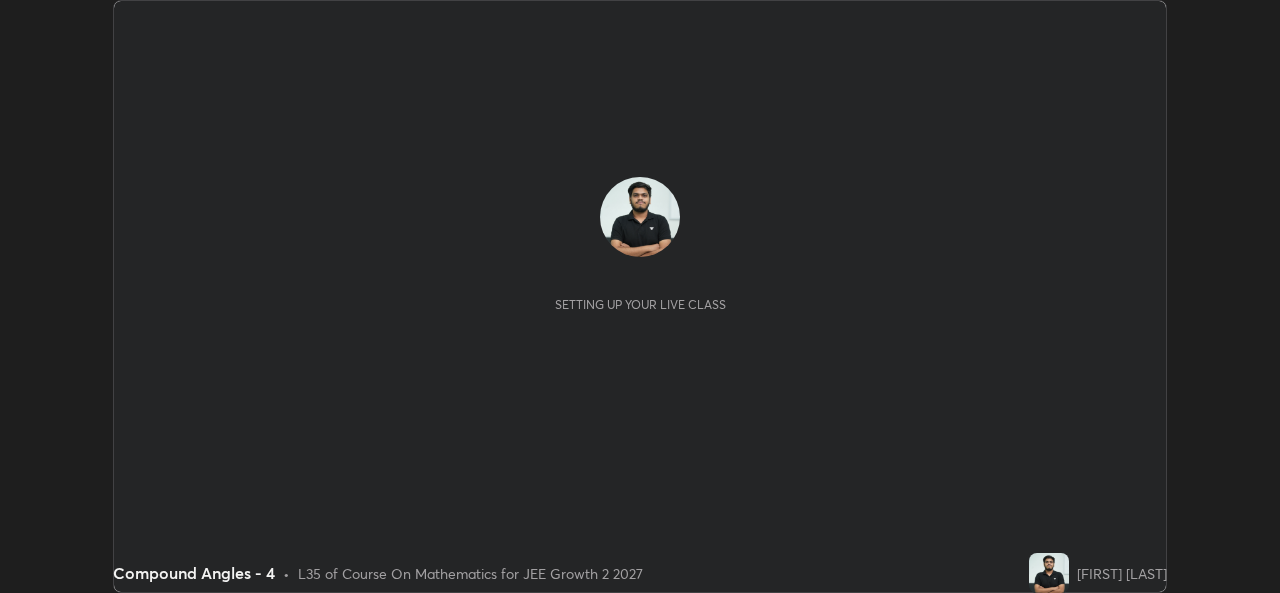 scroll, scrollTop: 0, scrollLeft: 0, axis: both 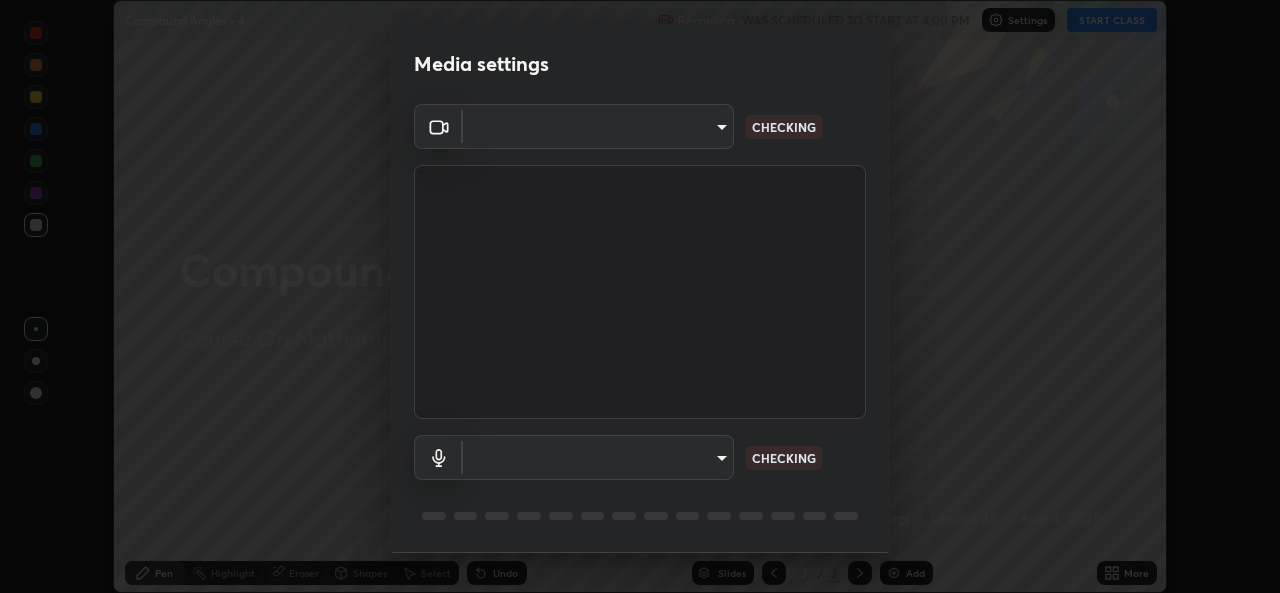 type on "b83fcbaa5aa05f3d9abd7ba45b5566f5f8b9b0dc3c34ab685f1834583bd00222" 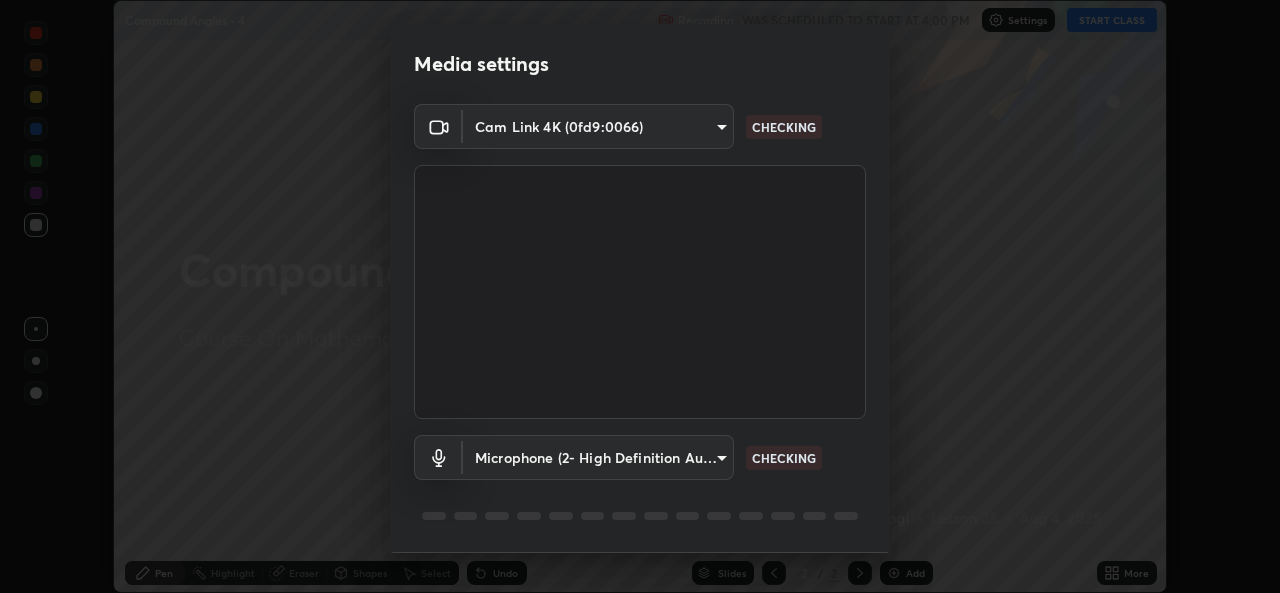 scroll, scrollTop: 63, scrollLeft: 0, axis: vertical 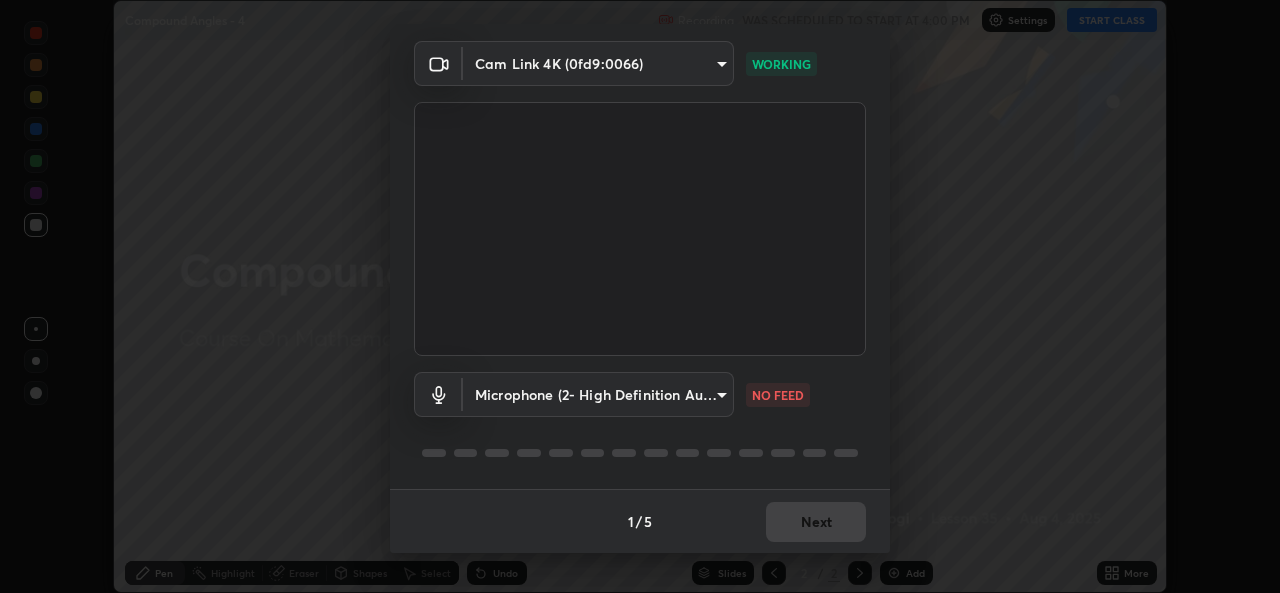 click on "Erase all Compound Angles - 4 Recording WAS SCHEDULED TO START AT 4:00 PM Settings START CLASS Setting up your live class Compound Angles - 4 • L35 of Course On Mathematics for JEE Growth 2 2027 [FIRST] [LAST] Pen Highlight Eraser Shapes Select Undo Slides 2 / 2 Add More No doubts shared Encourage your learners to ask a doubt for better clarity Report an issue Reason for reporting Buffering Chat not working Audio - Video sync issue Educator video quality low Attach an image Report Media settings Cam Link 4K ([HASH]) [HASH] WORKING Microphone (2- High Definition Audio Device) [HASH] NO FEED 1 / 5 Next" at bounding box center (640, 296) 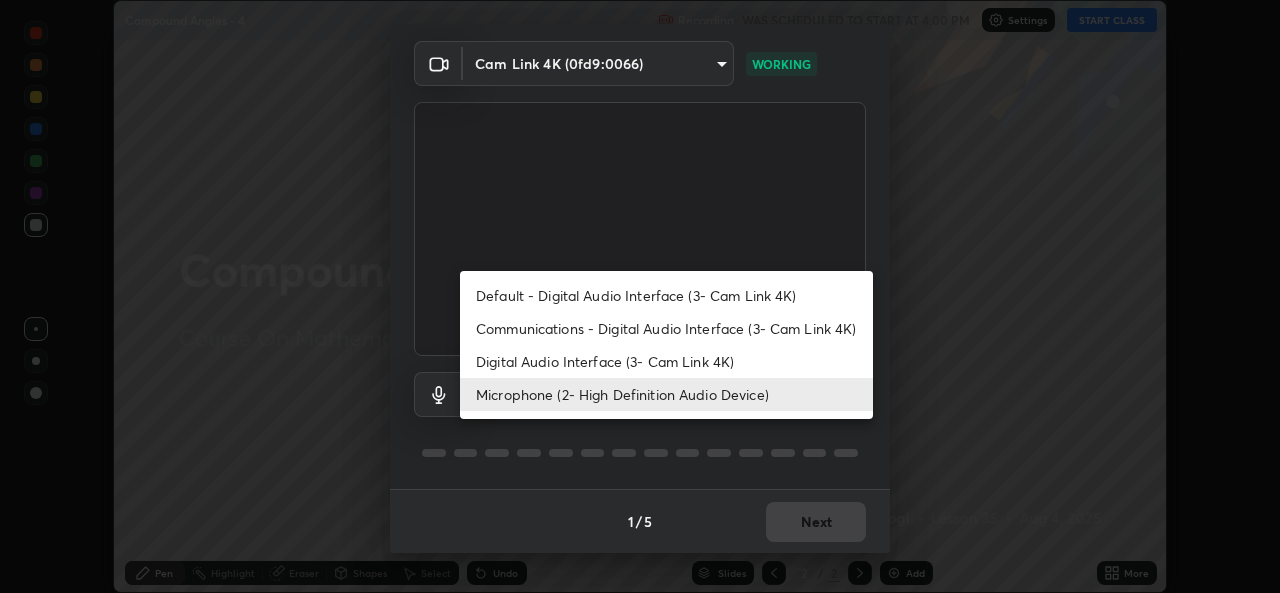 click on "Communications - Digital Audio Interface (3- Cam Link 4K)" at bounding box center [666, 328] 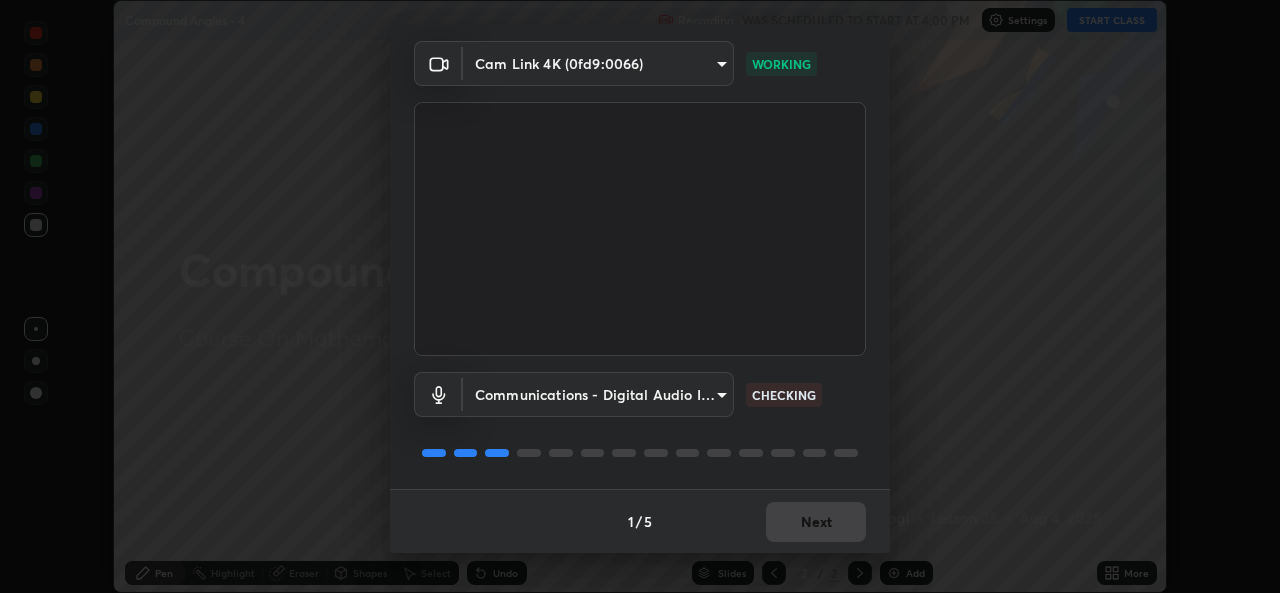 click on "Erase all Compound Angles - 4 Recording WAS SCHEDULED TO START AT 4:00 PM Settings START CLASS Setting up your live class Compound Angles - 4 • L35 of Course On Mathematics for JEE Growth 2 2027 [PERSON] Pen Highlight Eraser Shapes Select Undo Slides 2 / 2 Add More No doubts shared Encourage your learners to ask a doubt for better clarity Report an issue Reason for reporting Buffering Chat not working Audio - Video sync issue Educator video quality low ​ Attach an image Report Media settings Cam Link 4K ([DEVICE_ID]) [HASH] WORKING Communications - Digital Audio Interface (3- Cam Link 4K) communications CHECKING 1 / 5 Next" at bounding box center [640, 296] 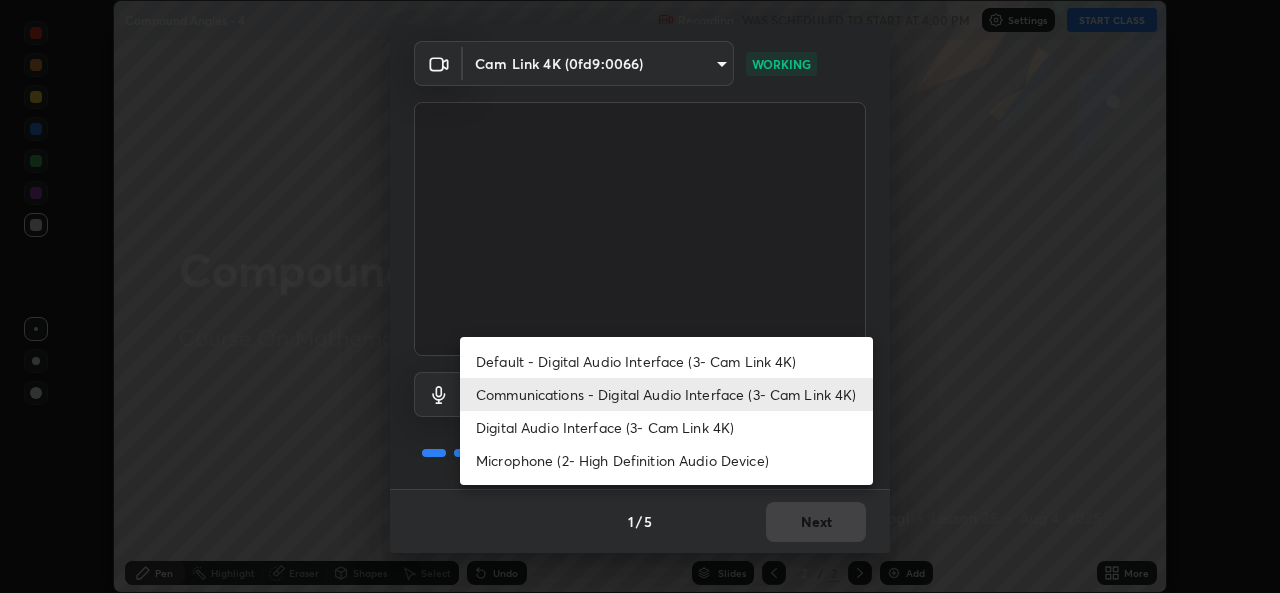 click on "Microphone (2- High Definition Audio Device)" at bounding box center [666, 460] 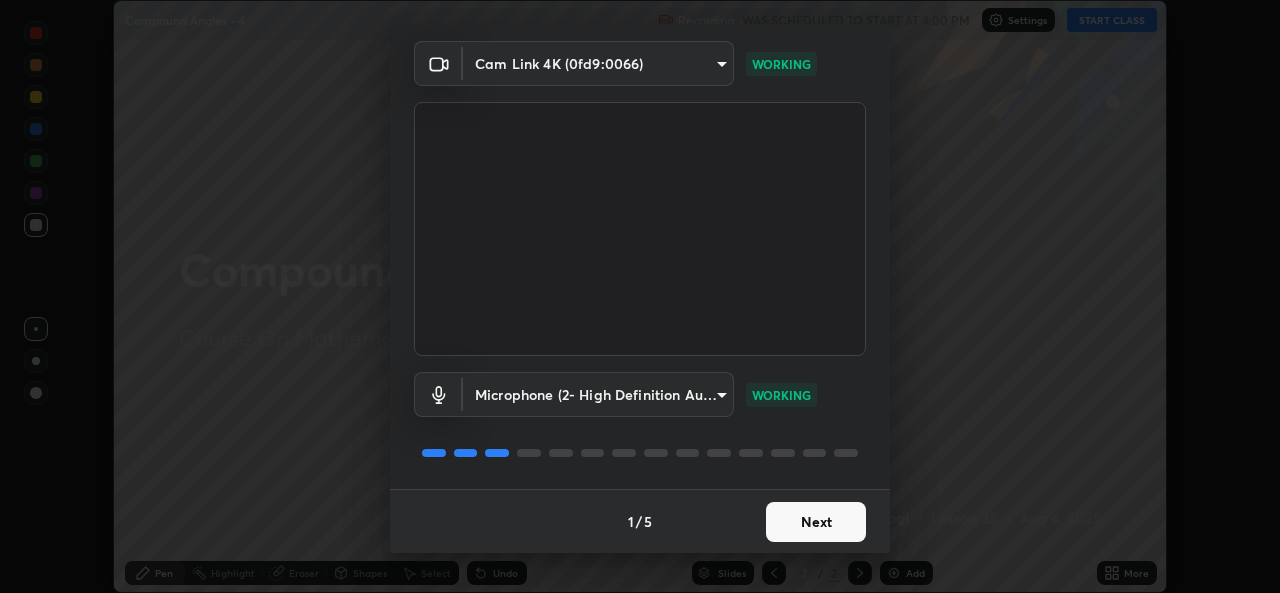 click on "Next" at bounding box center (816, 522) 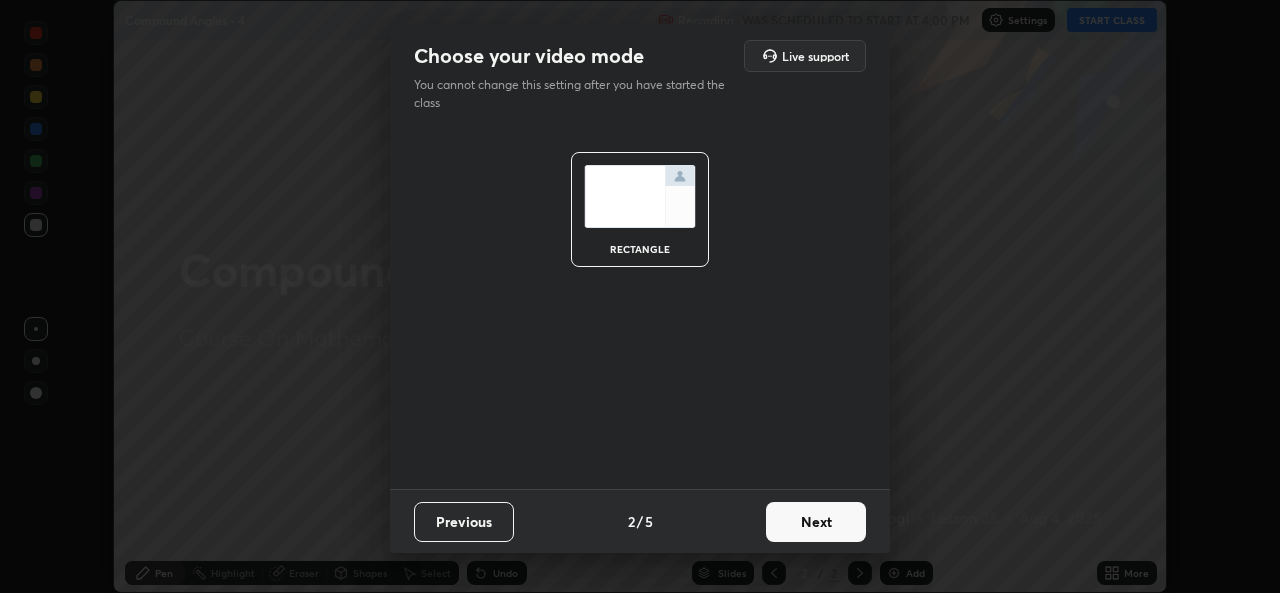 scroll, scrollTop: 0, scrollLeft: 0, axis: both 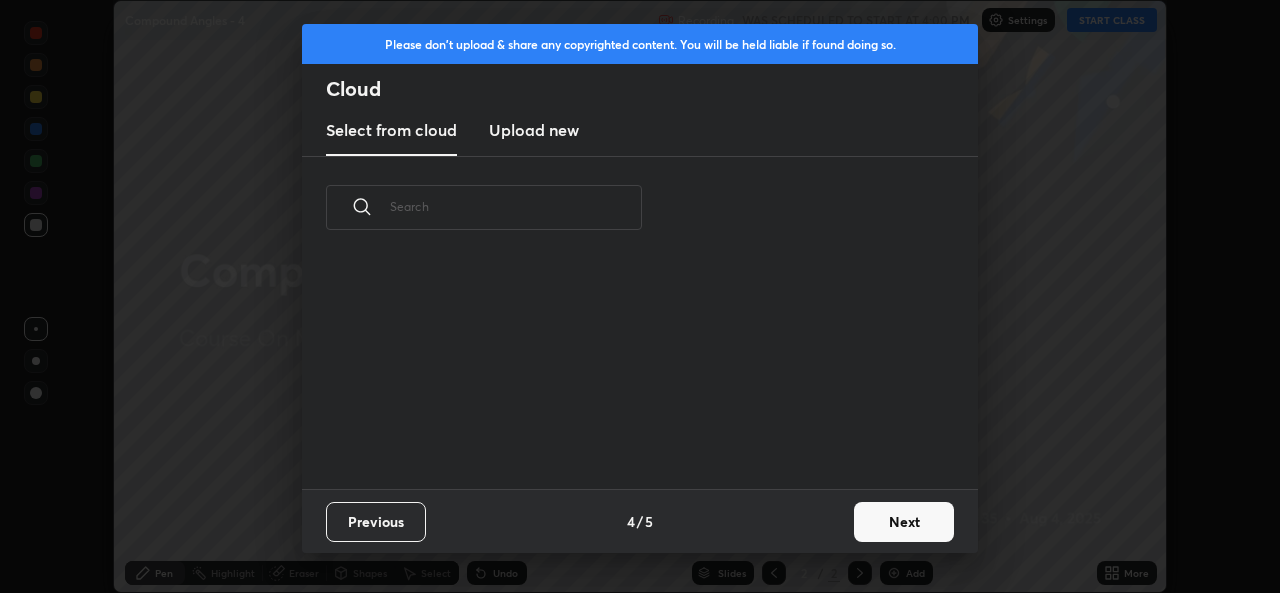 click on "Next" at bounding box center [904, 522] 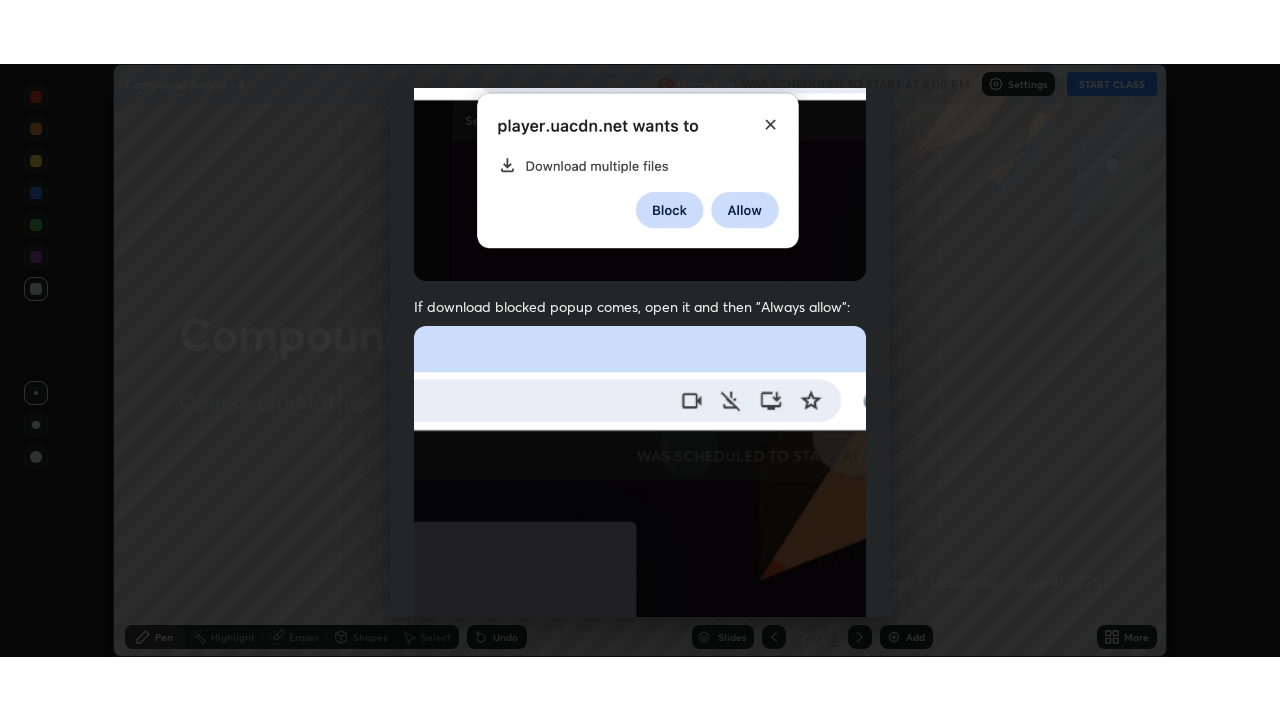 scroll, scrollTop: 471, scrollLeft: 0, axis: vertical 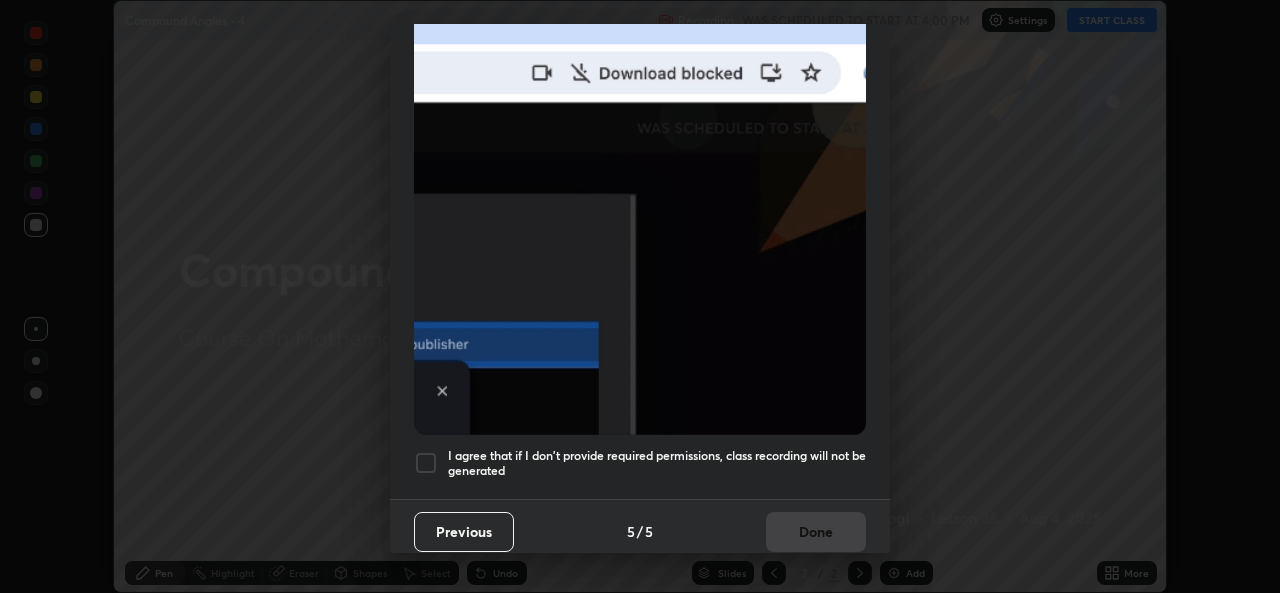 click at bounding box center (426, 463) 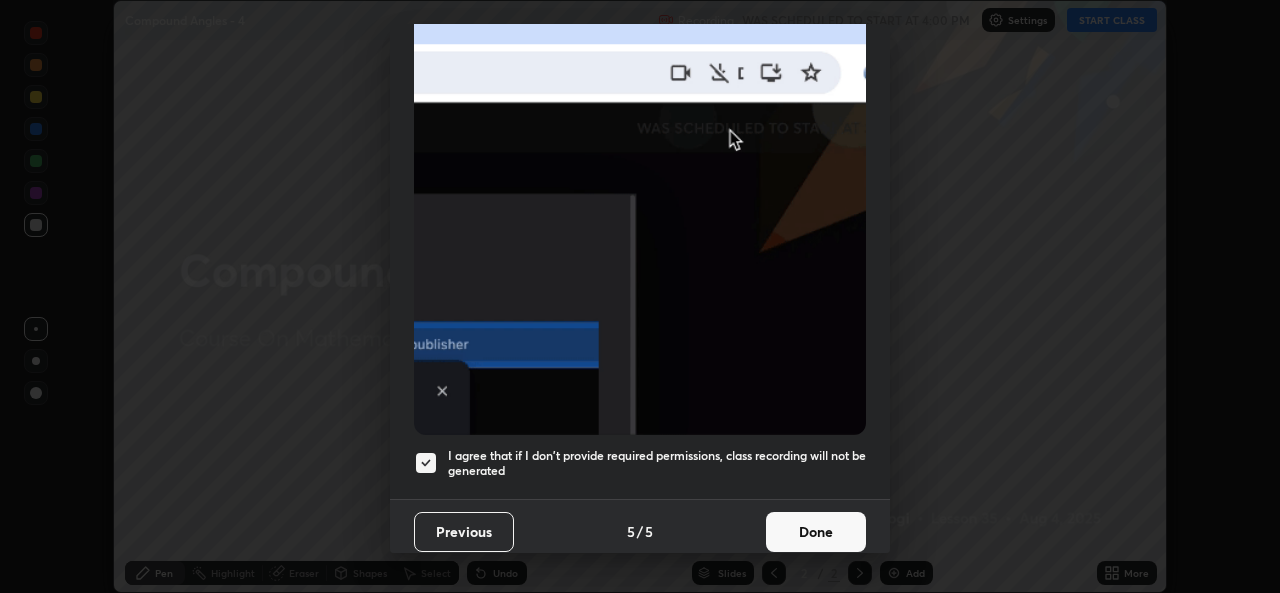 click on "Done" at bounding box center [816, 532] 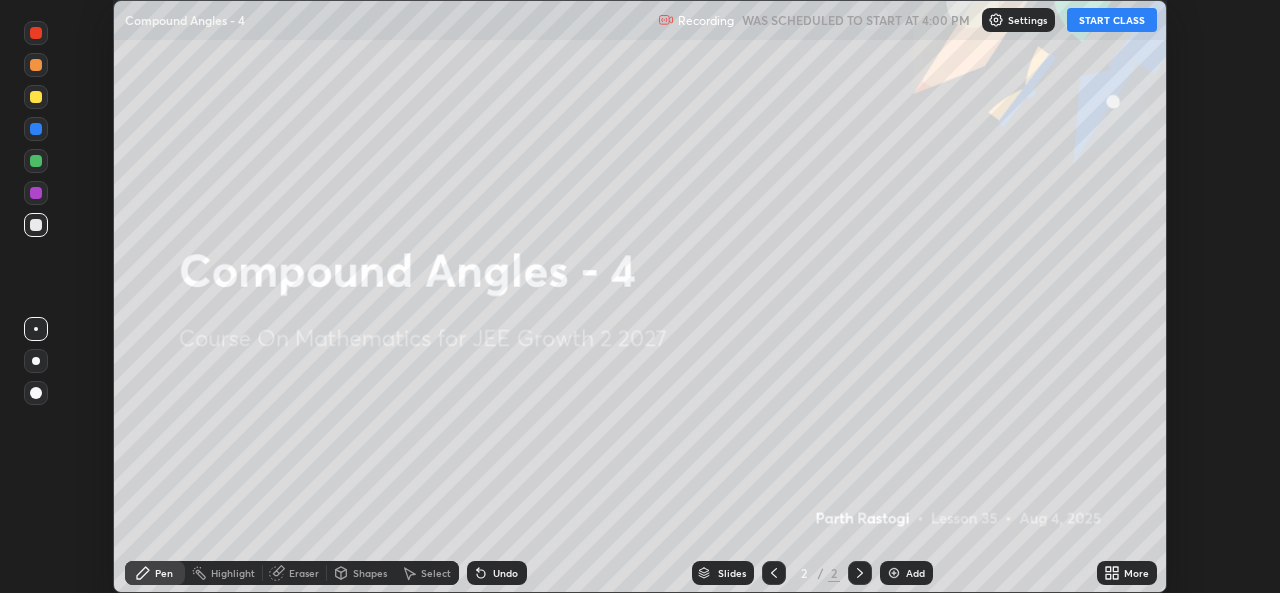click on "START CLASS" at bounding box center (1112, 20) 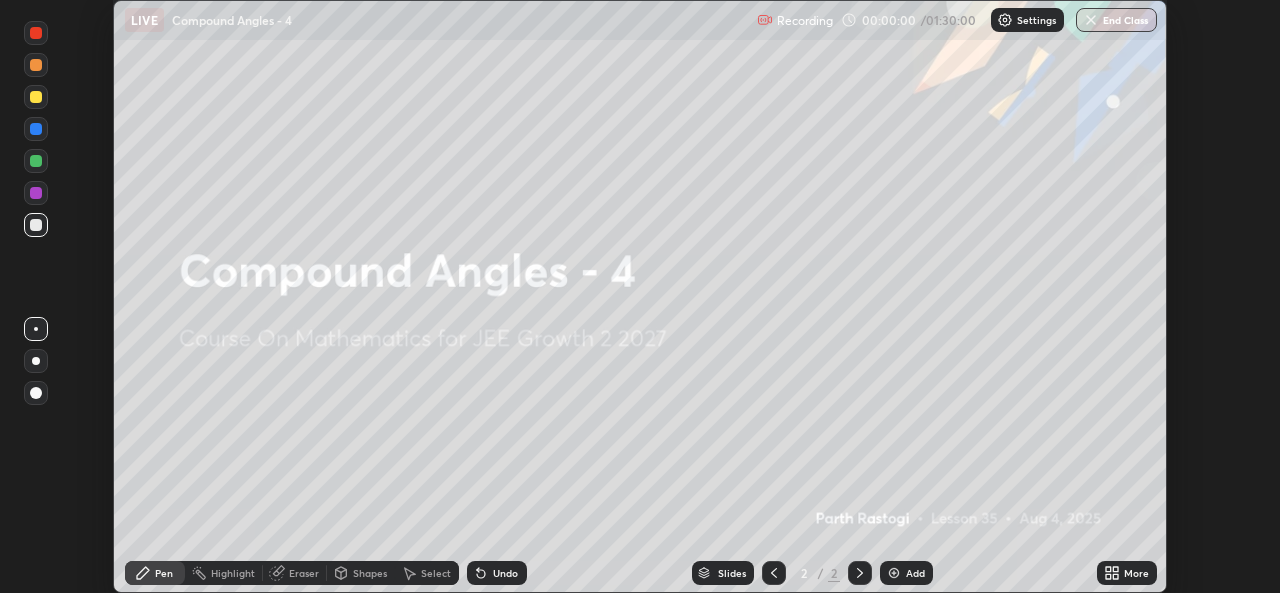 click 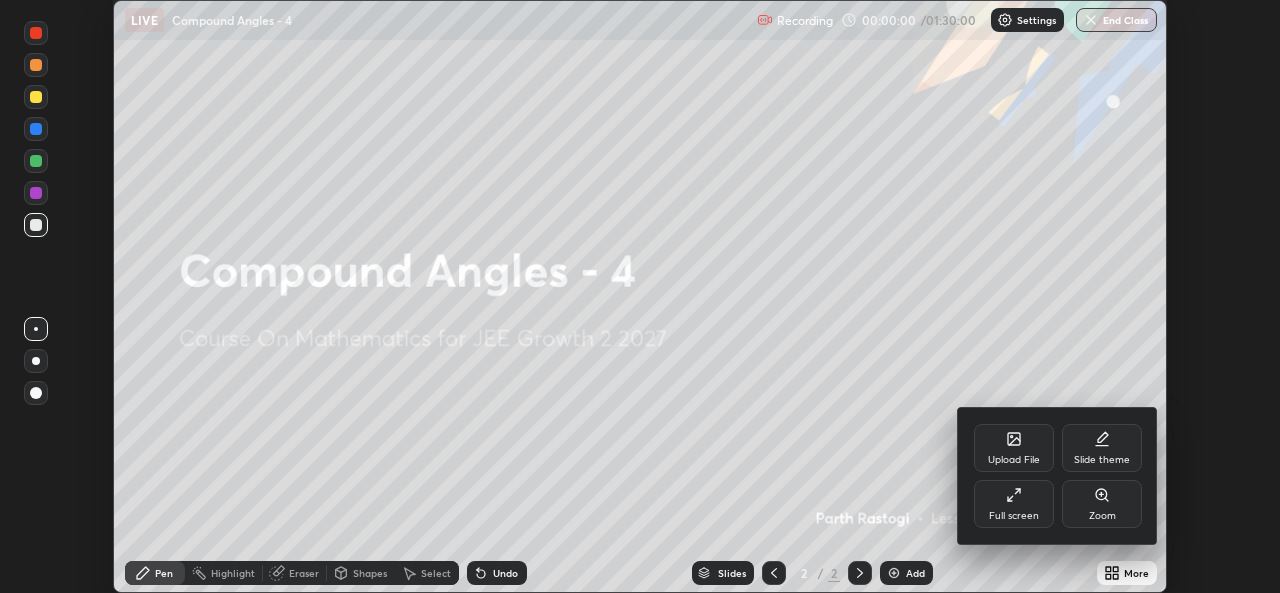 click on "Full screen" at bounding box center (1014, 516) 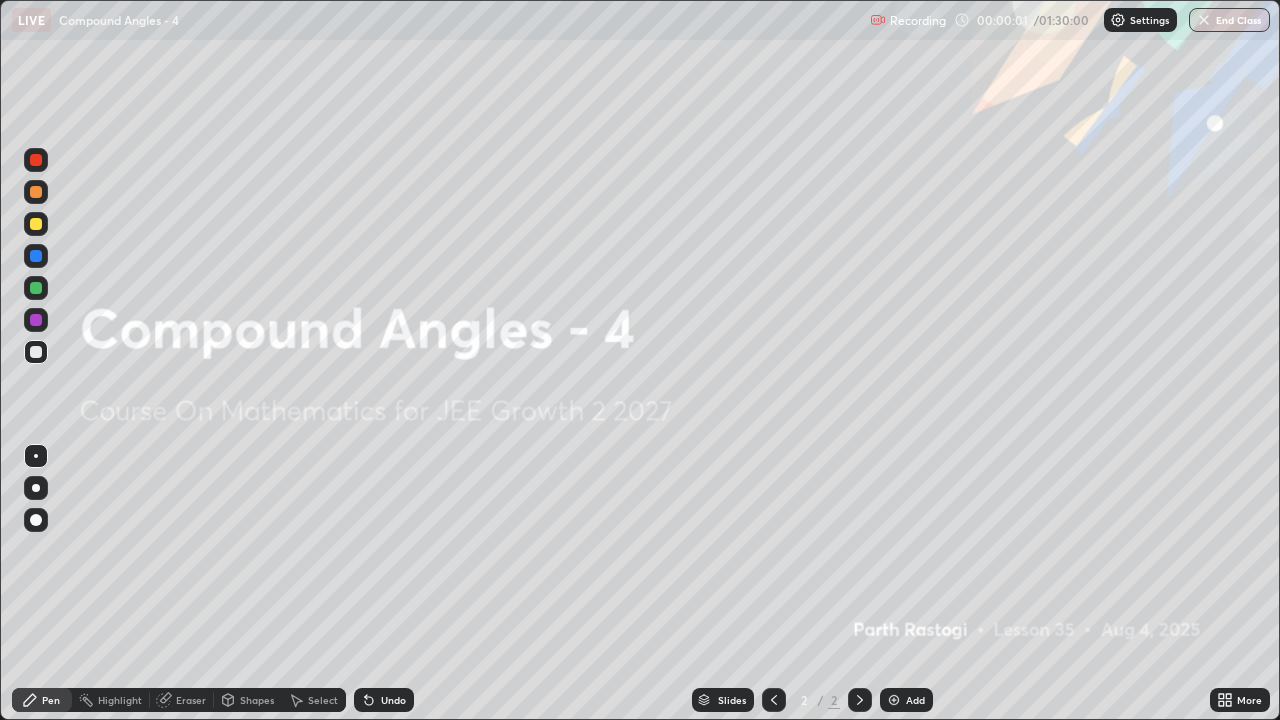 scroll, scrollTop: 99280, scrollLeft: 98720, axis: both 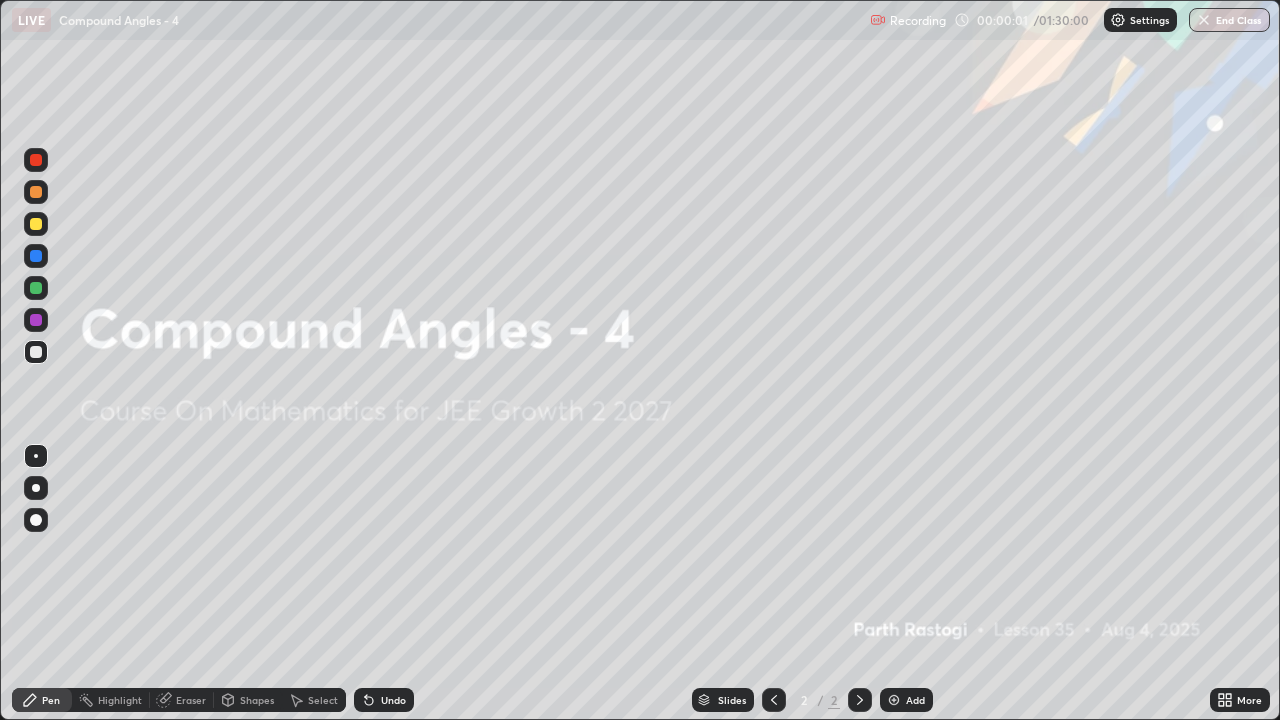 click on "Add" at bounding box center (915, 700) 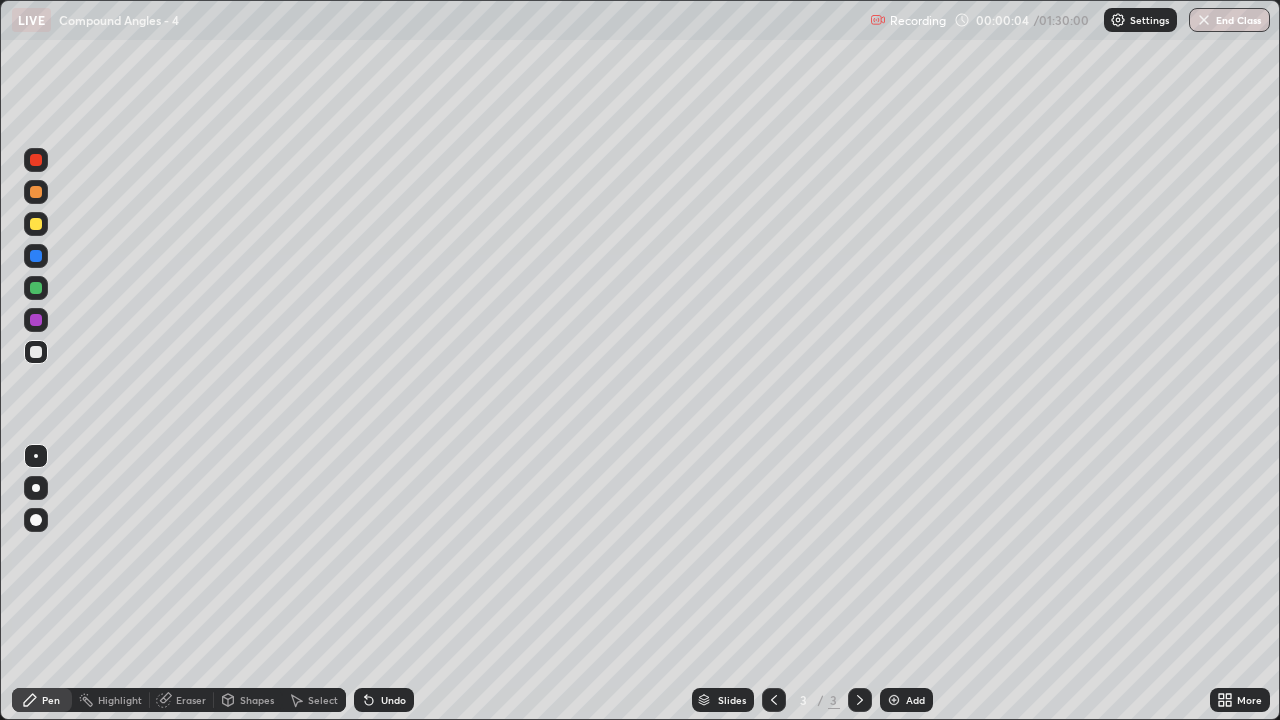 click on "More" at bounding box center (1249, 700) 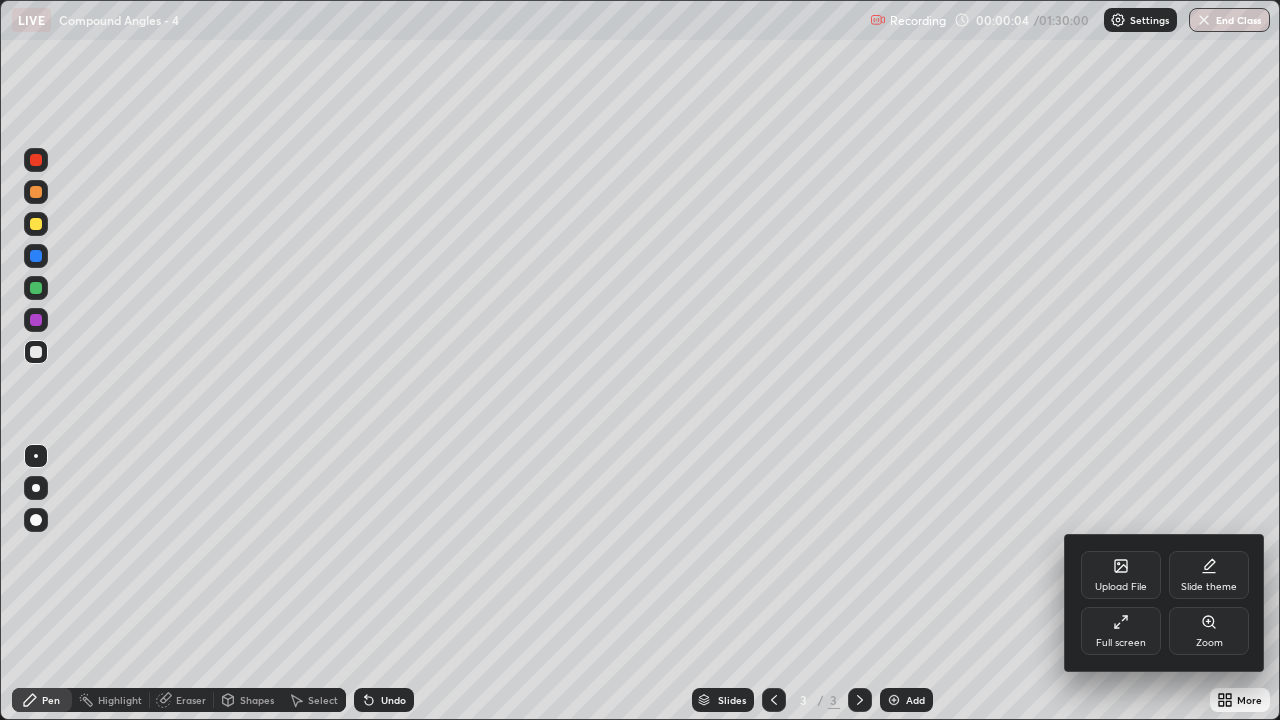 click on "Full screen" at bounding box center [1121, 643] 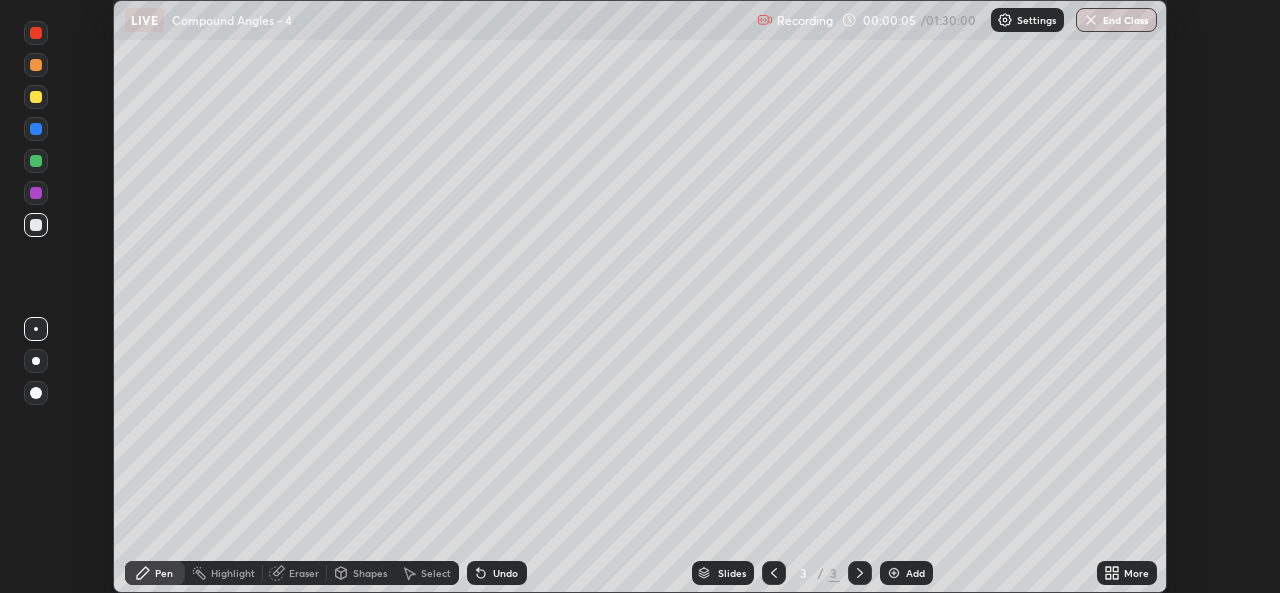 scroll, scrollTop: 593, scrollLeft: 1280, axis: both 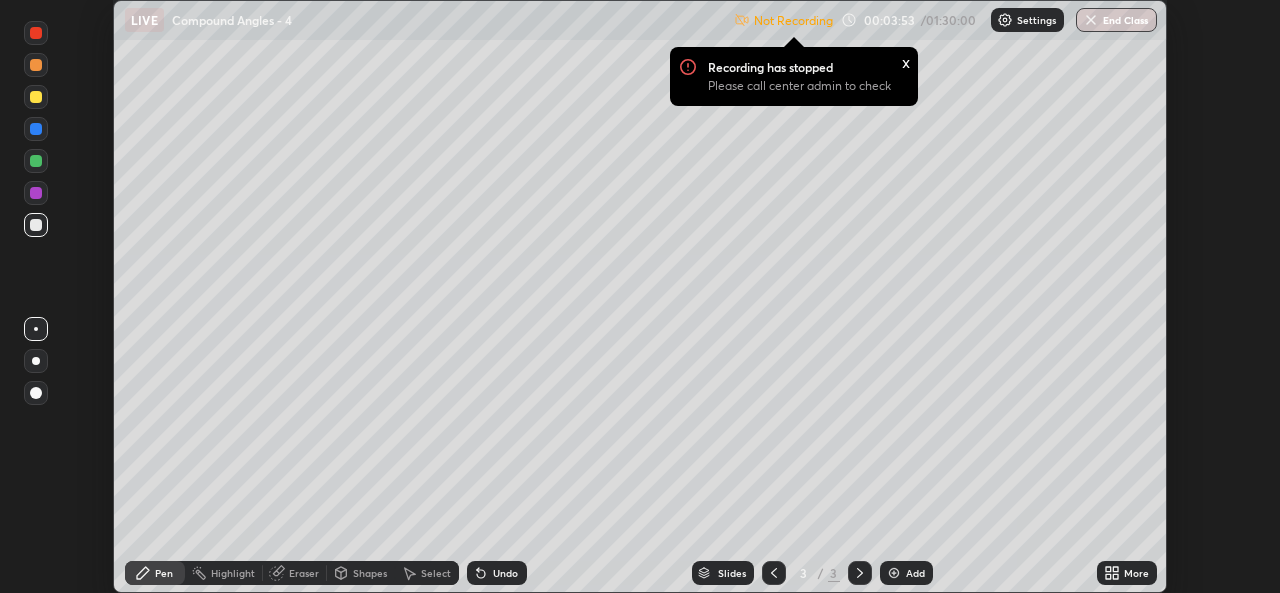 click on "Recording has stopped Please call center admin to check" at bounding box center [808, 82] 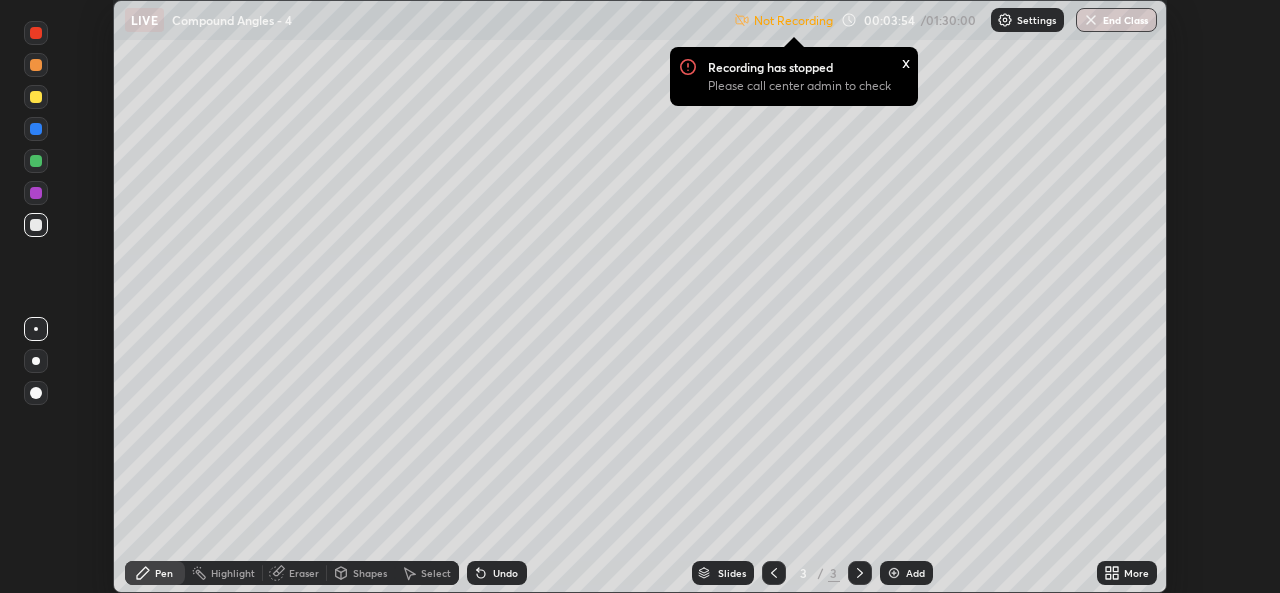 click on "Recording has stopped Please call center admin to check" at bounding box center (808, 82) 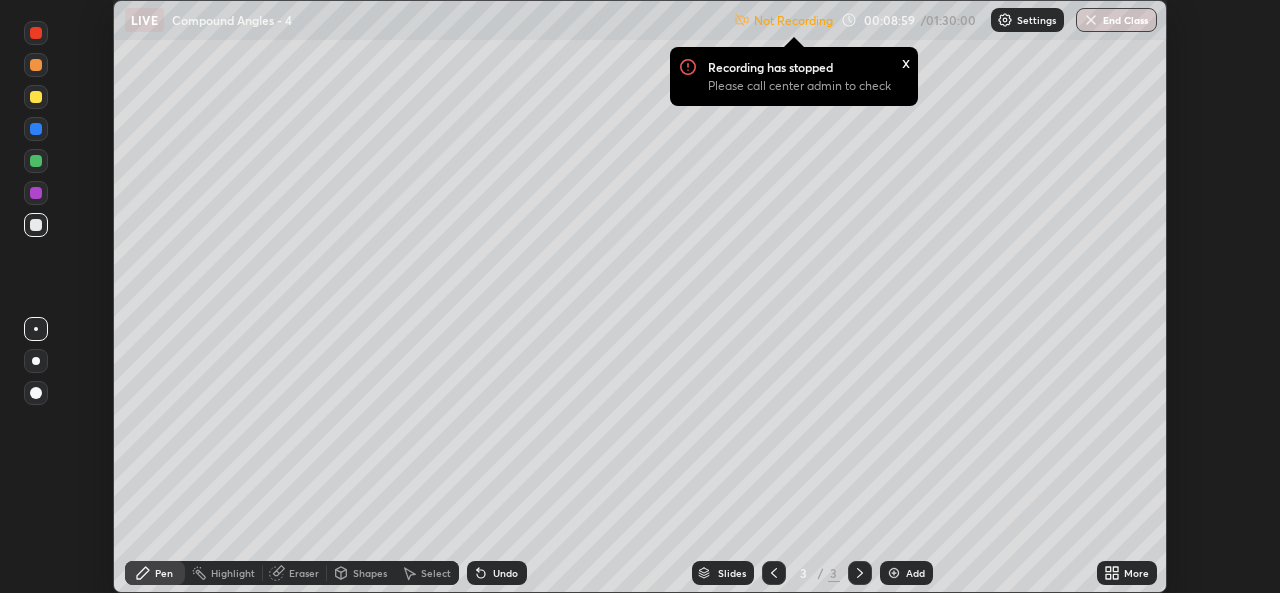 click on "x" at bounding box center [906, 61] 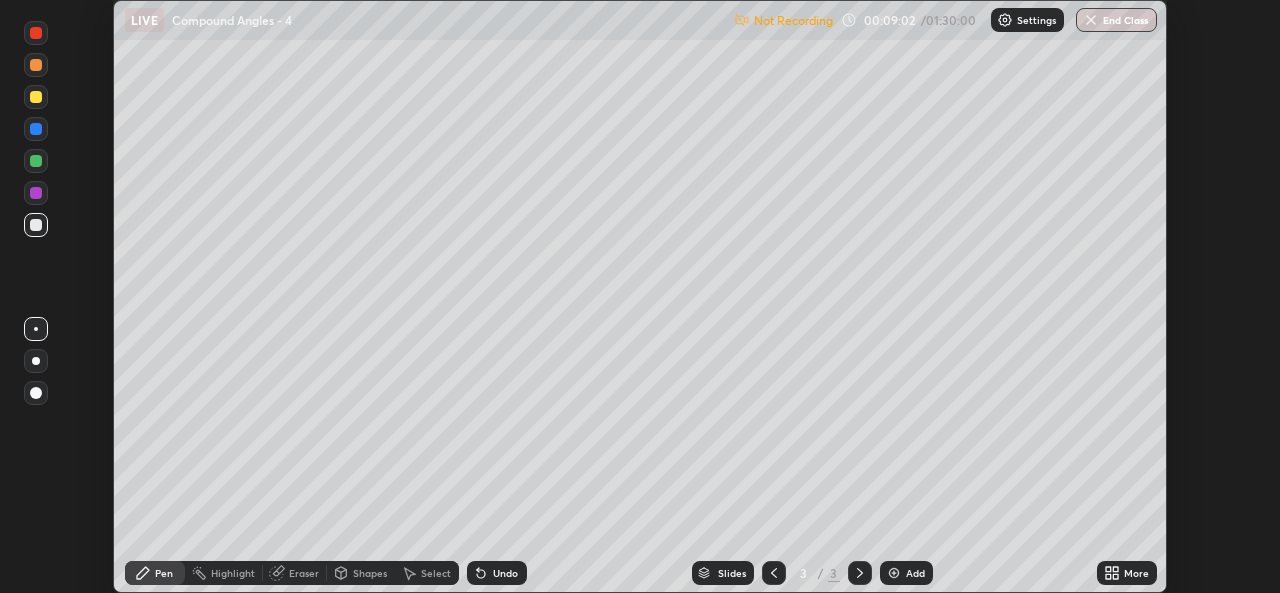 click 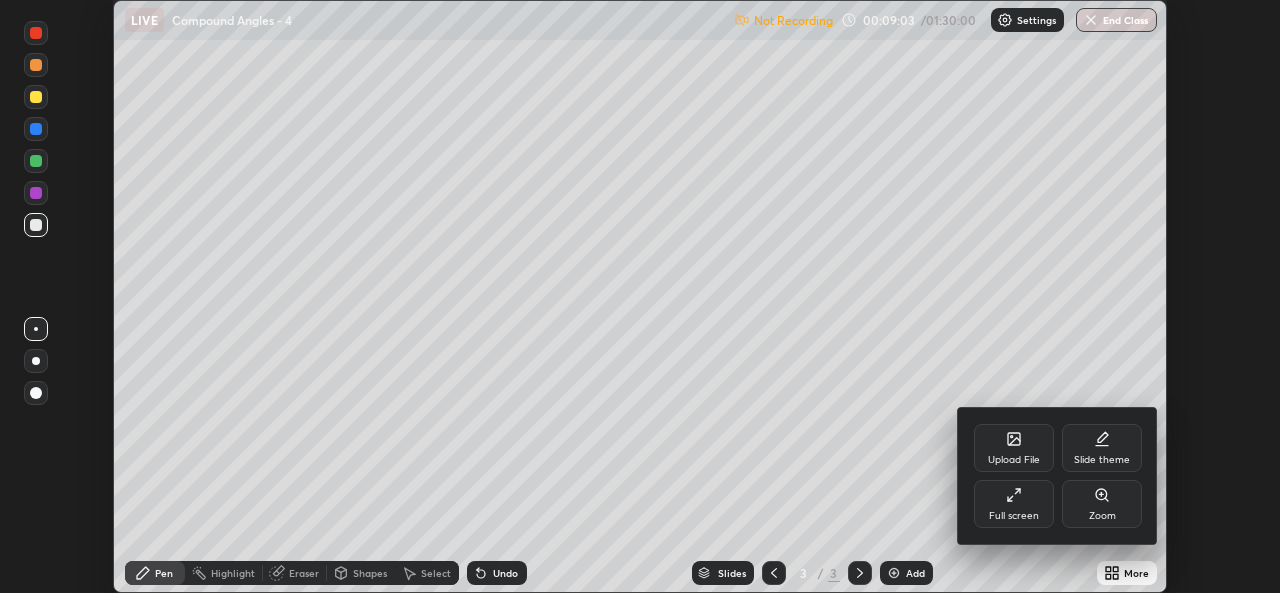 click on "Full screen" at bounding box center [1014, 504] 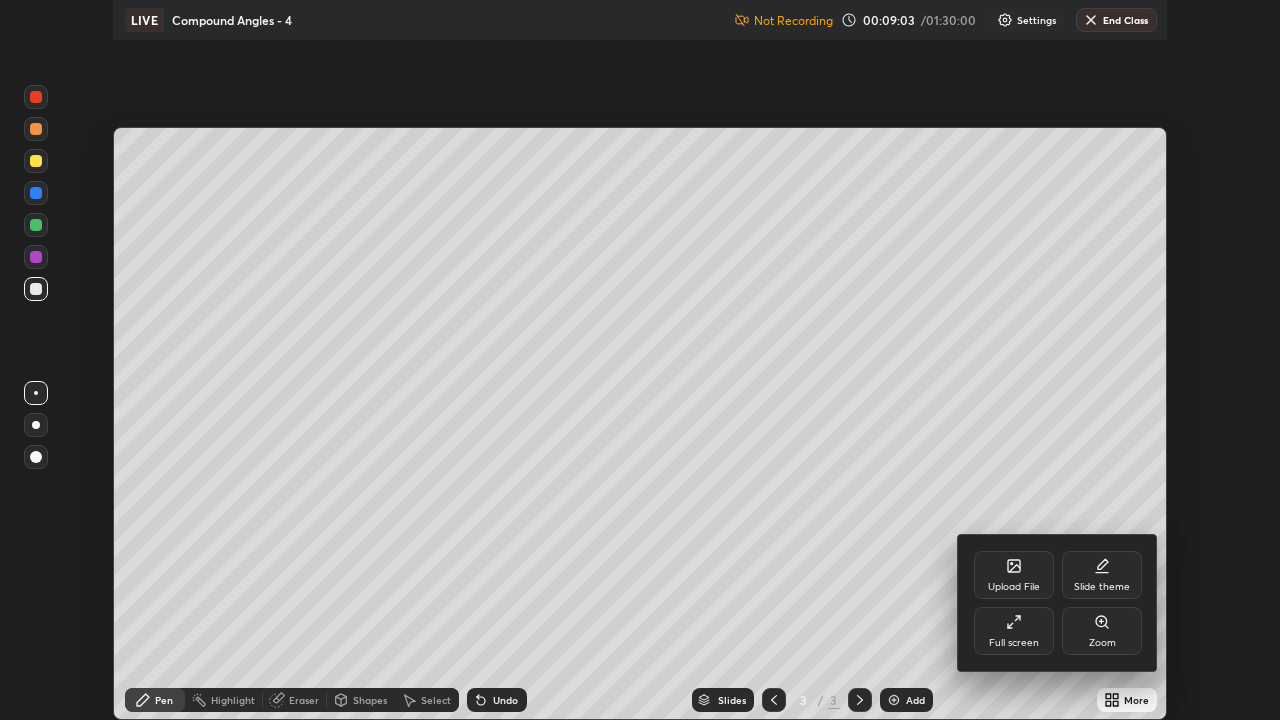 scroll, scrollTop: 99280, scrollLeft: 98720, axis: both 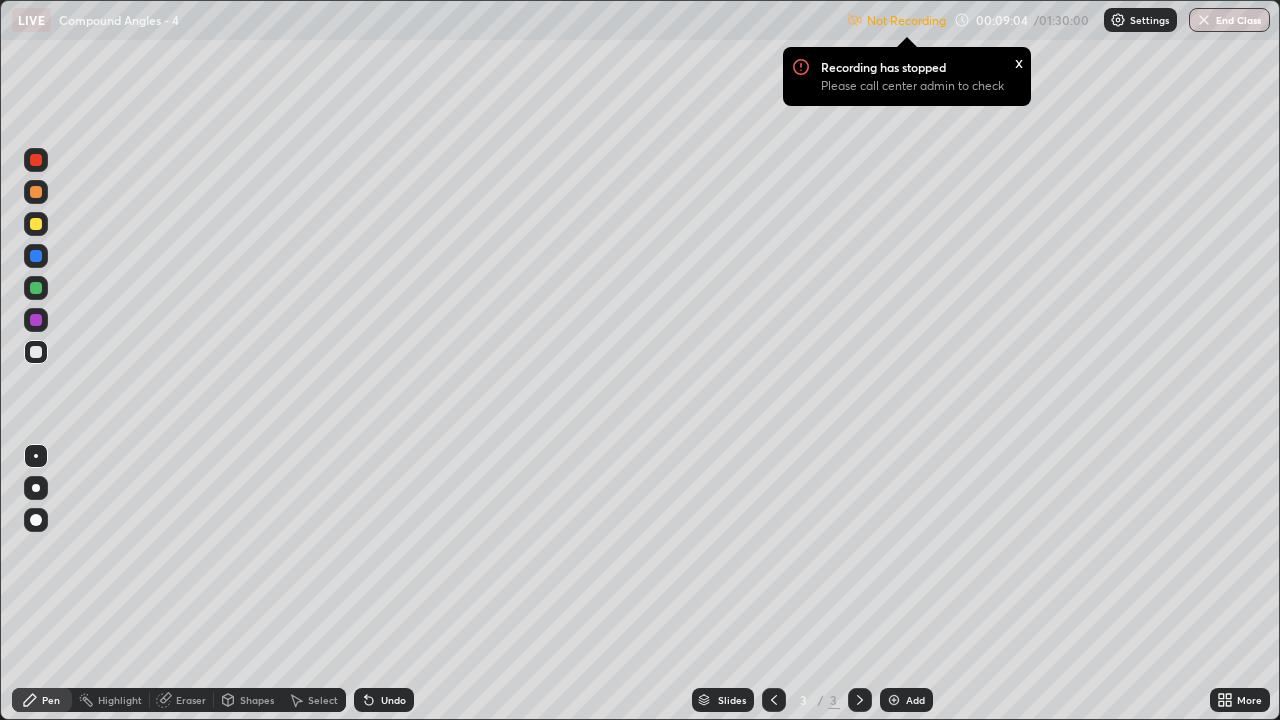 click at bounding box center [1118, 20] 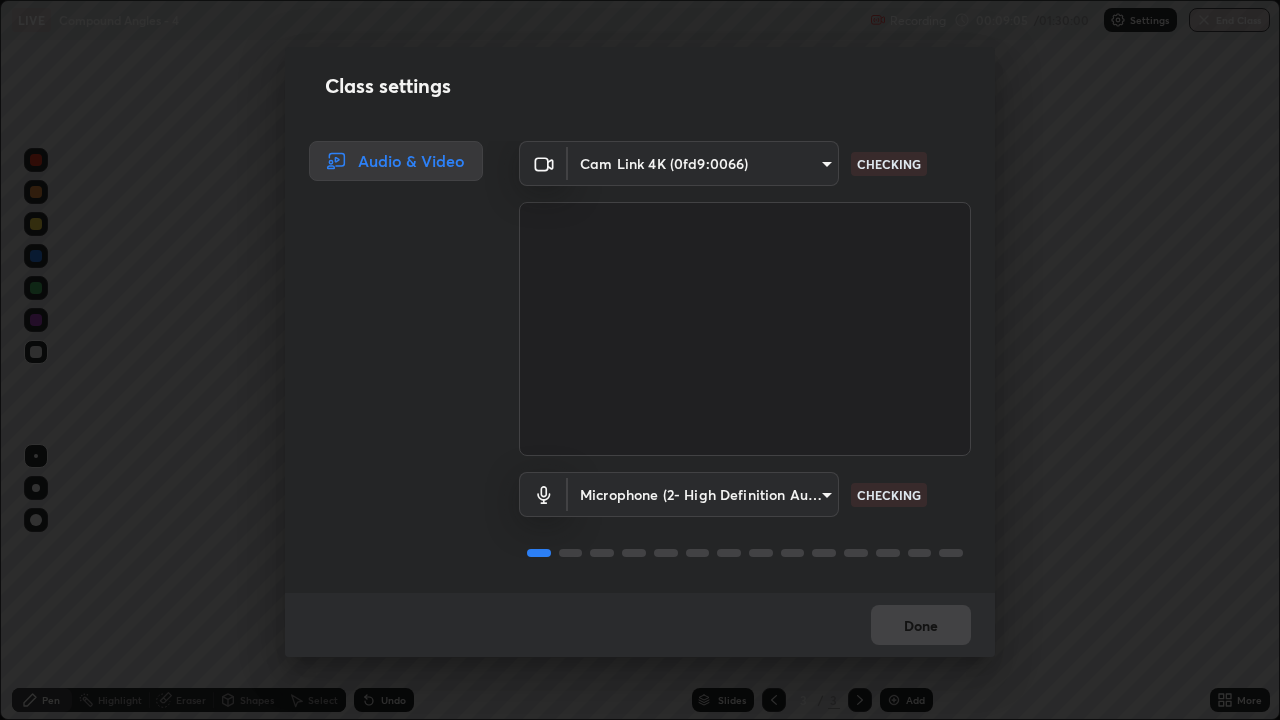 scroll, scrollTop: 2, scrollLeft: 0, axis: vertical 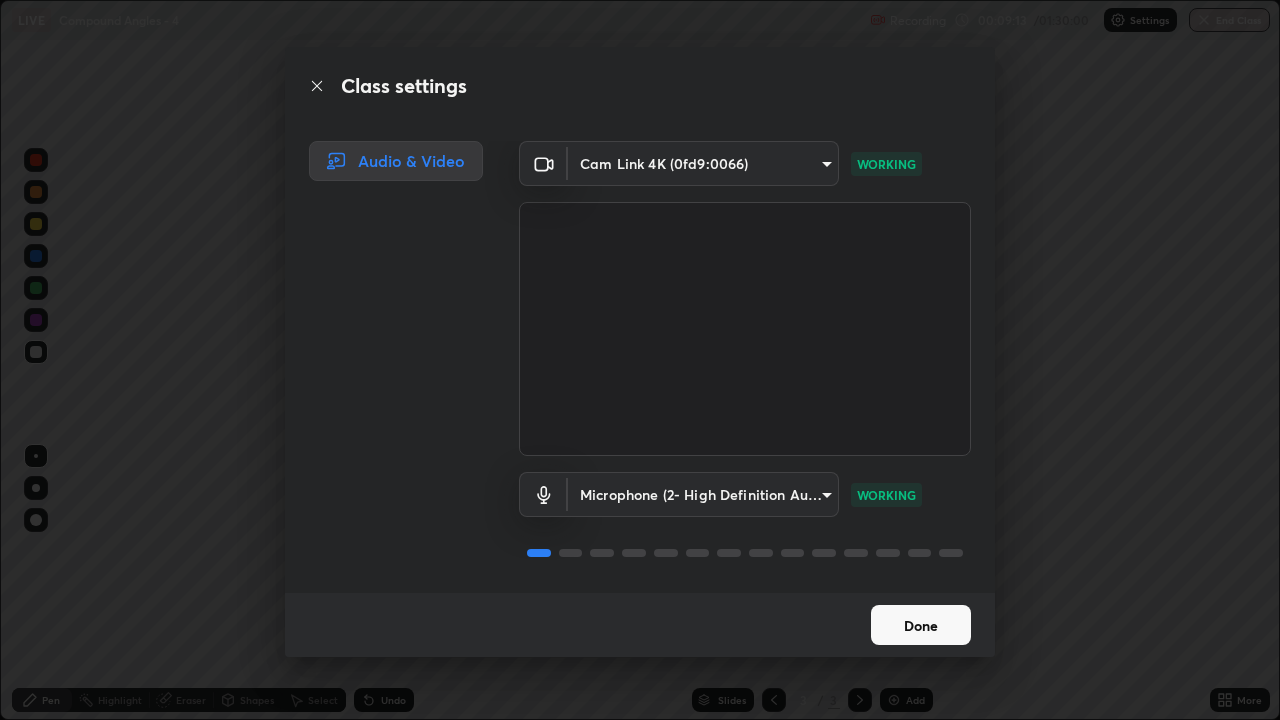 click on "Done" at bounding box center [921, 625] 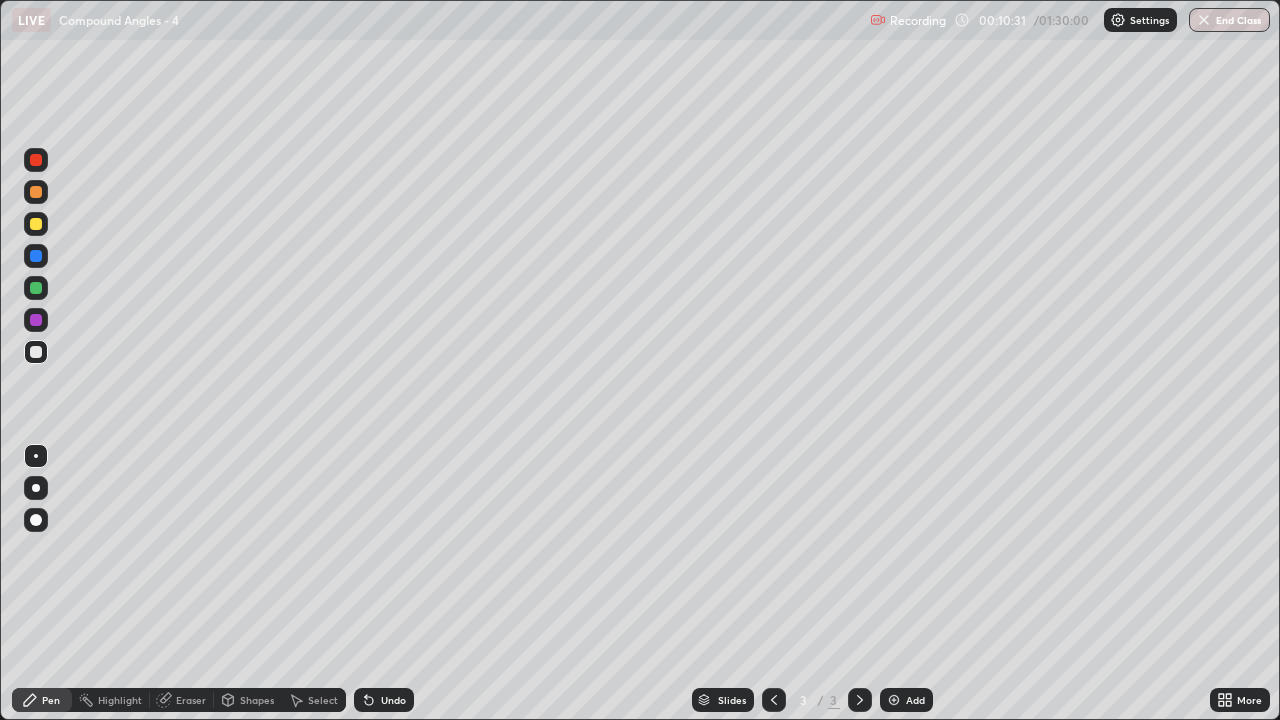 click at bounding box center (36, 352) 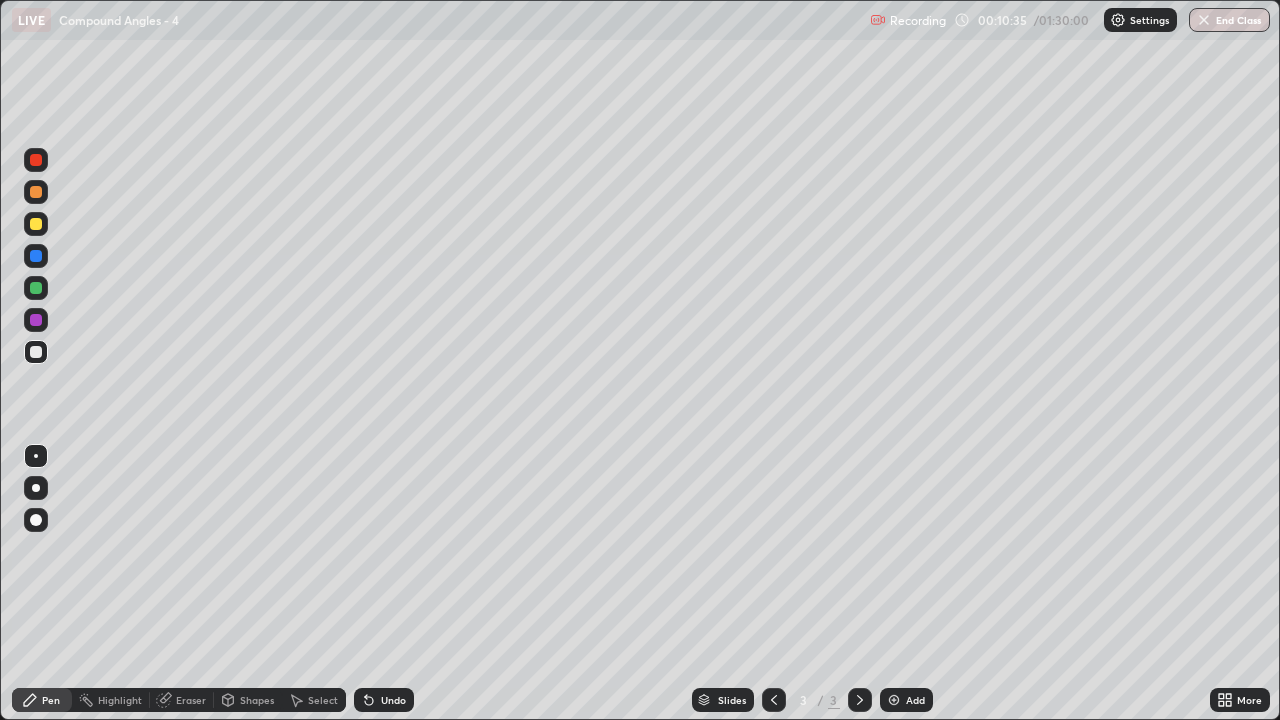 click at bounding box center [36, 352] 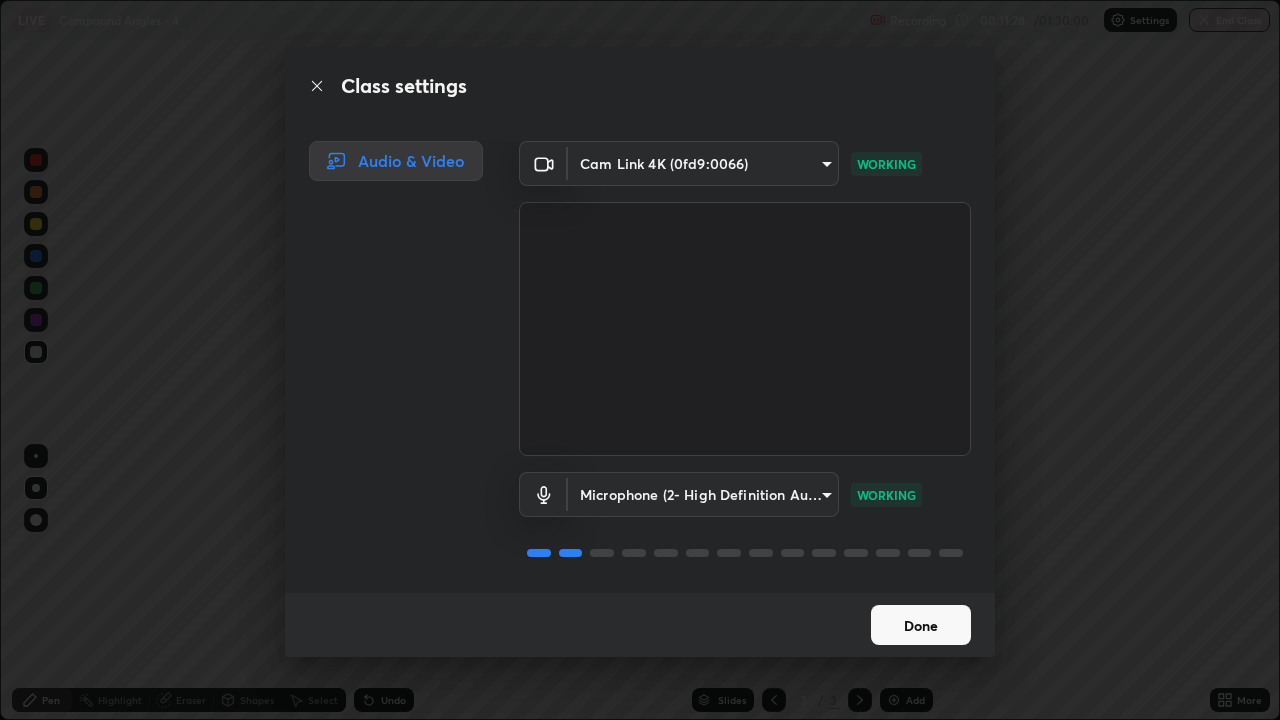 click on "Done" at bounding box center (921, 625) 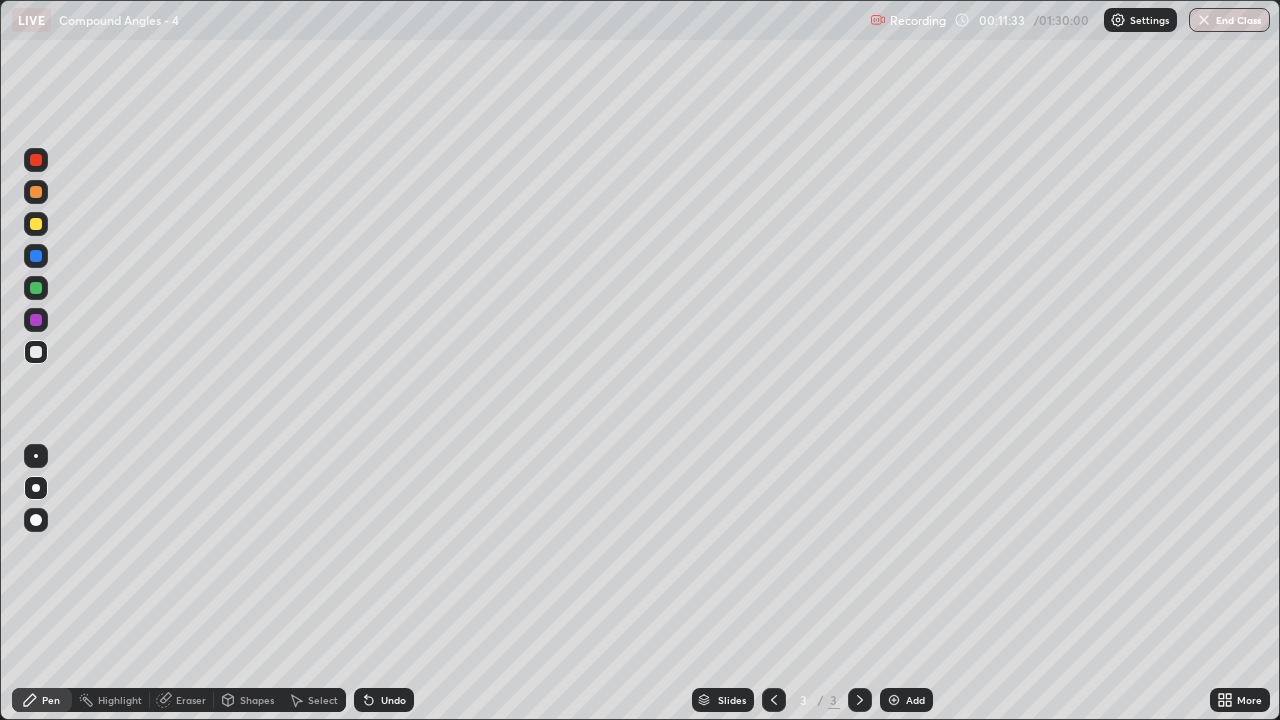click on "Undo" at bounding box center [393, 700] 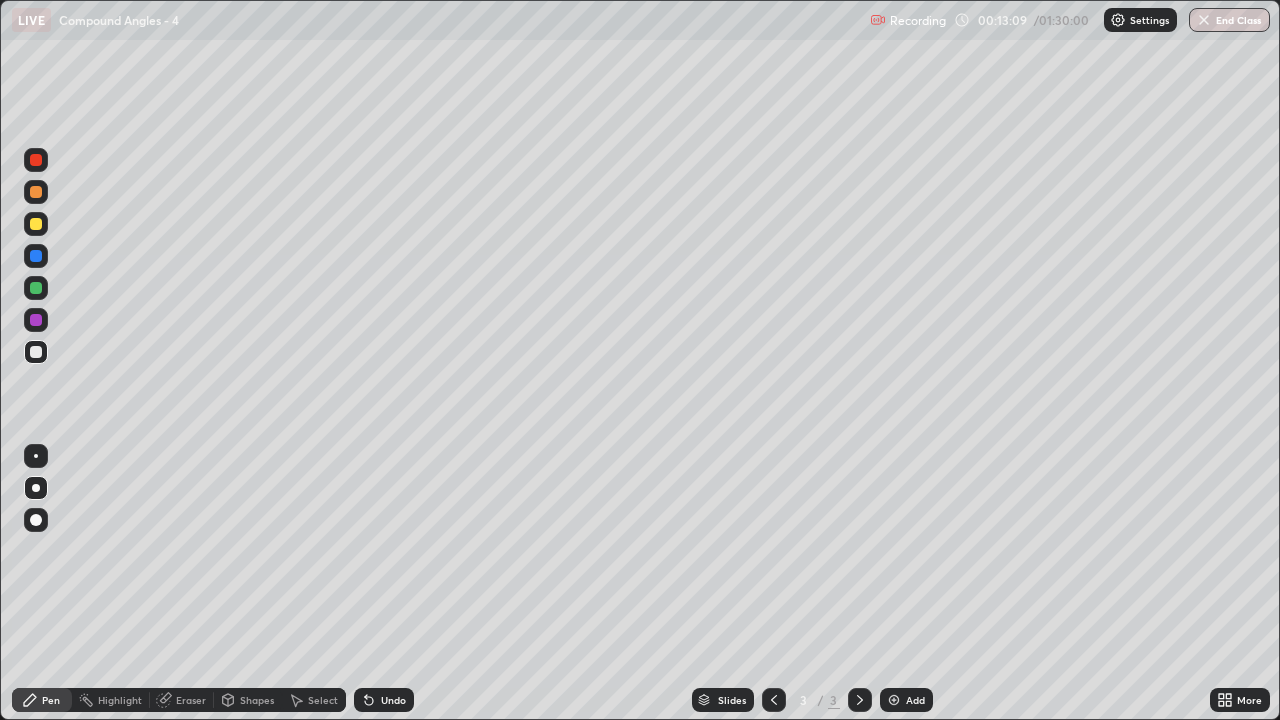 click at bounding box center (36, 288) 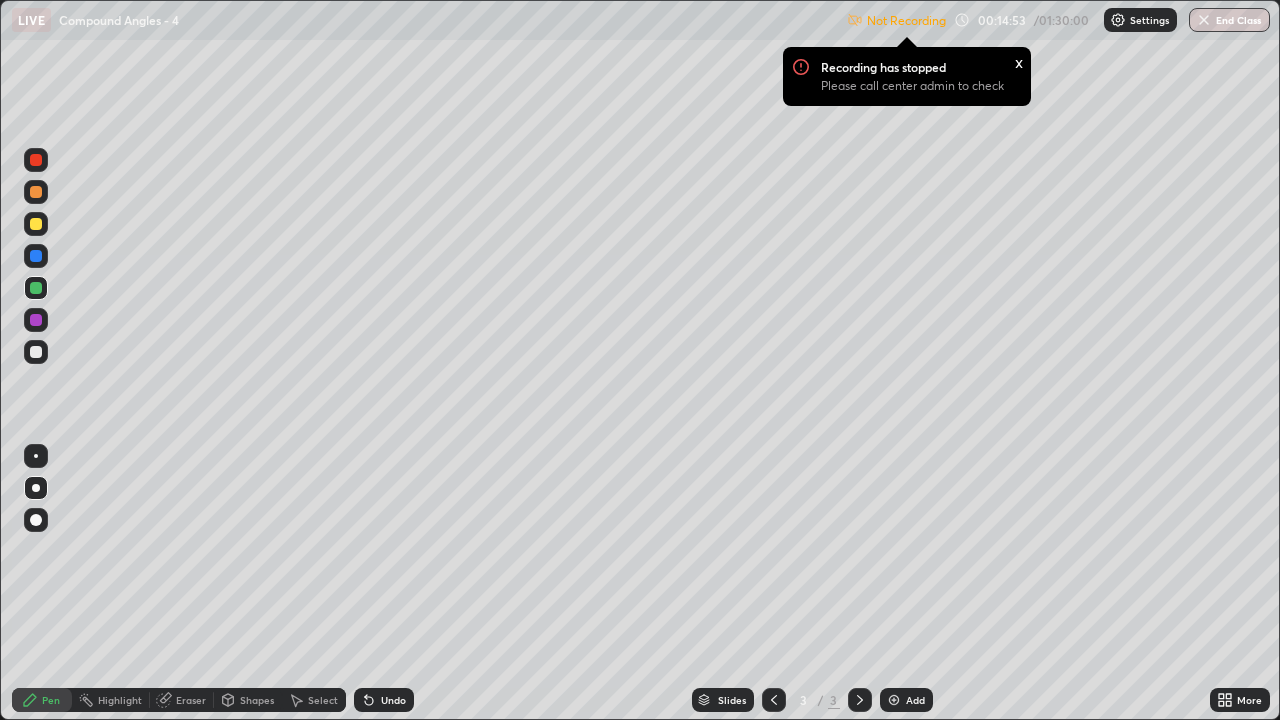 click on "x" at bounding box center (1019, 61) 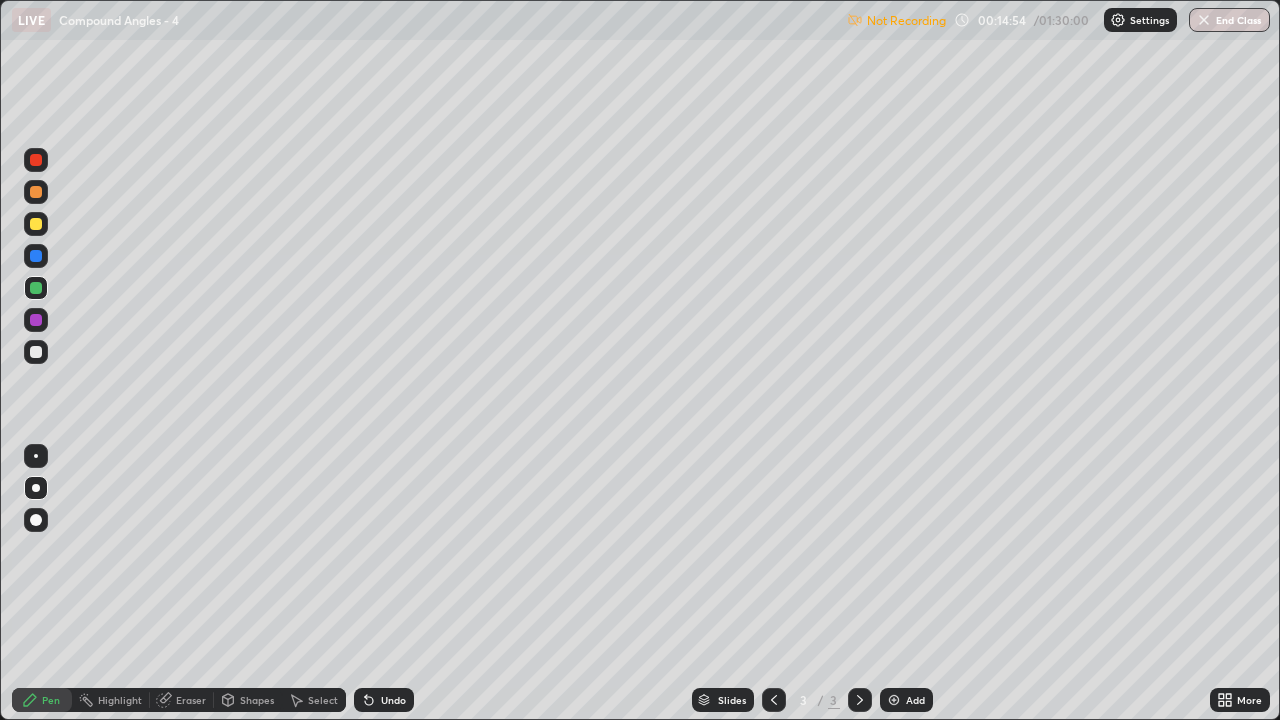 click on "Settings" at bounding box center [1149, 20] 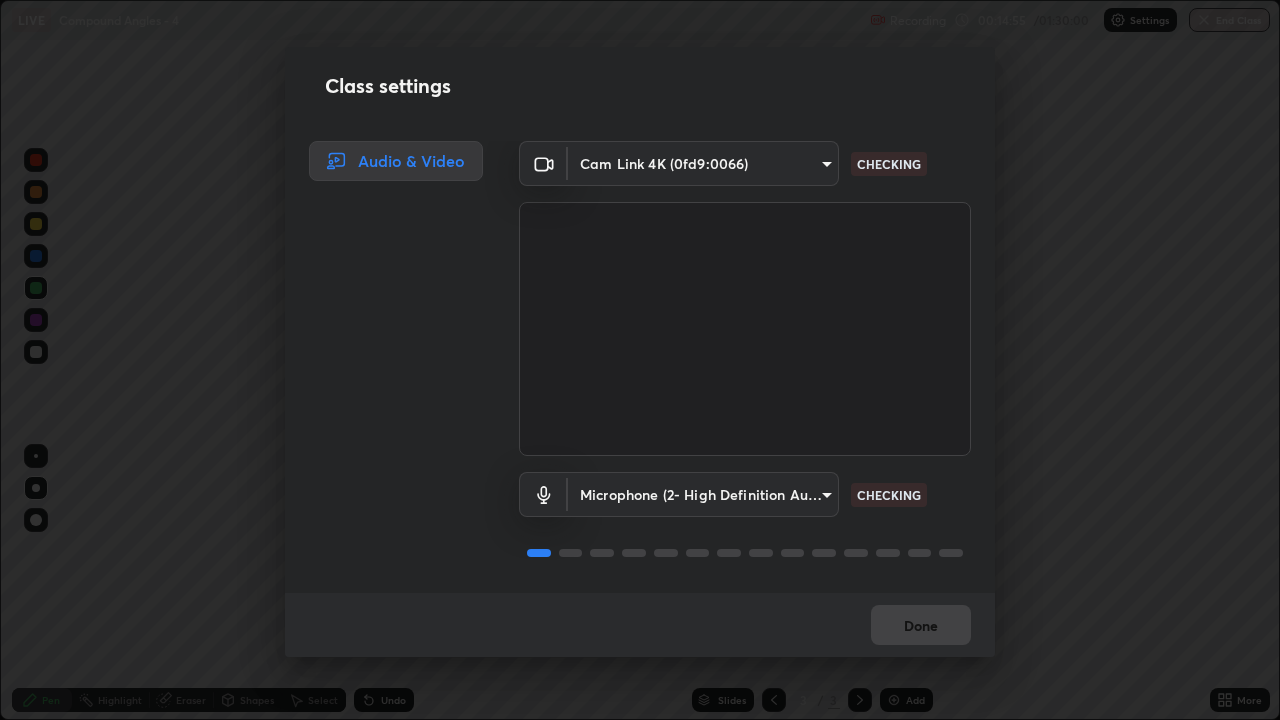 scroll, scrollTop: 2, scrollLeft: 0, axis: vertical 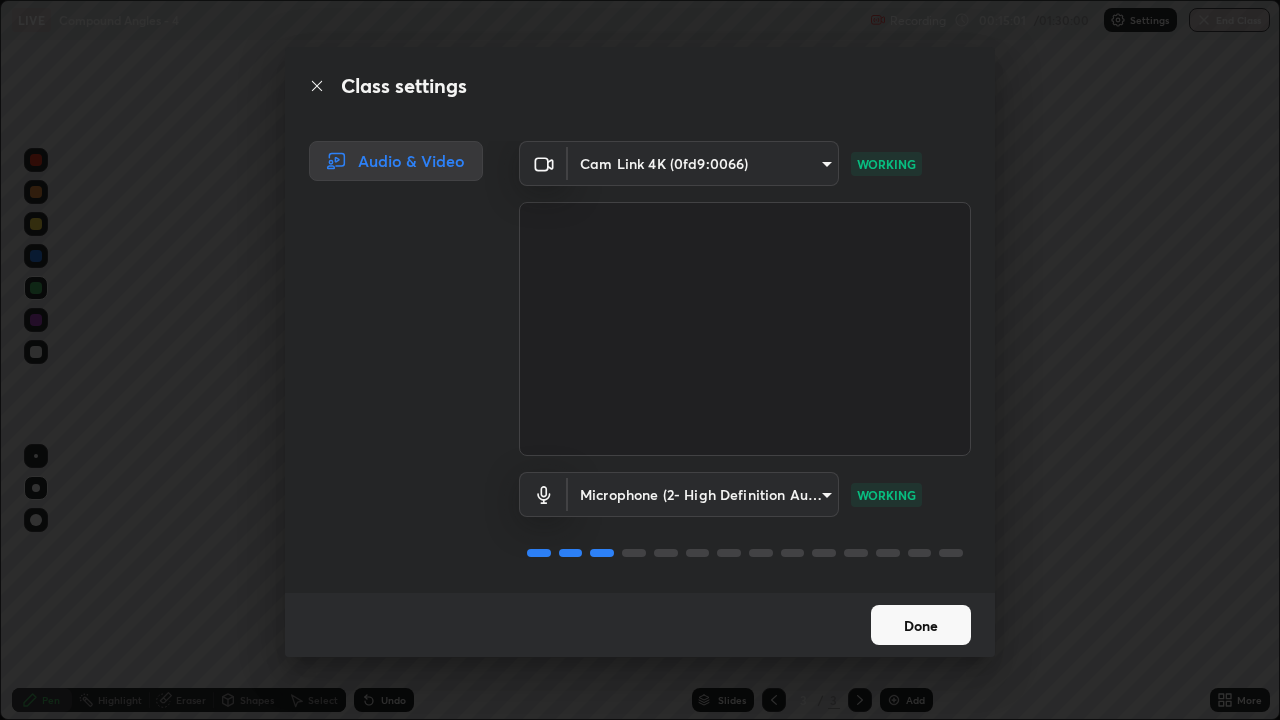 click on "Done" at bounding box center [921, 625] 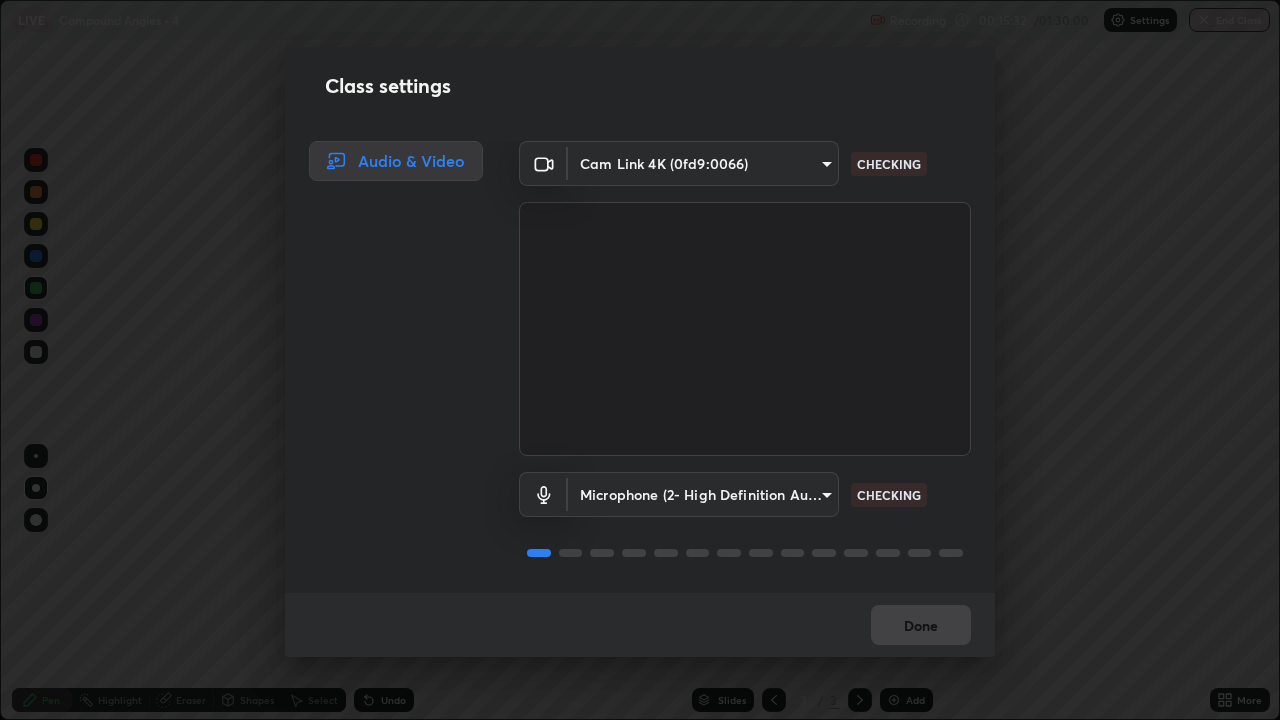 scroll, scrollTop: 2, scrollLeft: 0, axis: vertical 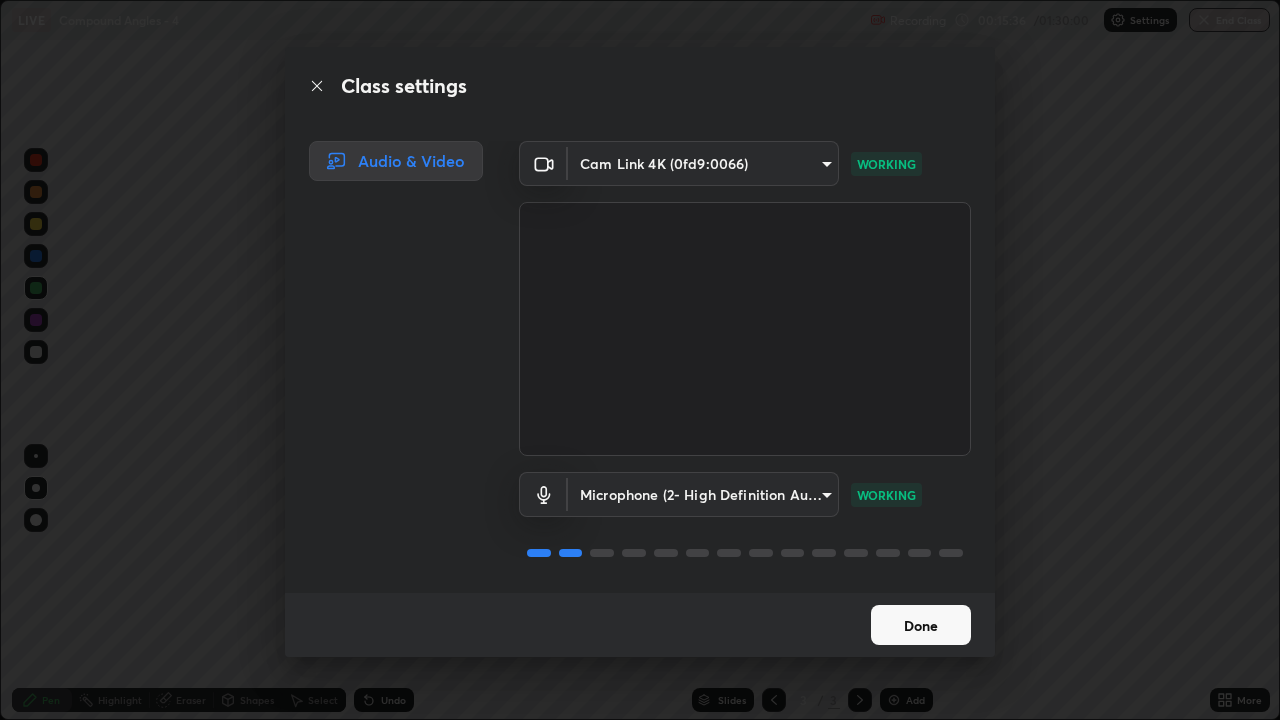 click on "Done" at bounding box center [921, 625] 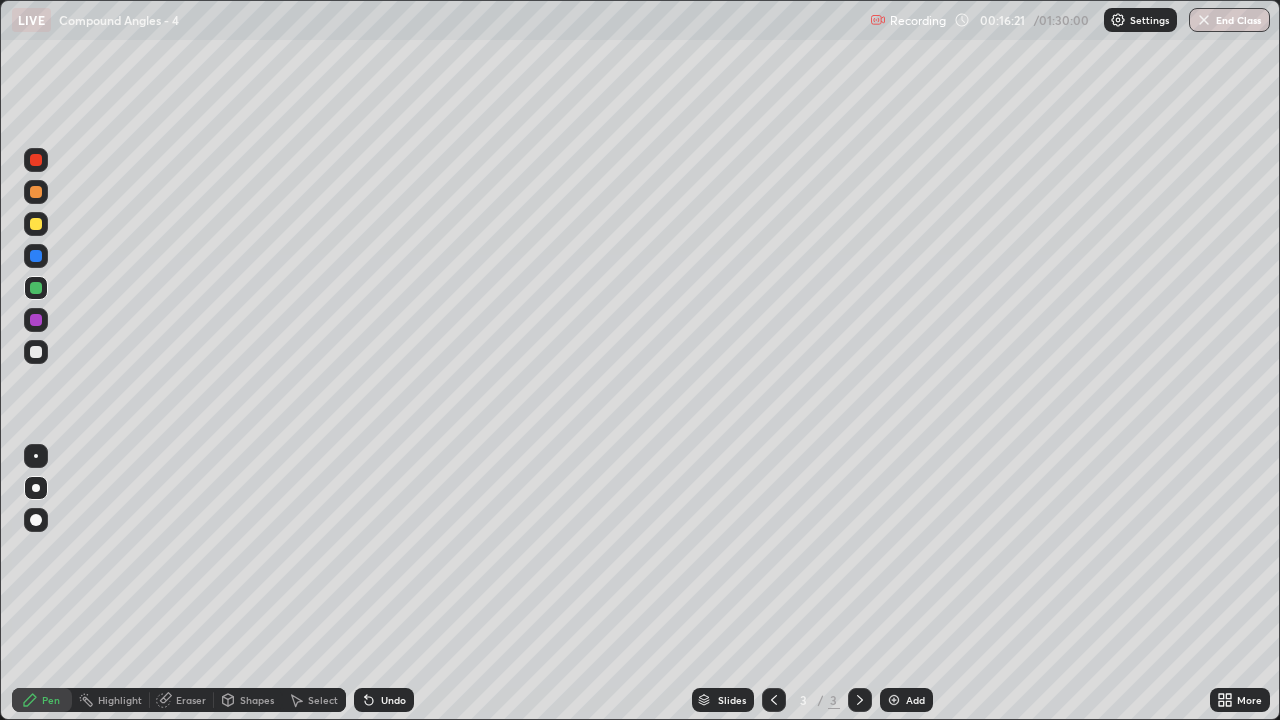 click on "Add" at bounding box center (906, 700) 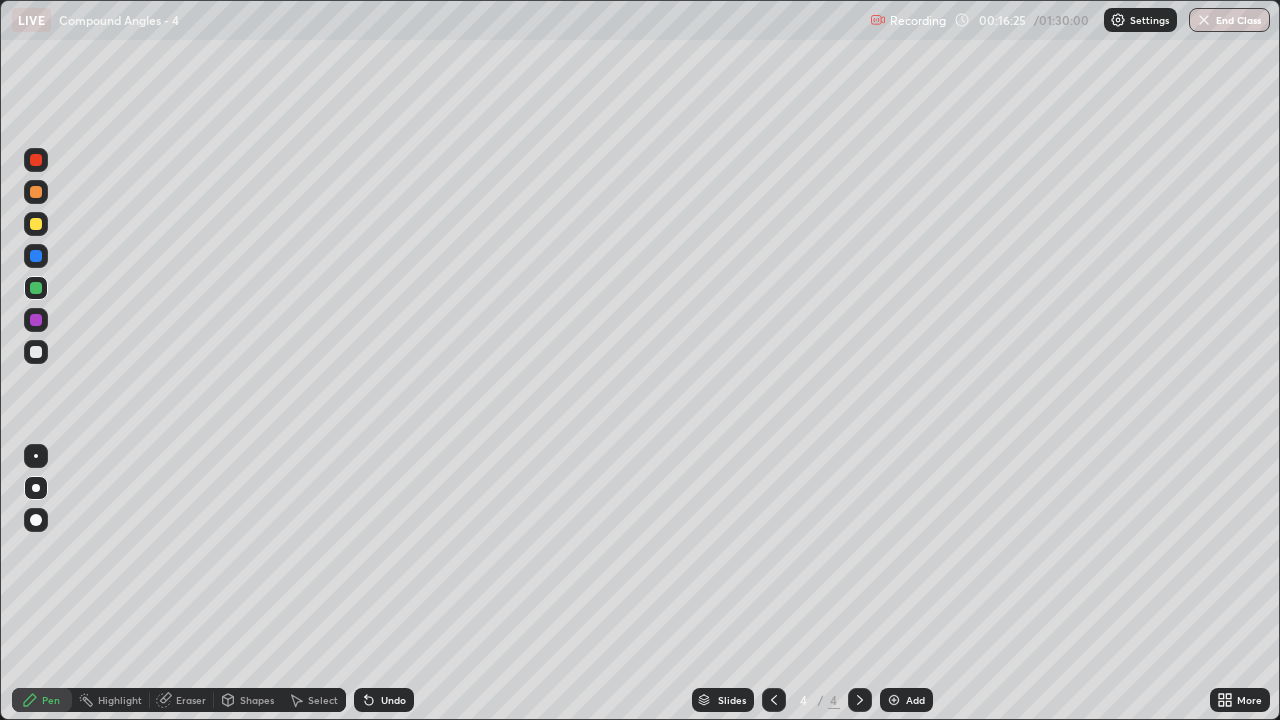 click at bounding box center (36, 352) 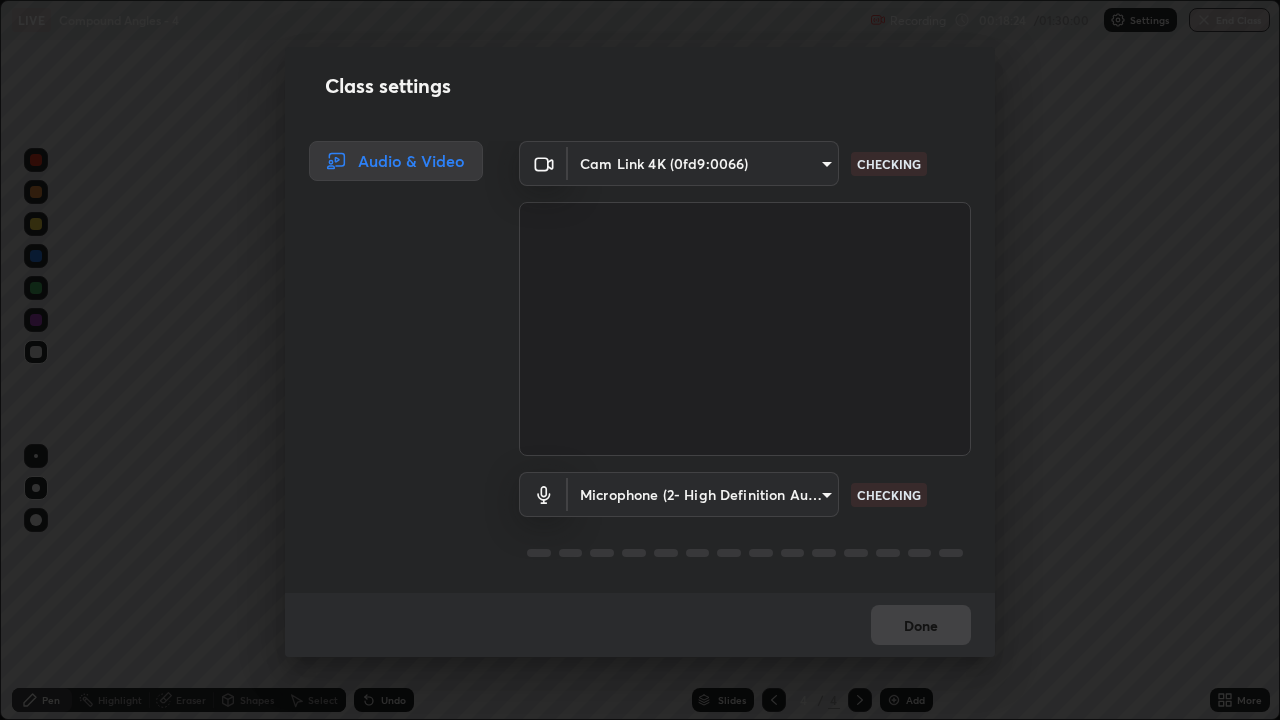 click on "Class settings Audio & Video Cam Link 4K ([HASH]) [HASH] CHECKING Microphone (2- High Definition Audio Device) [HASH] CHECKING Done" at bounding box center (640, 360) 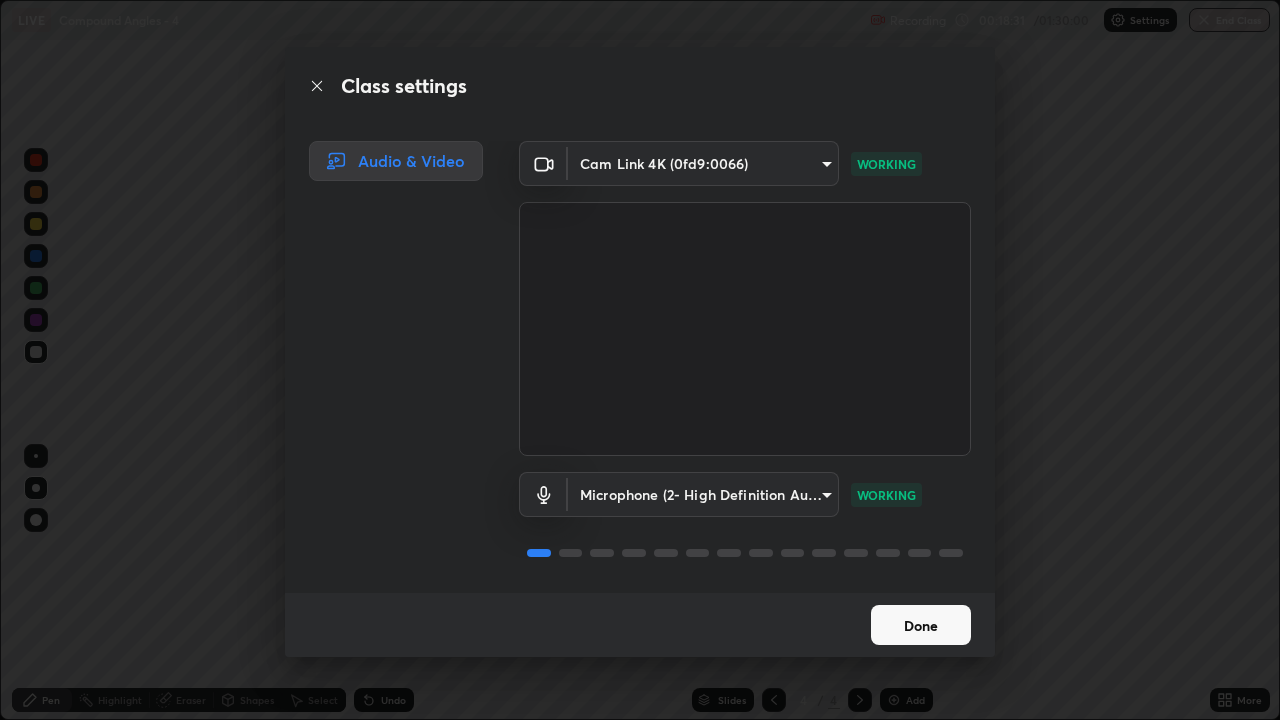 click on "Done" at bounding box center (921, 625) 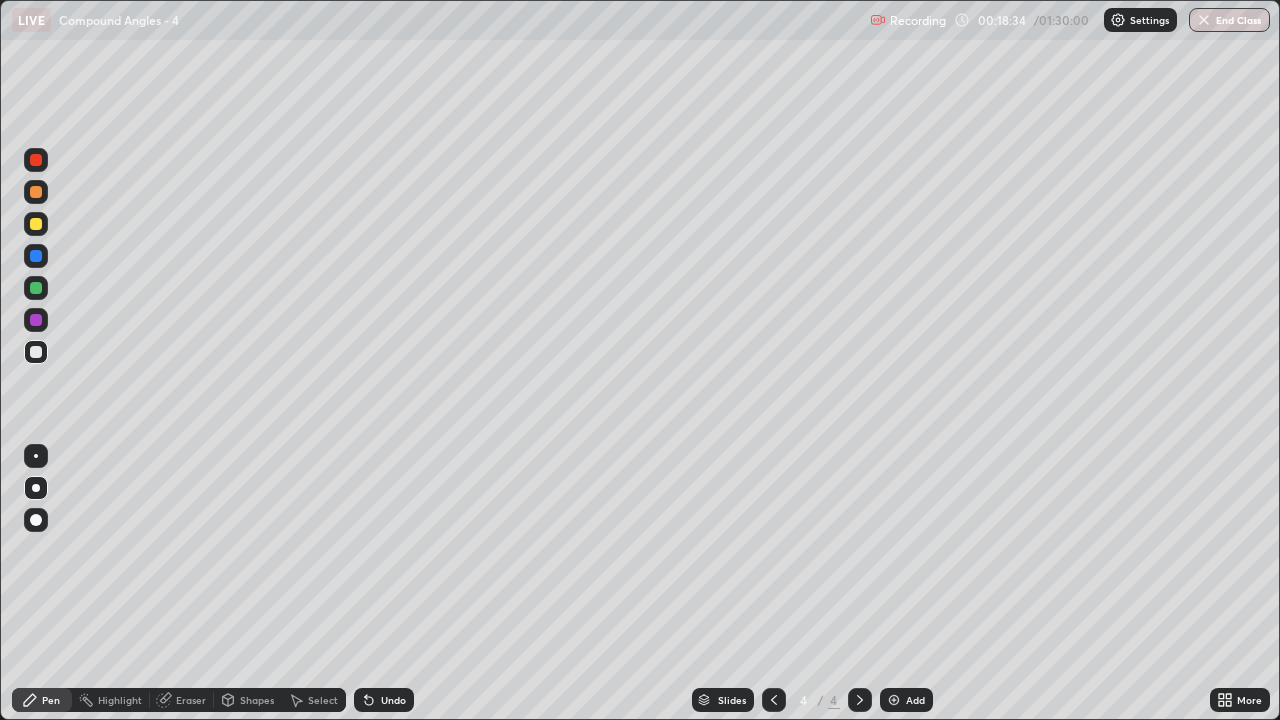 click on "Eraser" at bounding box center (191, 700) 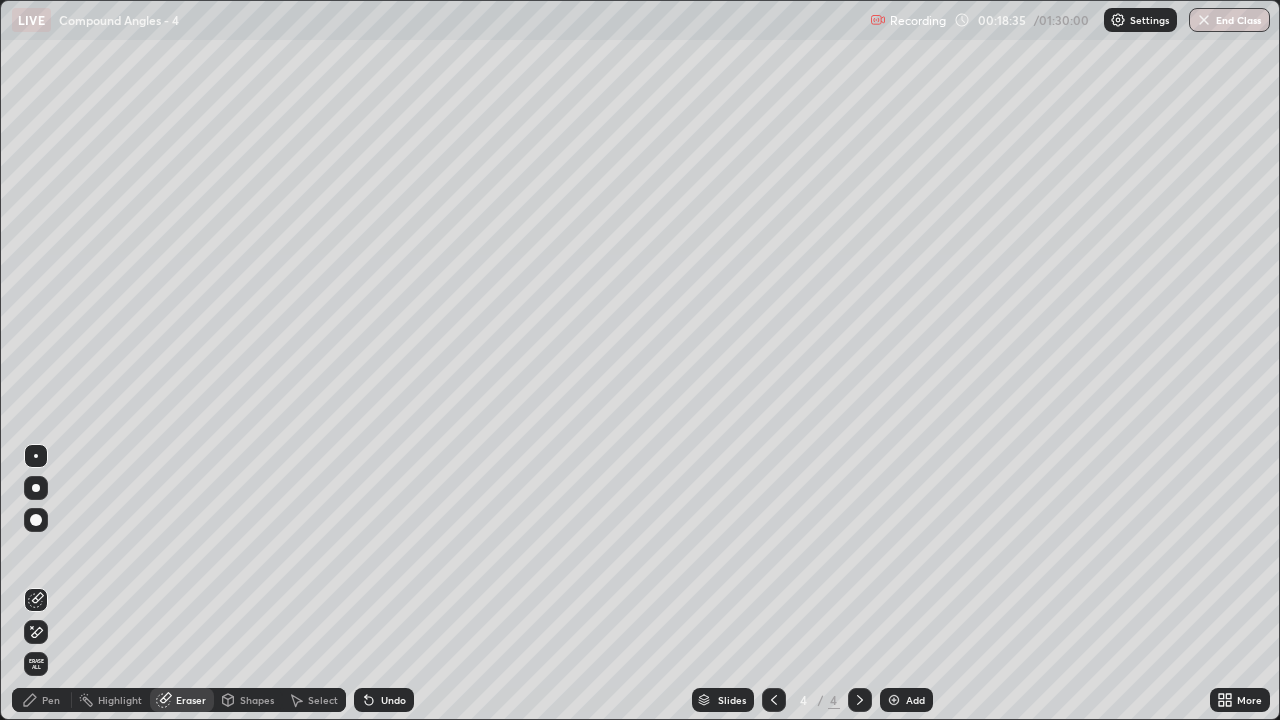 click 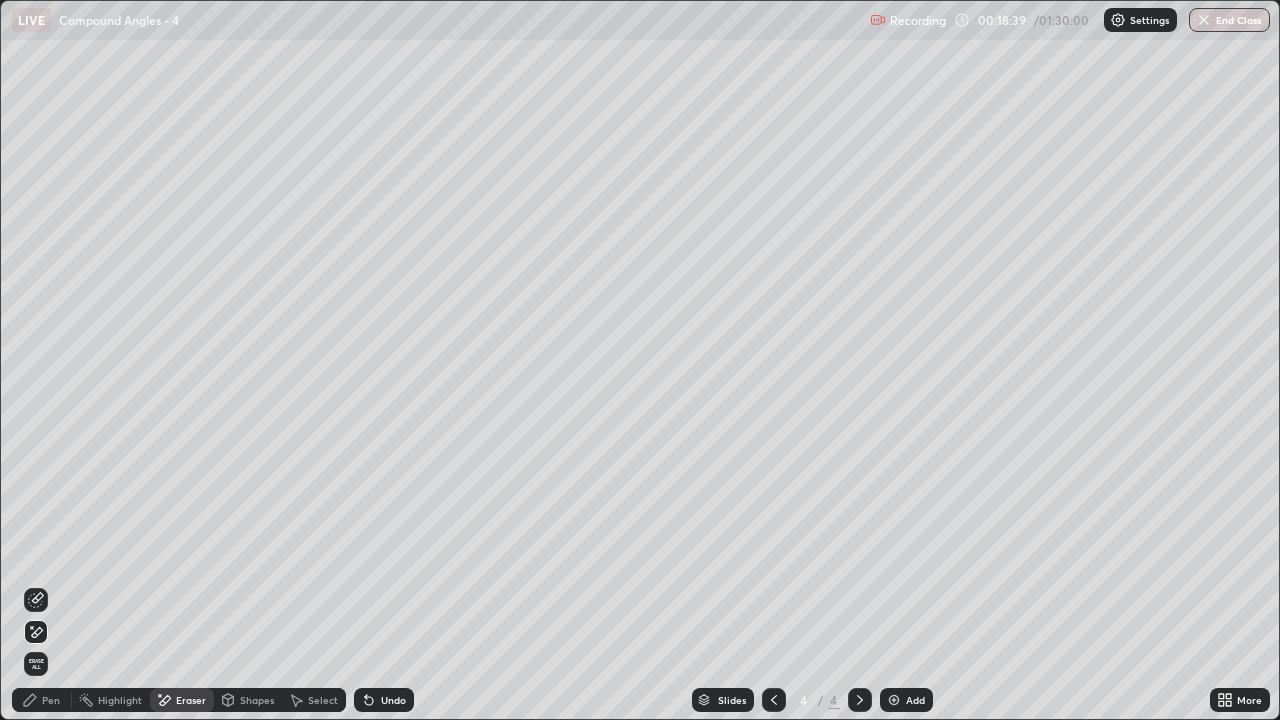 click on "Pen" at bounding box center (42, 700) 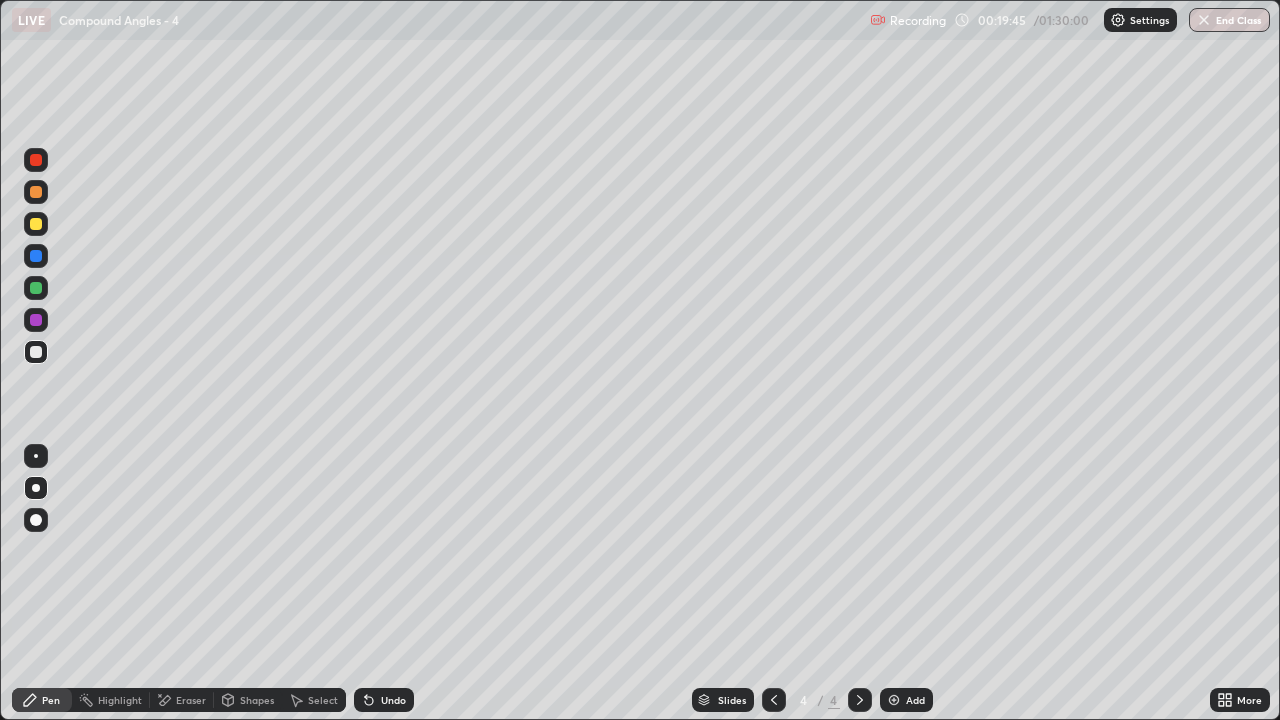 click on "Eraser" at bounding box center [182, 700] 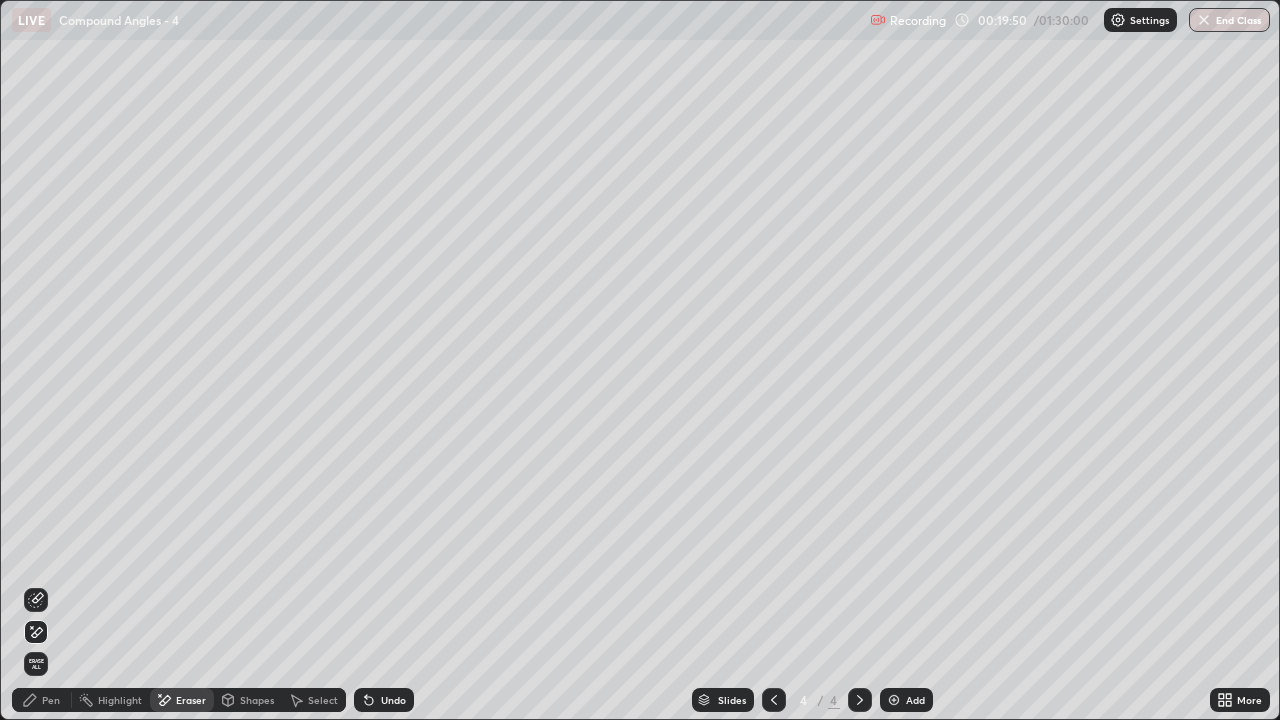 click on "Pen" at bounding box center (42, 700) 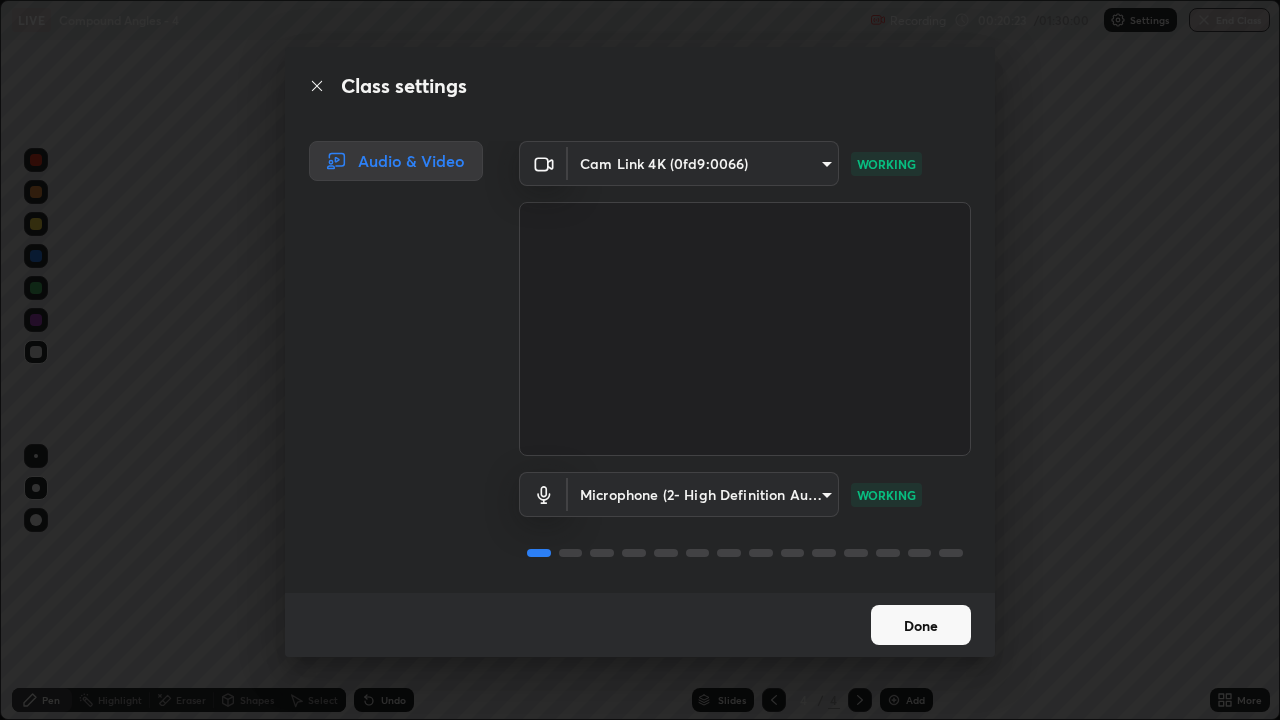 click on "Done" at bounding box center (921, 625) 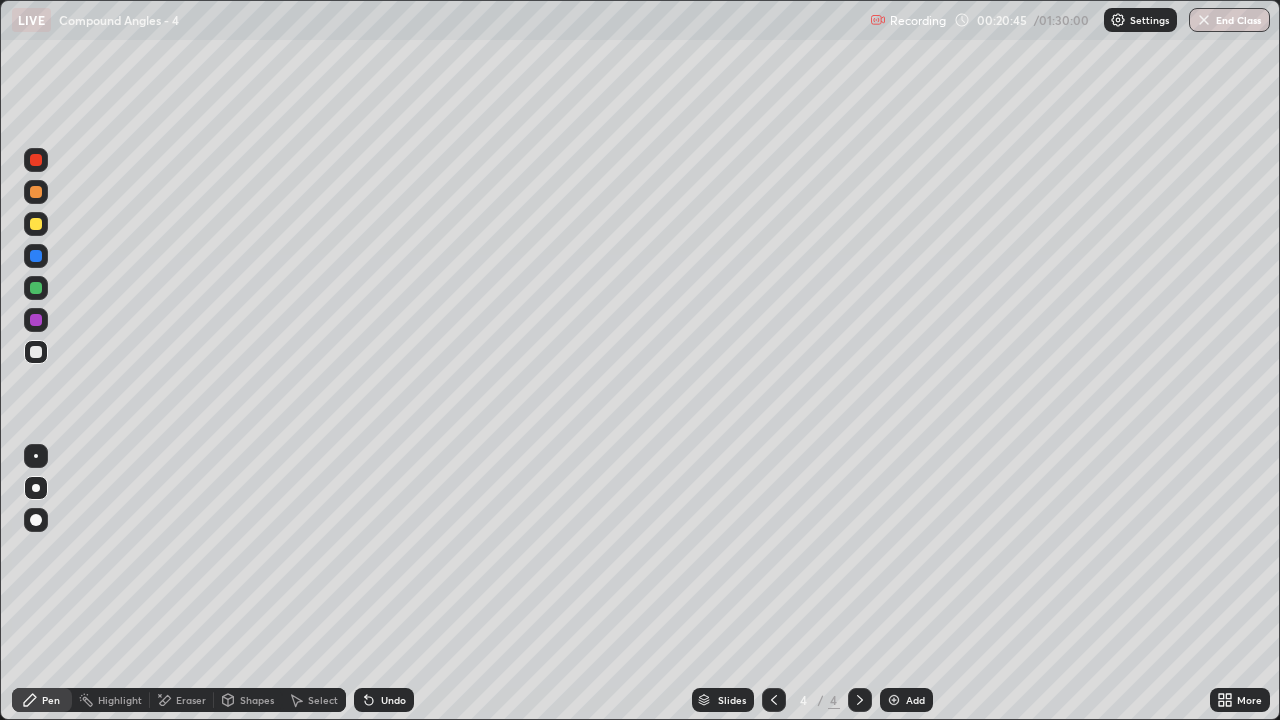 click on "Undo" at bounding box center [393, 700] 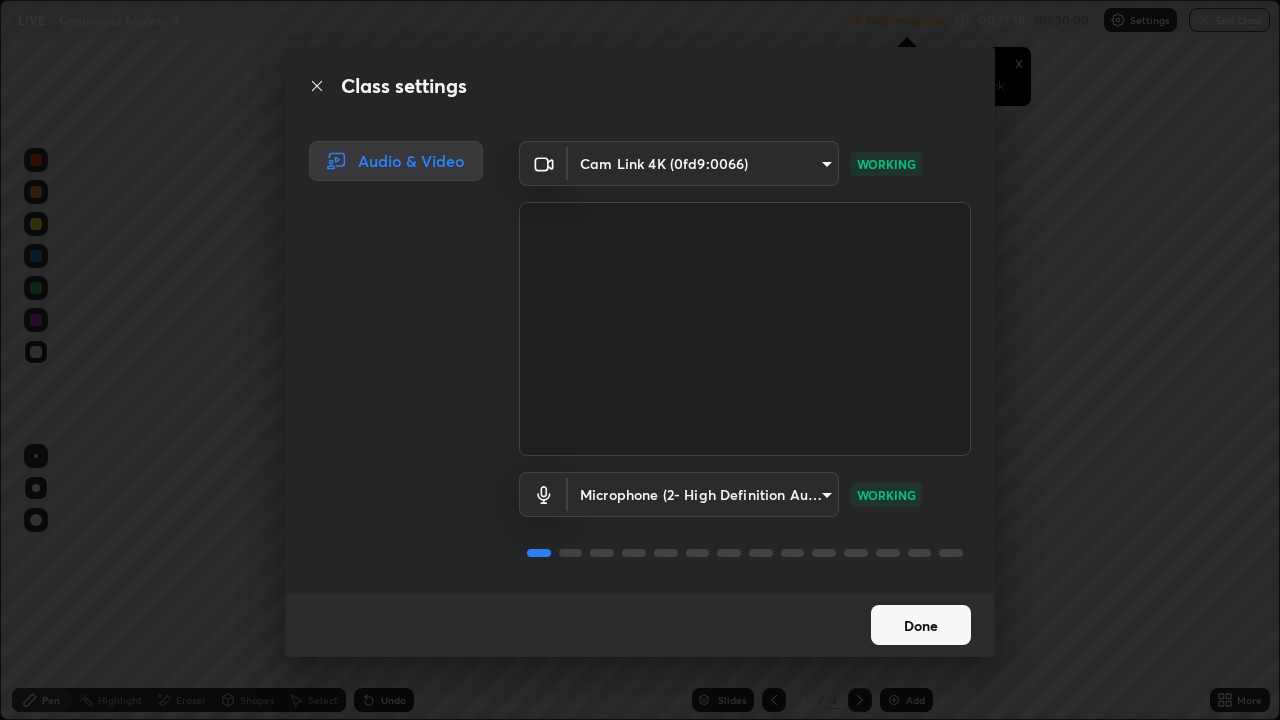 click on "Done" at bounding box center (921, 625) 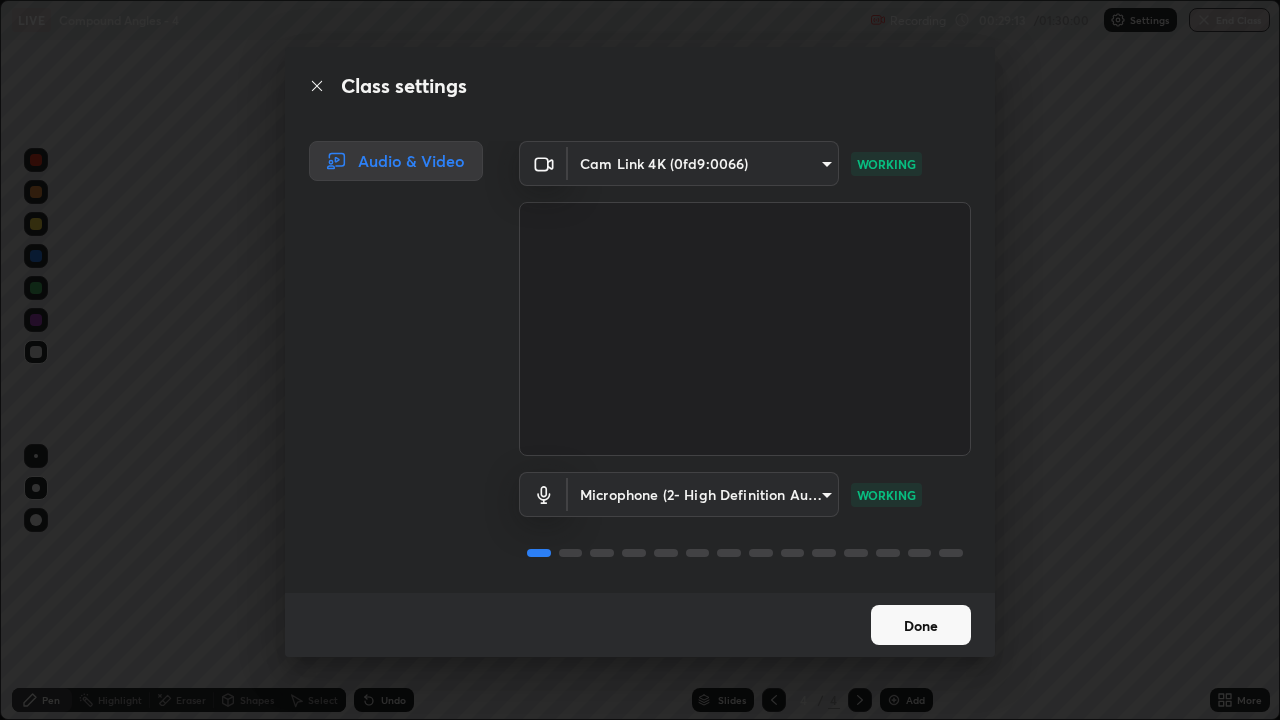 click on "Done" at bounding box center (921, 625) 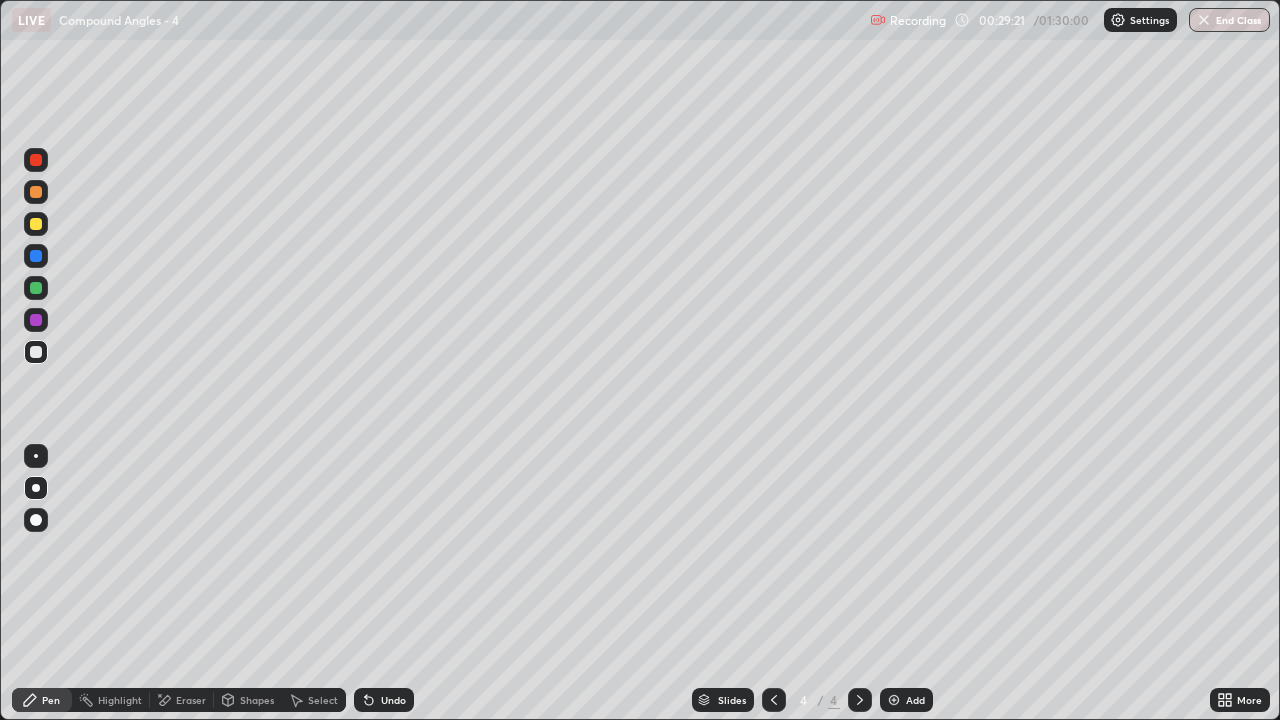 click at bounding box center (36, 352) 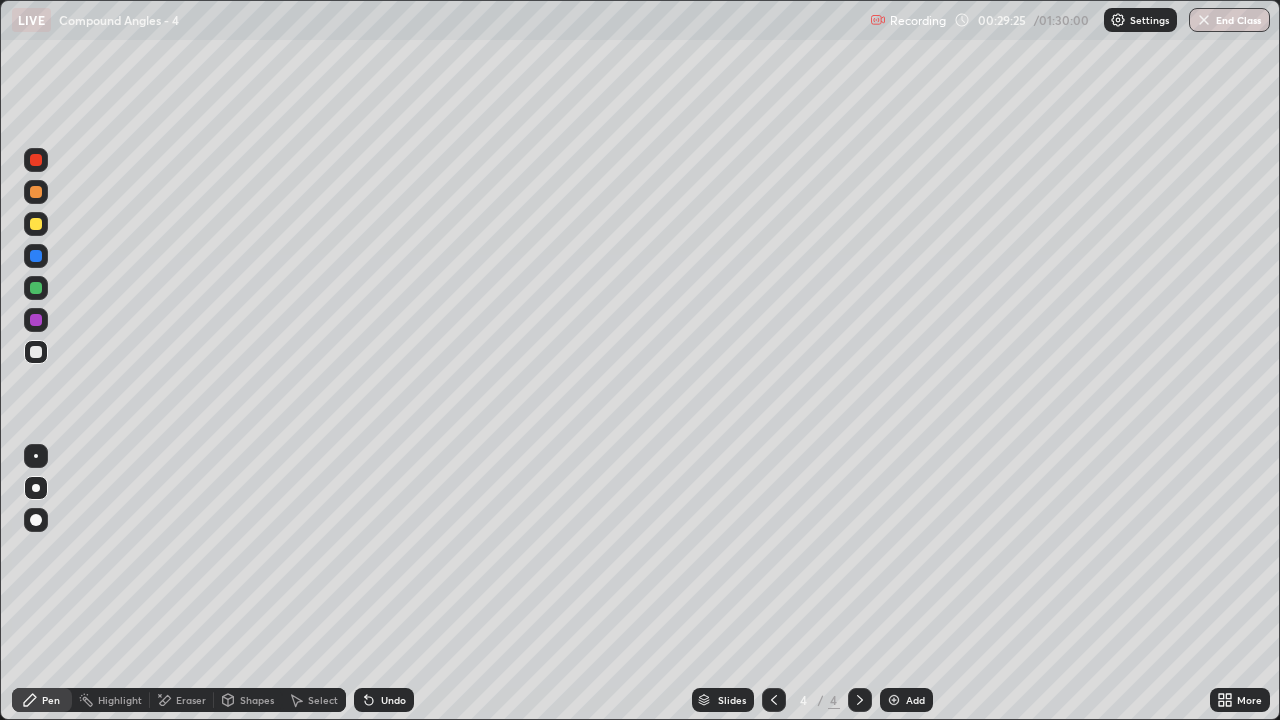 click on "Undo" at bounding box center [393, 700] 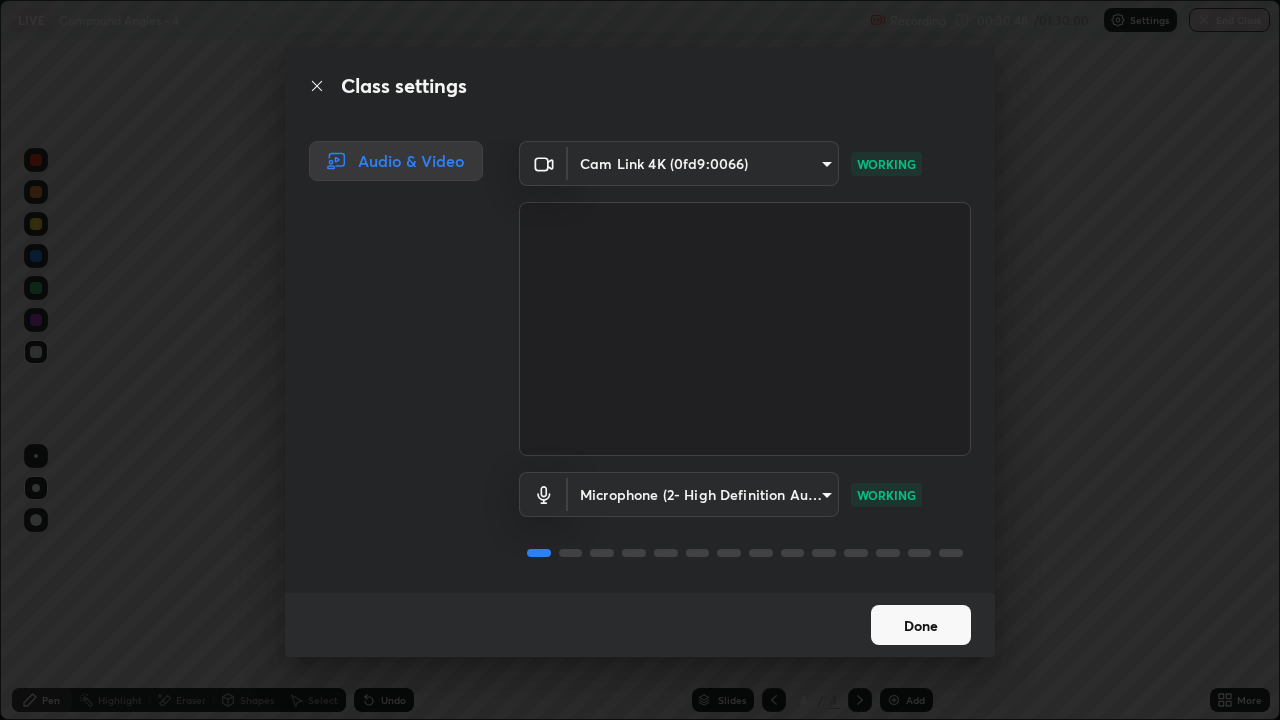 click on "Done" at bounding box center [921, 625] 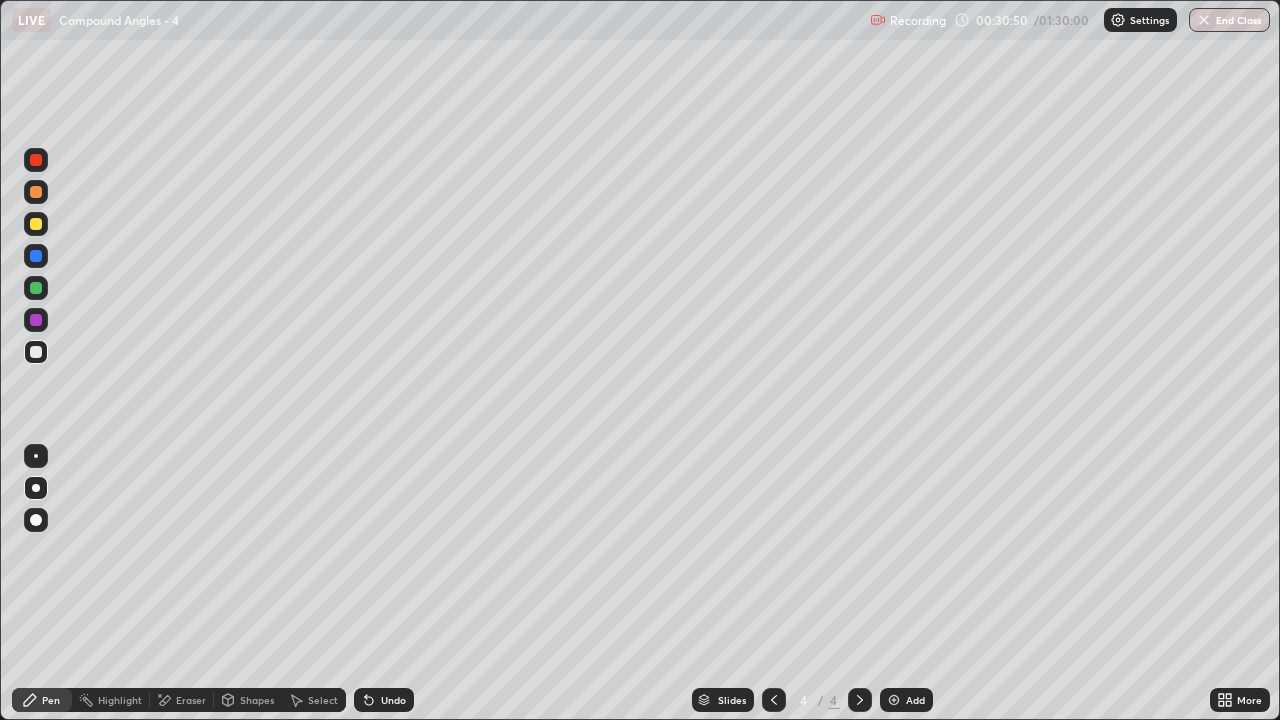 click on "Settings" at bounding box center (1140, 20) 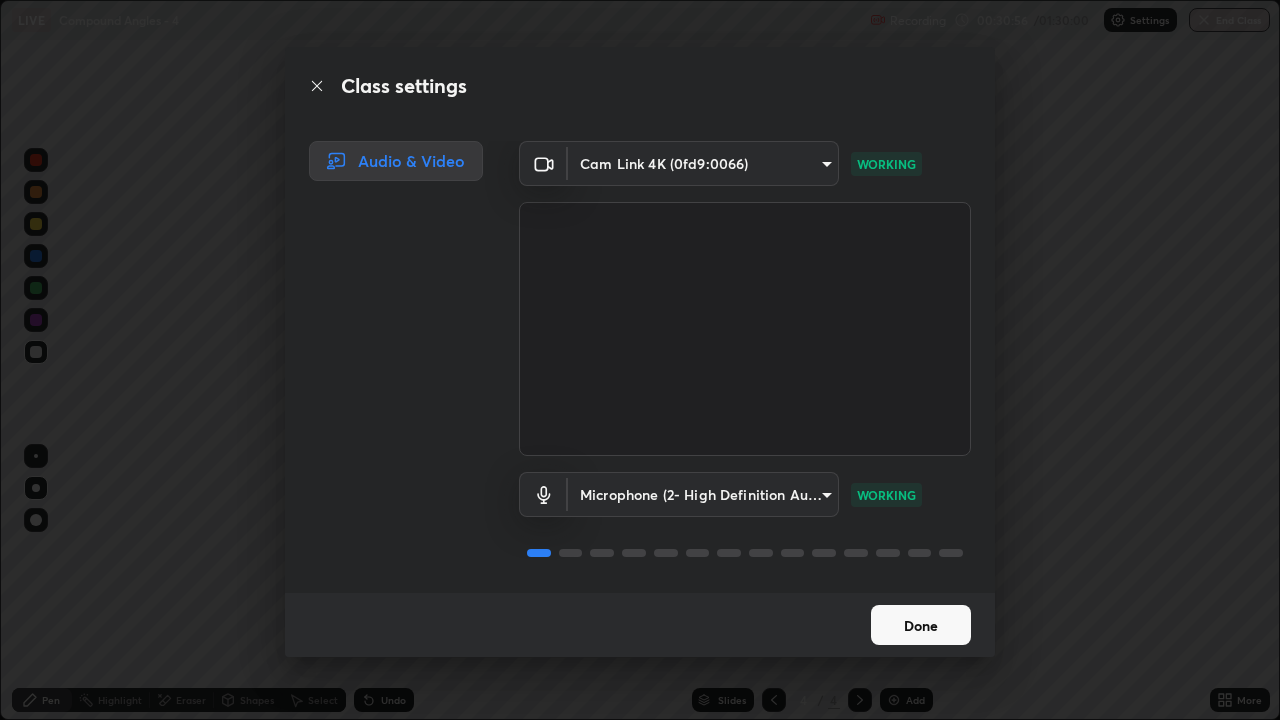scroll, scrollTop: 2, scrollLeft: 0, axis: vertical 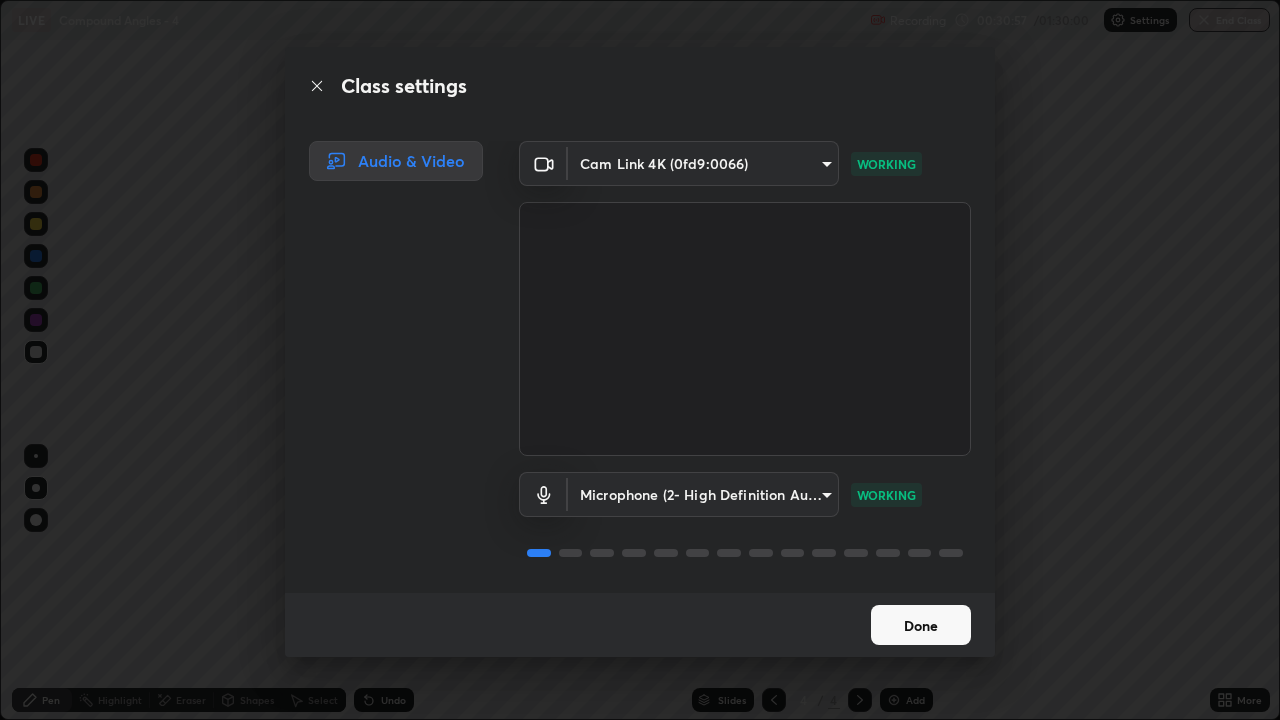 click on "Done" at bounding box center [921, 625] 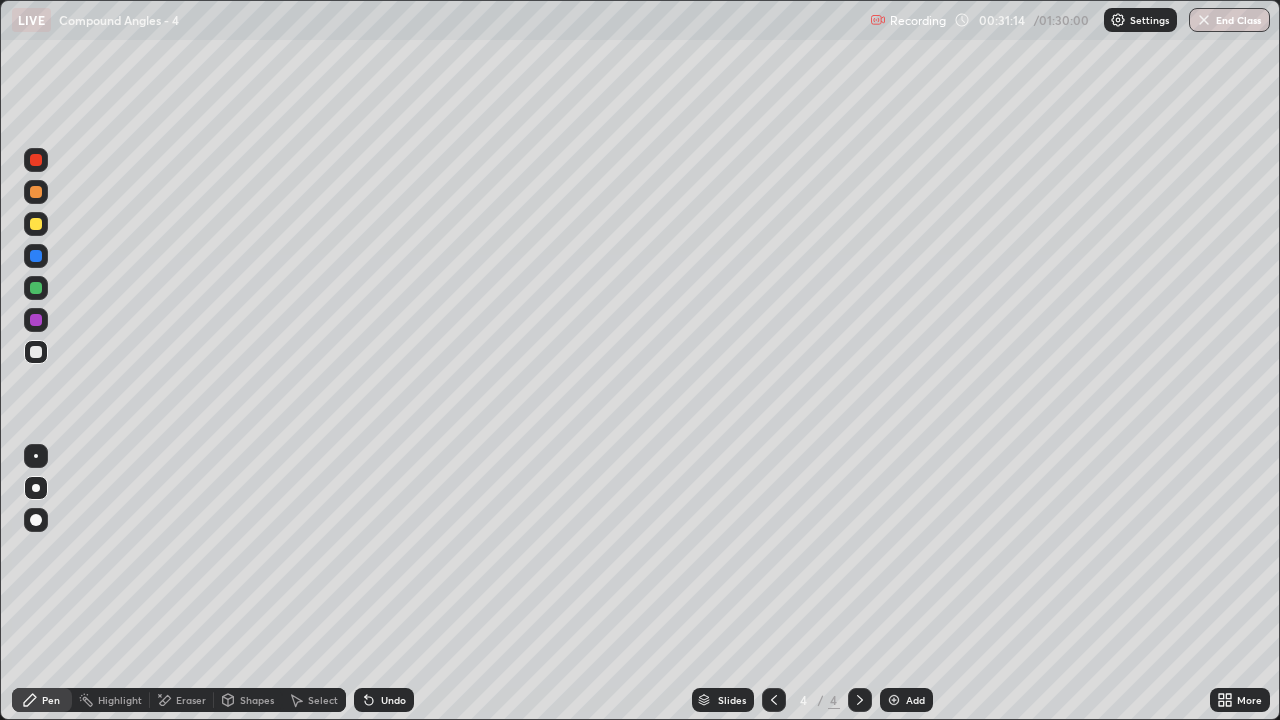 click on "Eraser" at bounding box center (182, 700) 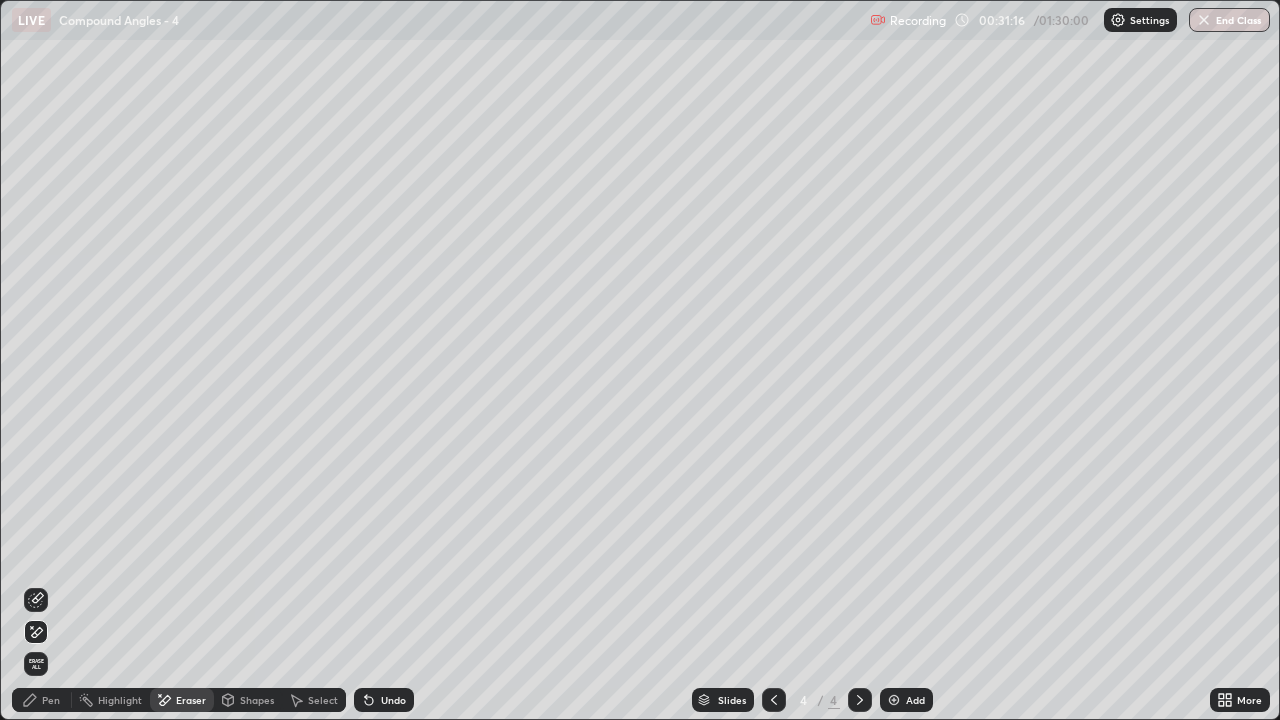 click on "Pen" at bounding box center (42, 700) 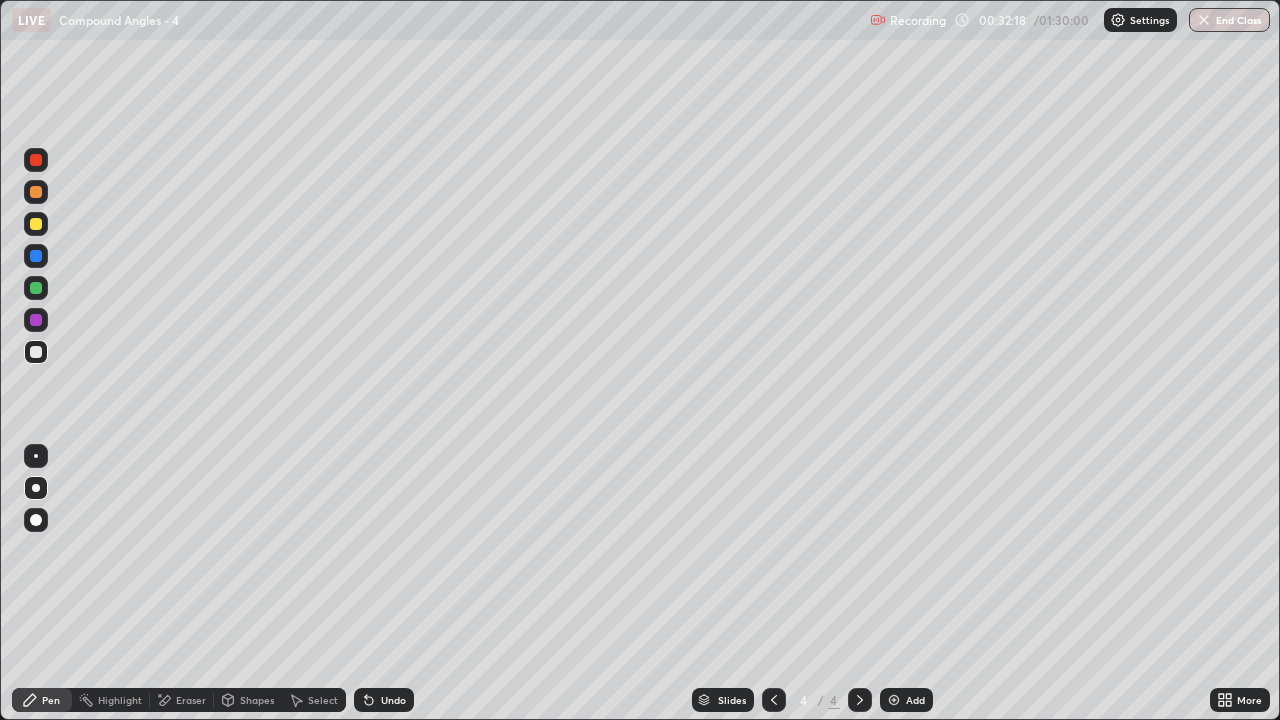 click at bounding box center [774, 700] 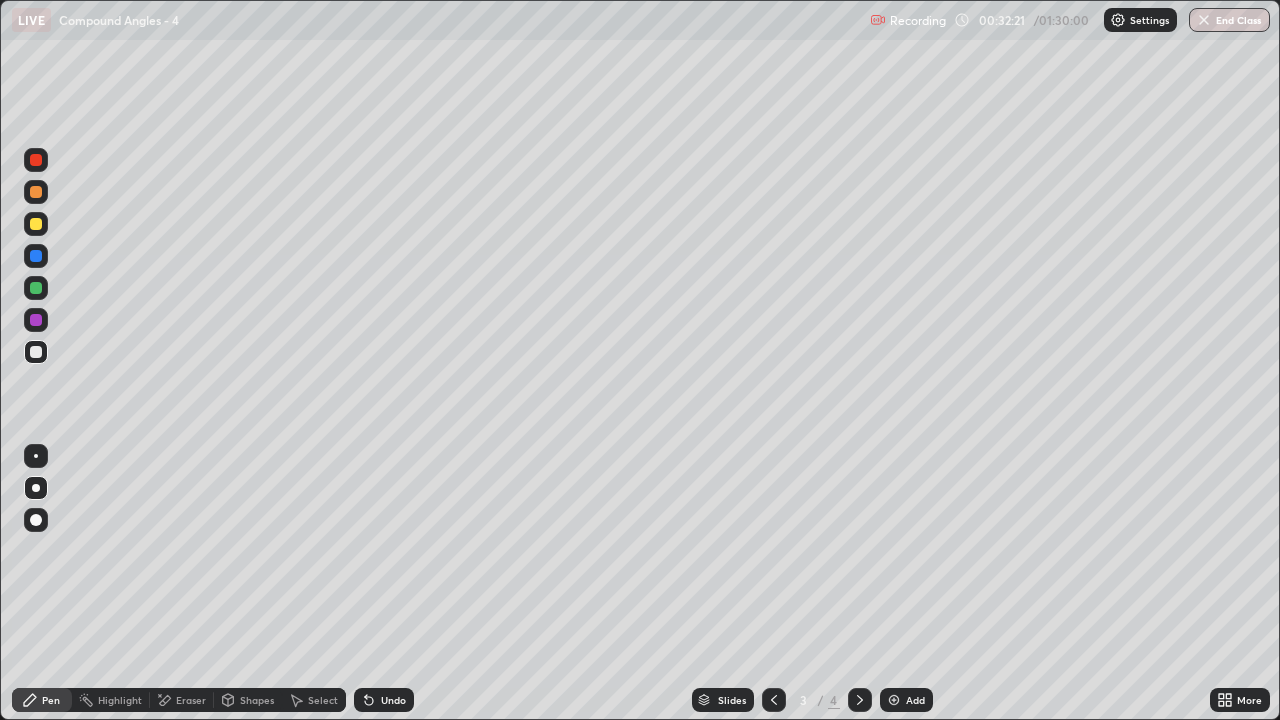 click at bounding box center (860, 700) 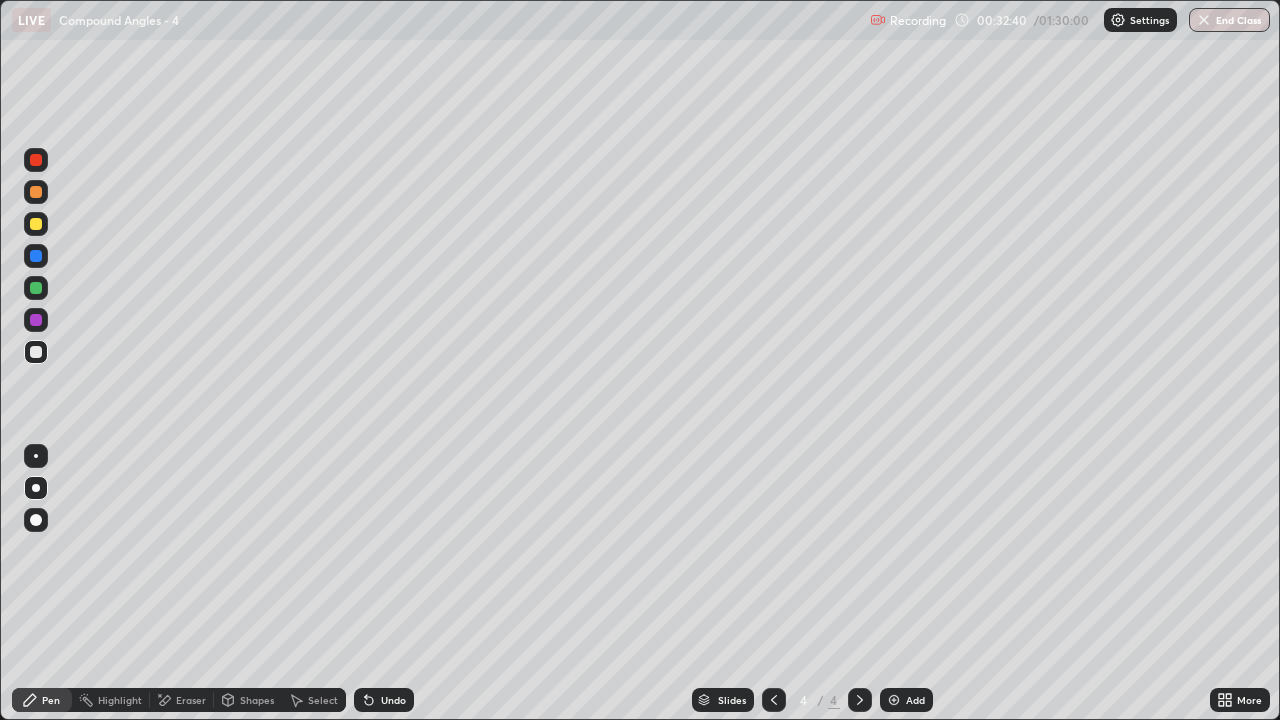 click on "Select" at bounding box center [323, 700] 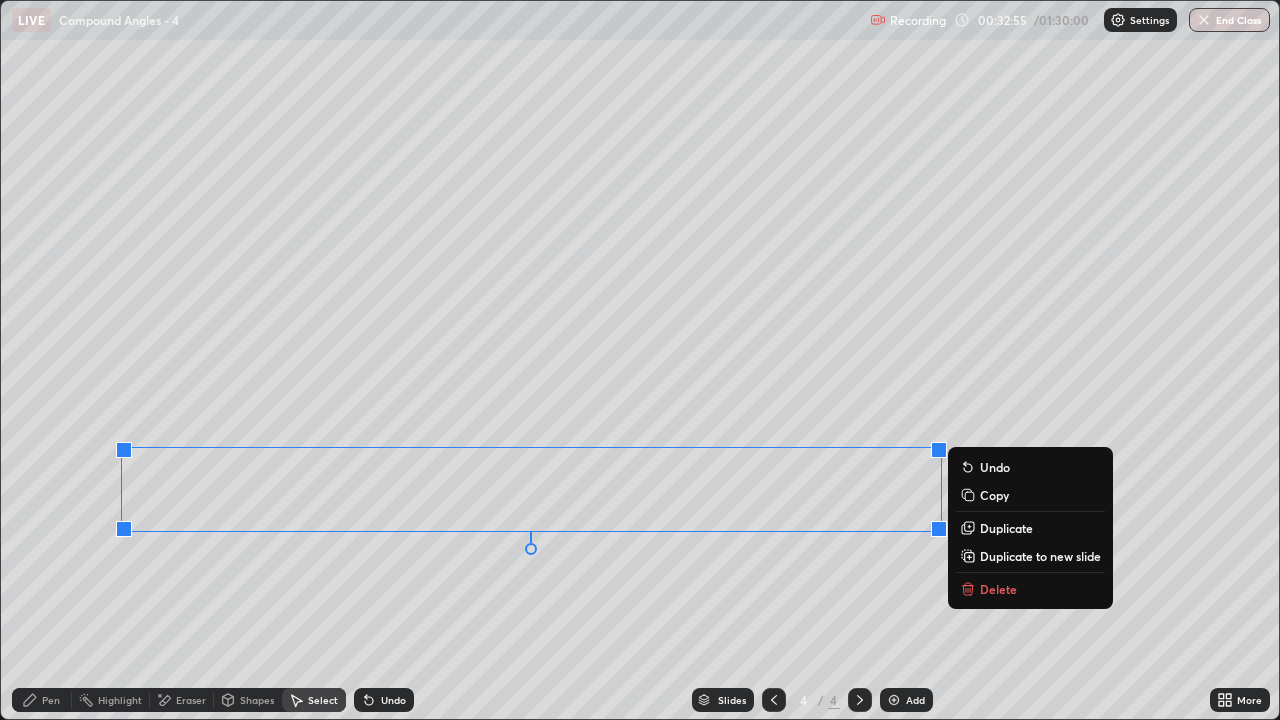 click on "Duplicate to new slide" at bounding box center (1040, 556) 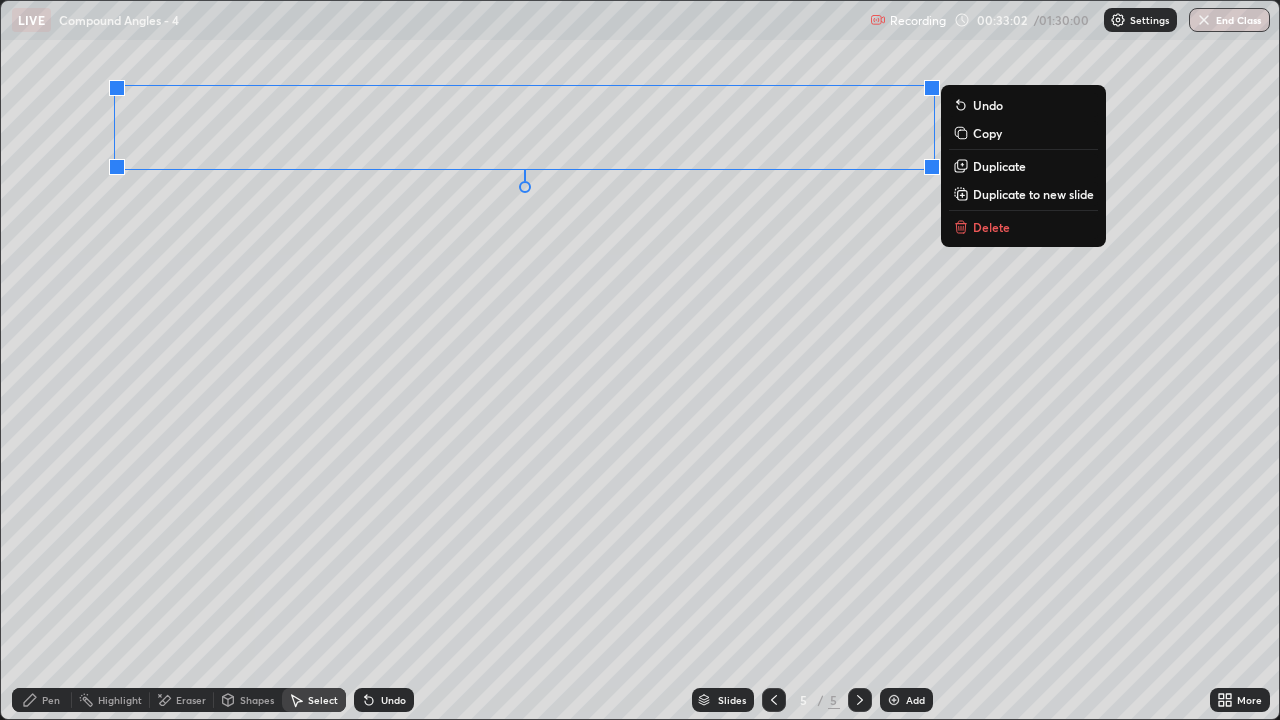 click on "Pen" at bounding box center (42, 700) 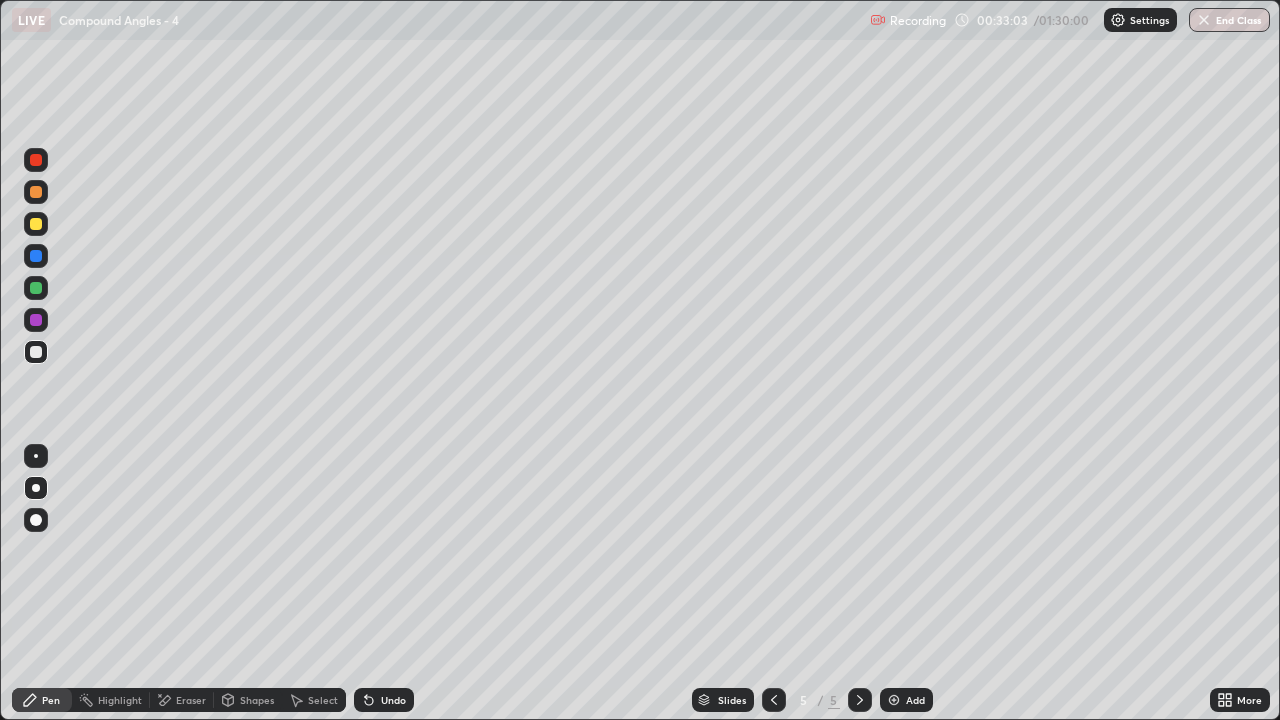 click at bounding box center (36, 352) 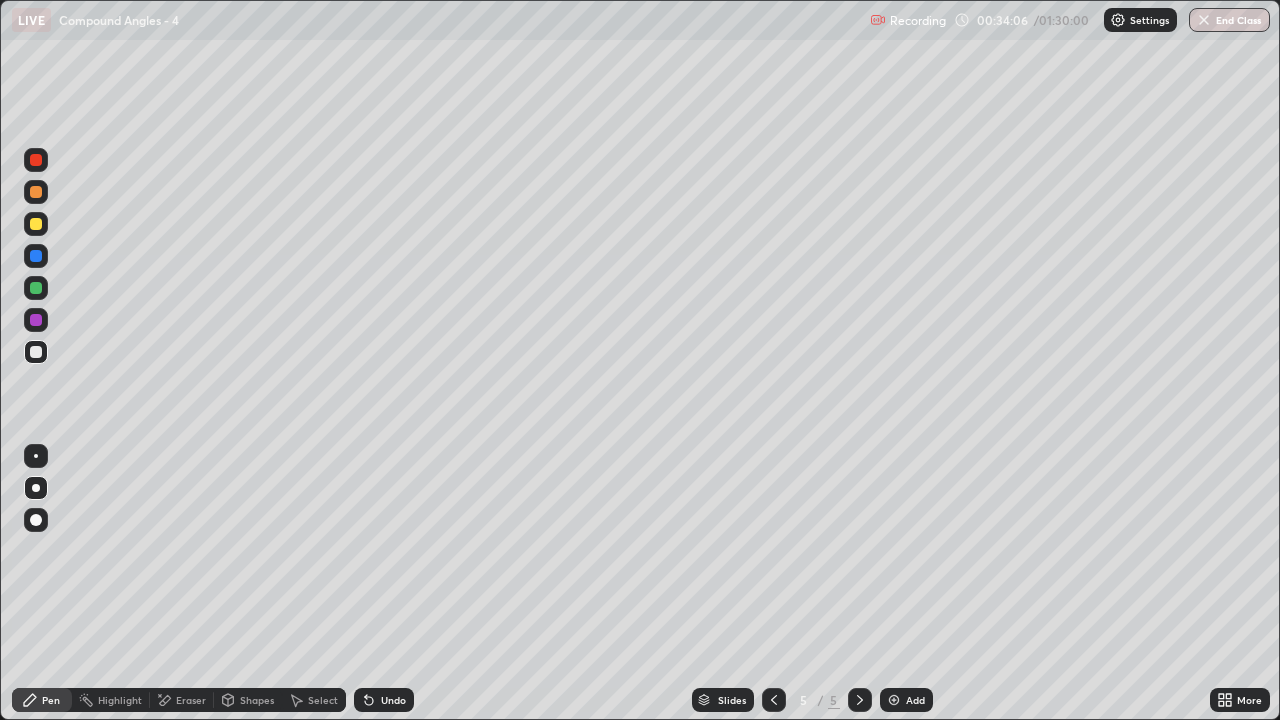 click on "Add" at bounding box center (906, 700) 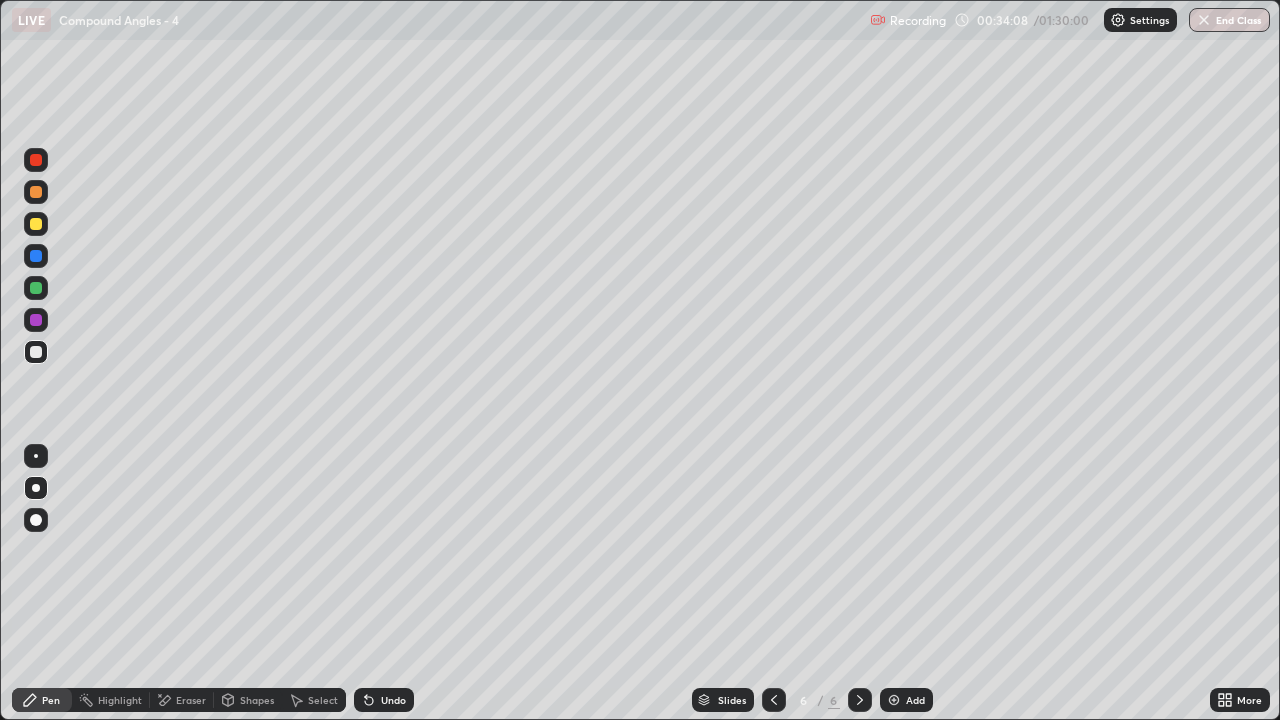 click at bounding box center (36, 224) 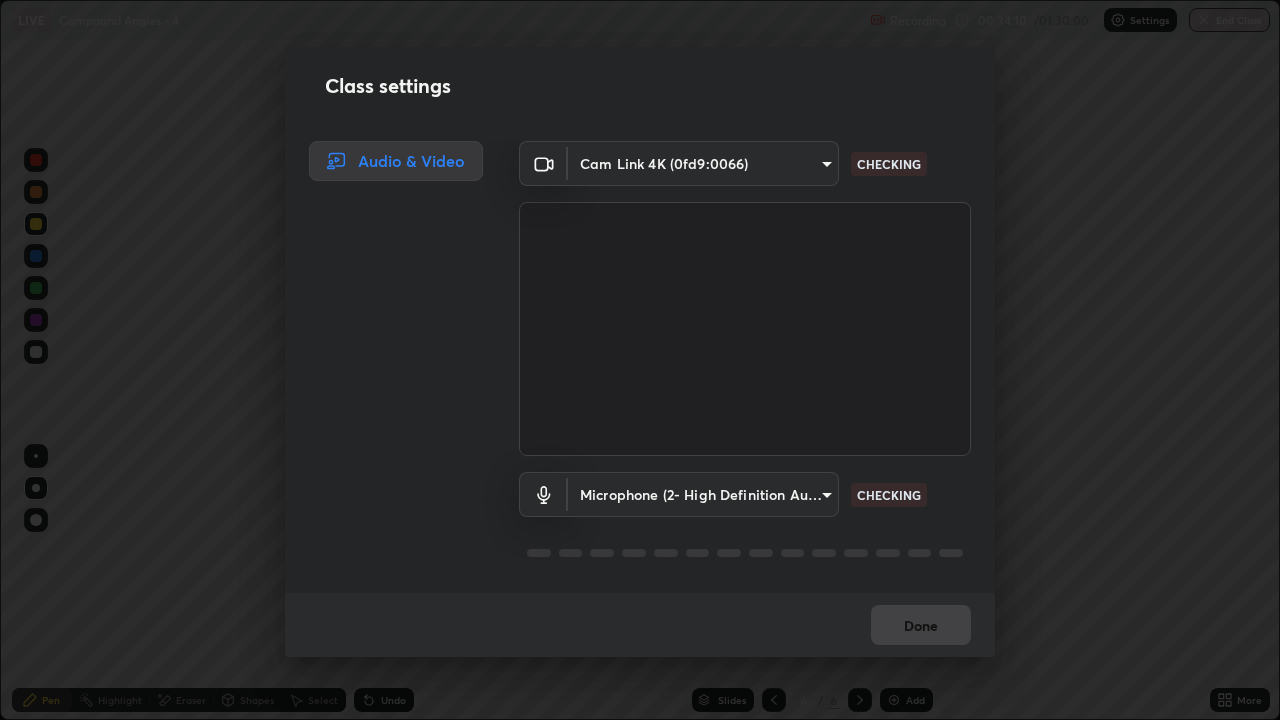 click on "Class settings Audio & Video Cam Link 4K ([HASH]) [HASH] CHECKING Microphone (2- High Definition Audio Device) [HASH] CHECKING Done" at bounding box center (640, 360) 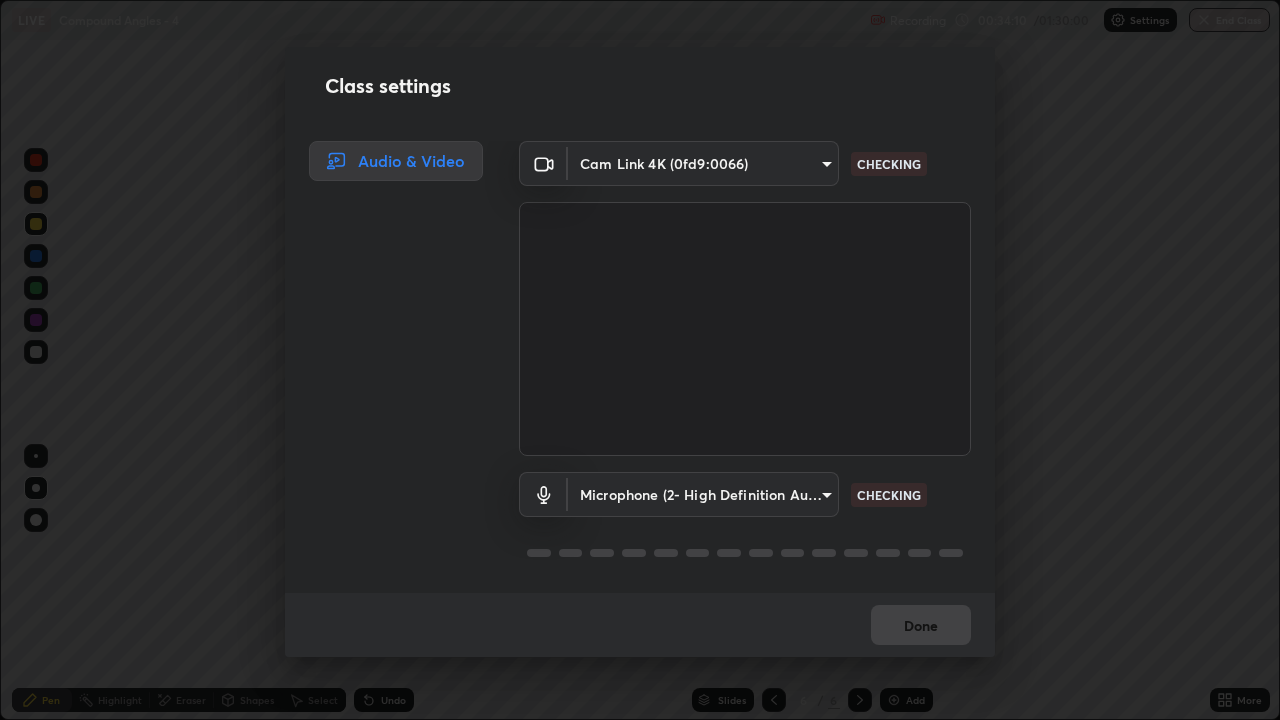 click on "Class settings Audio & Video Cam Link 4K ([HASH]) [HASH] CHECKING Microphone (2- High Definition Audio Device) [HASH] CHECKING Done" at bounding box center (640, 360) 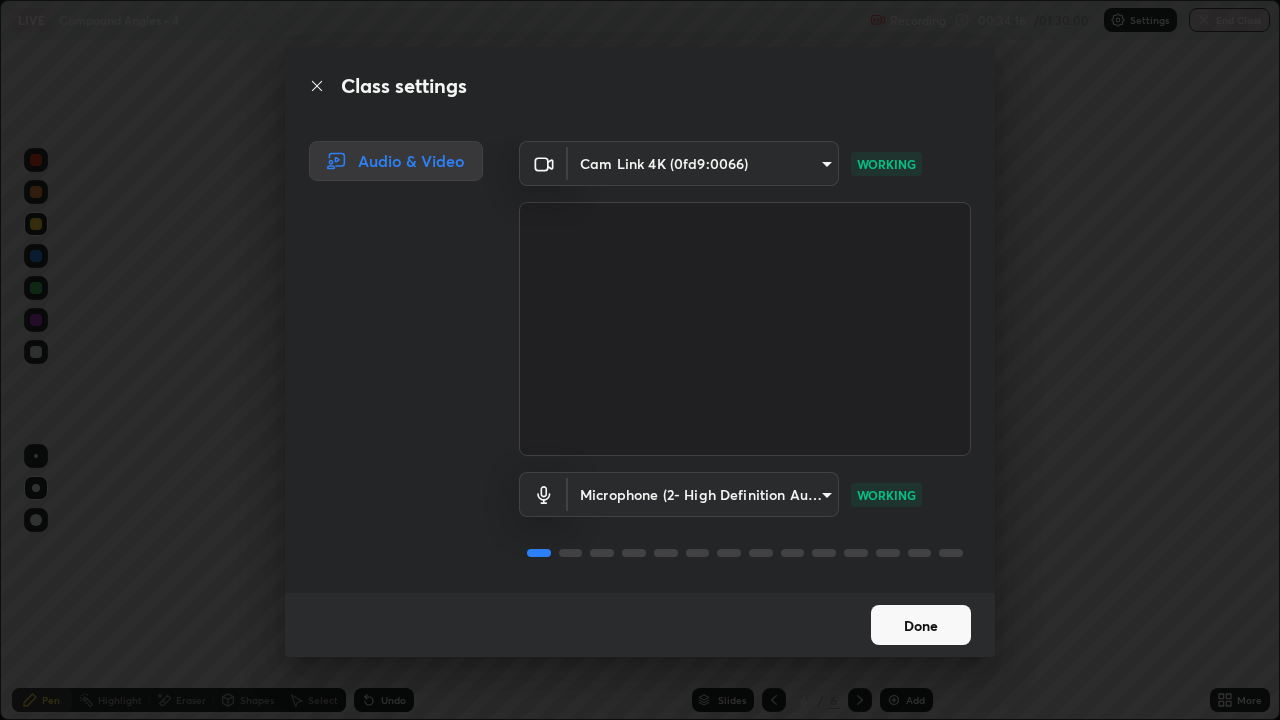 click on "Done" at bounding box center (921, 625) 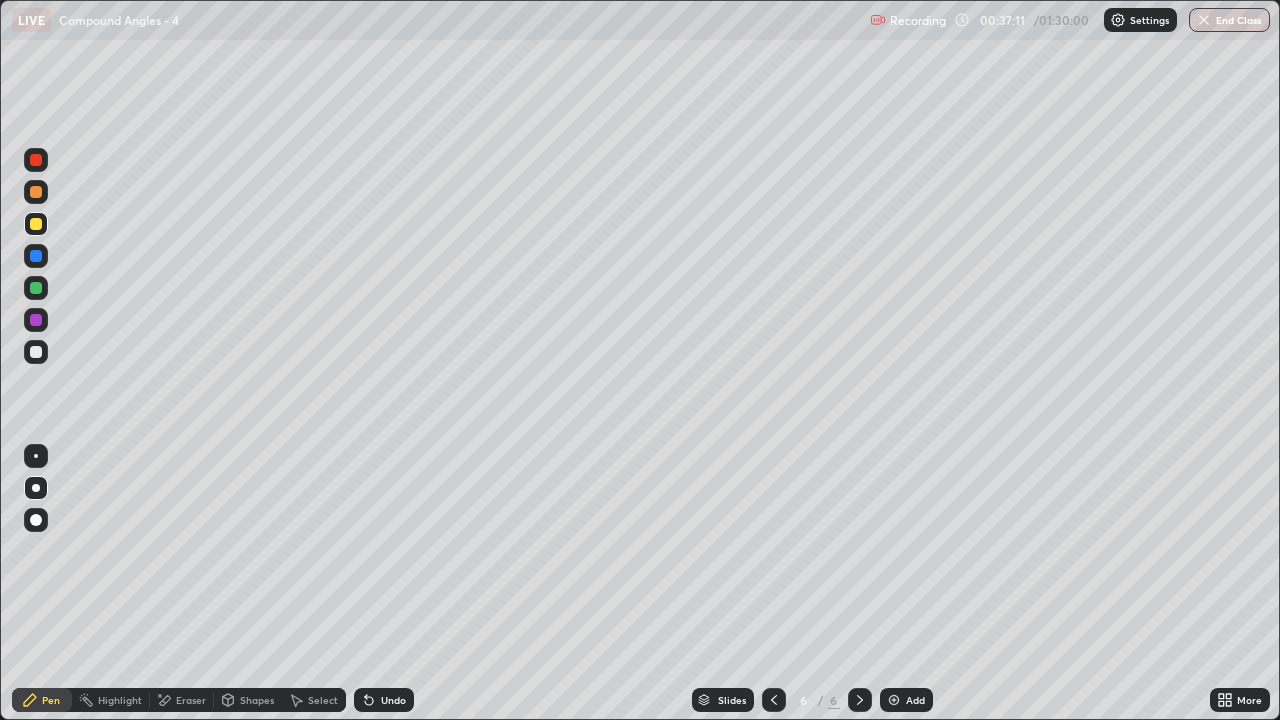 click at bounding box center [774, 700] 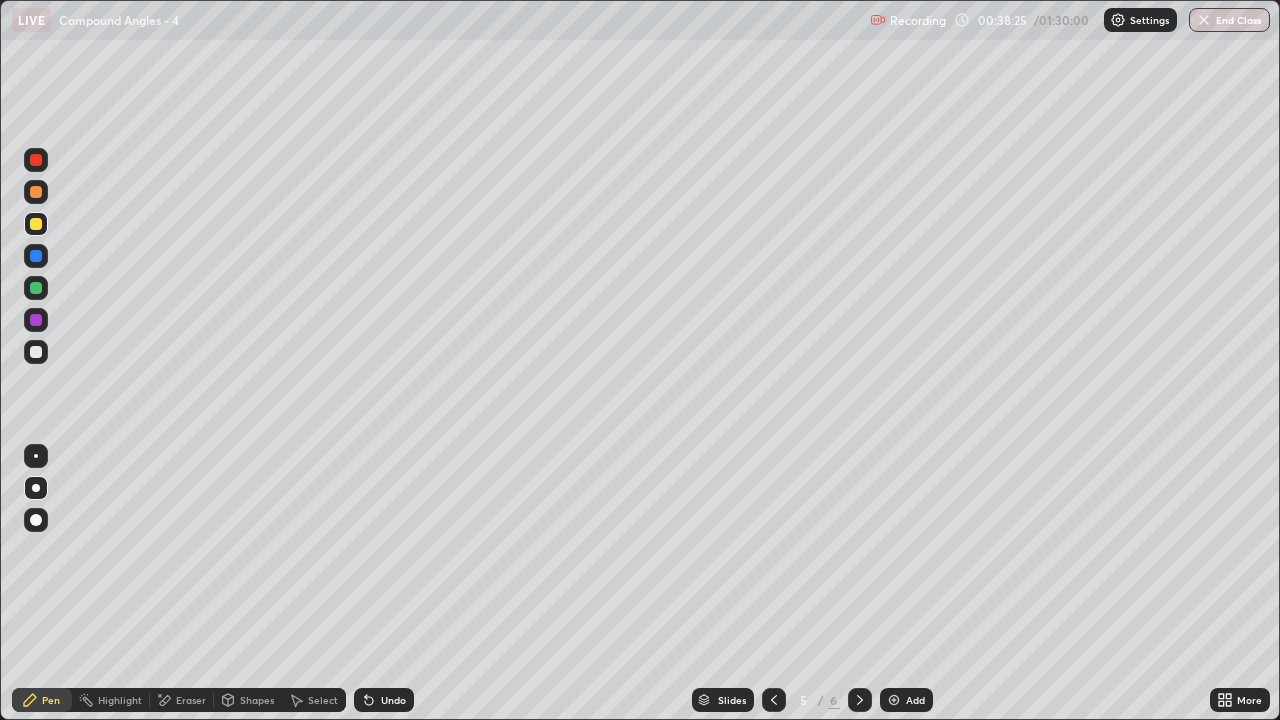 click 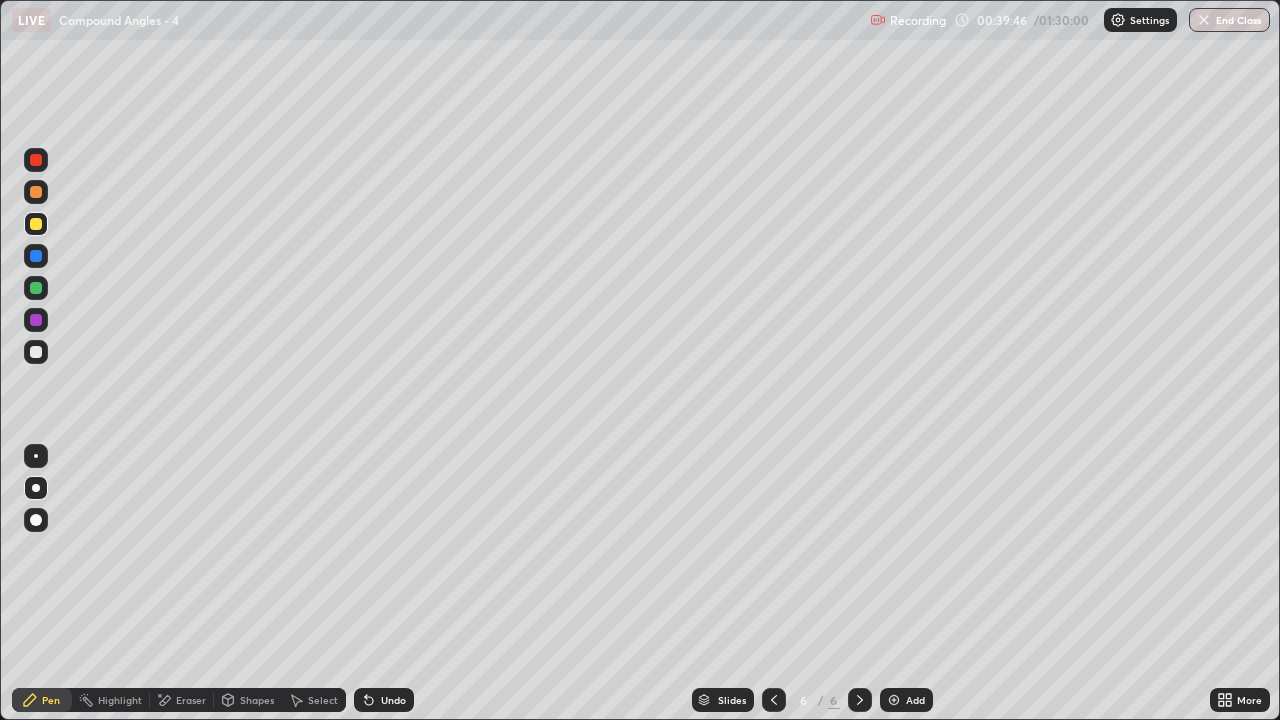 click on "Add" at bounding box center [906, 700] 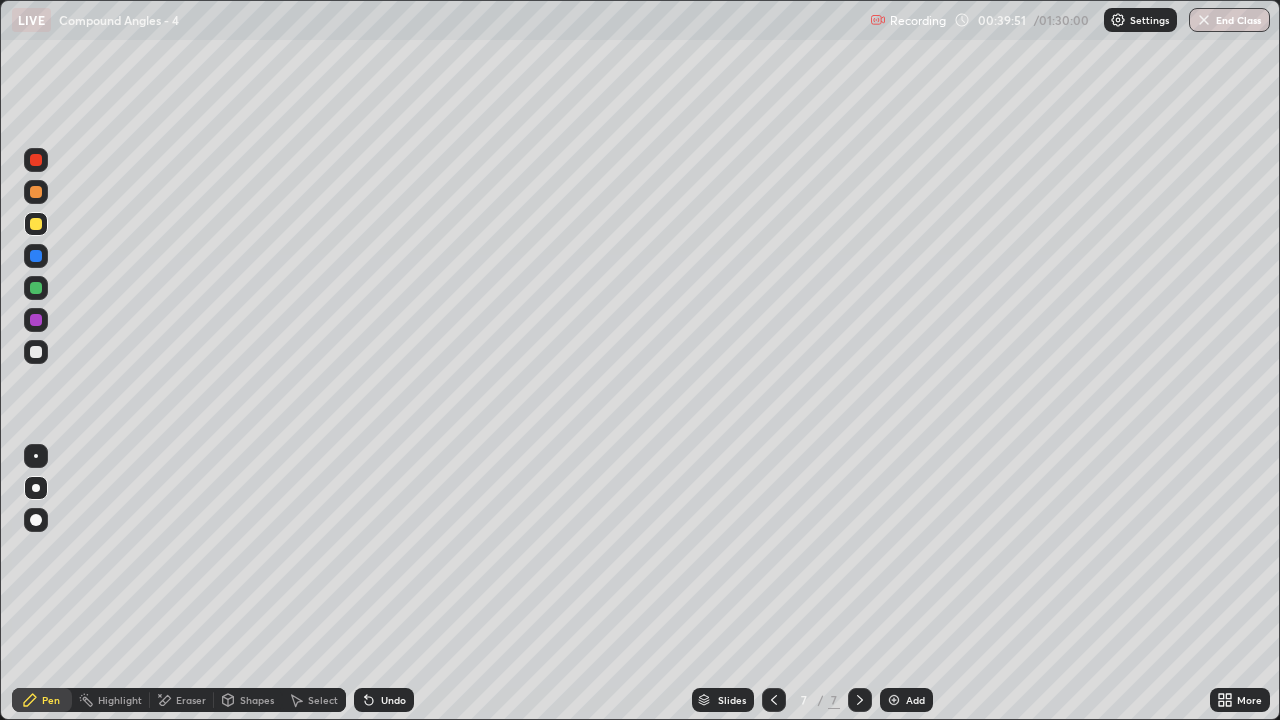 click at bounding box center (36, 224) 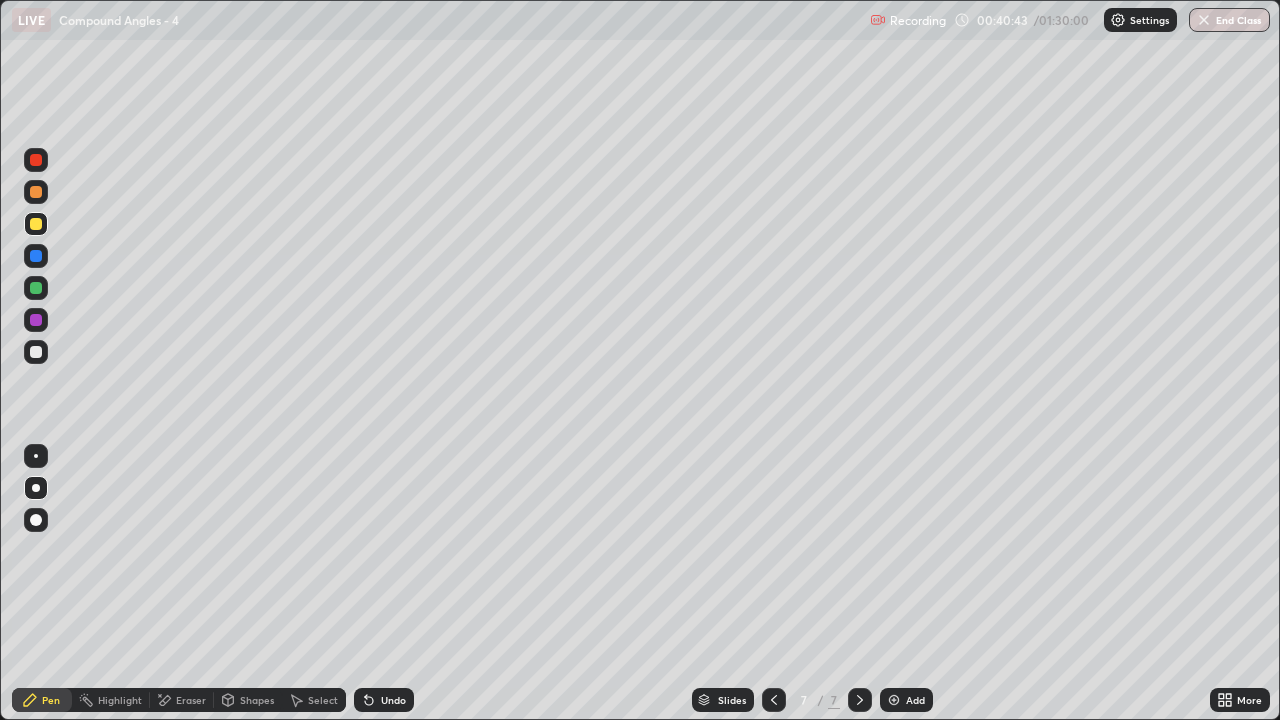 click at bounding box center (774, 700) 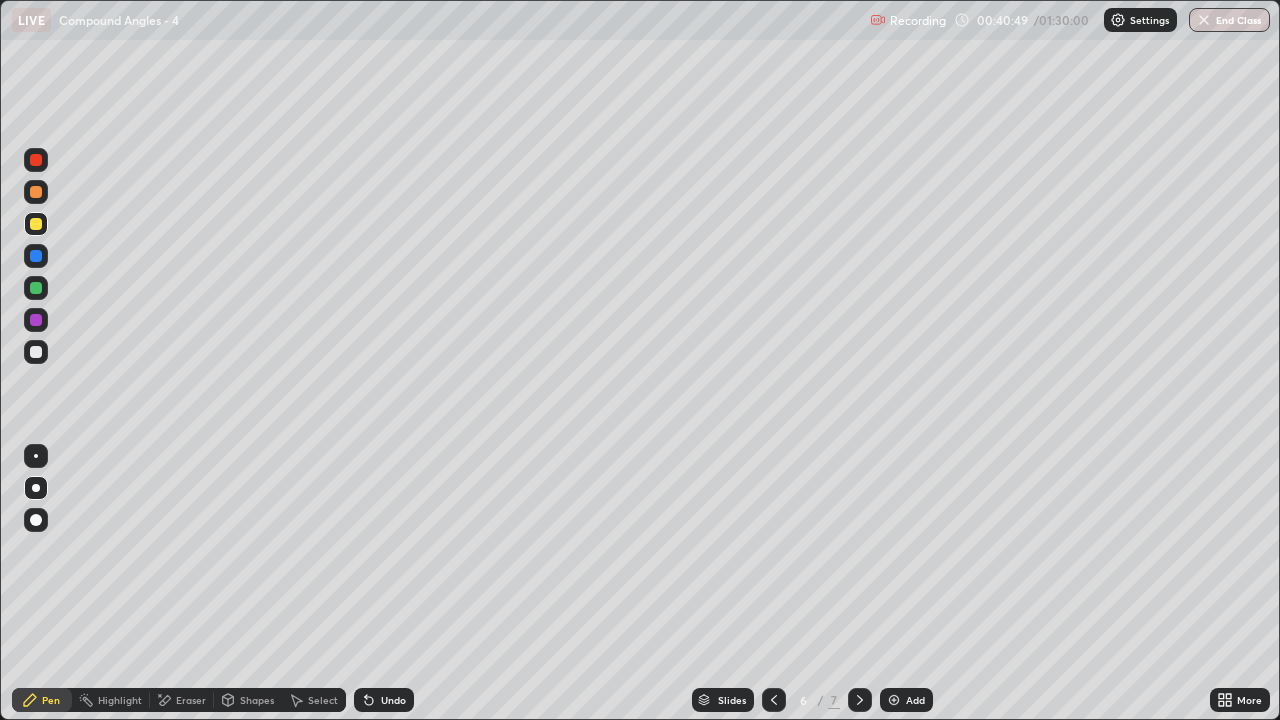 click 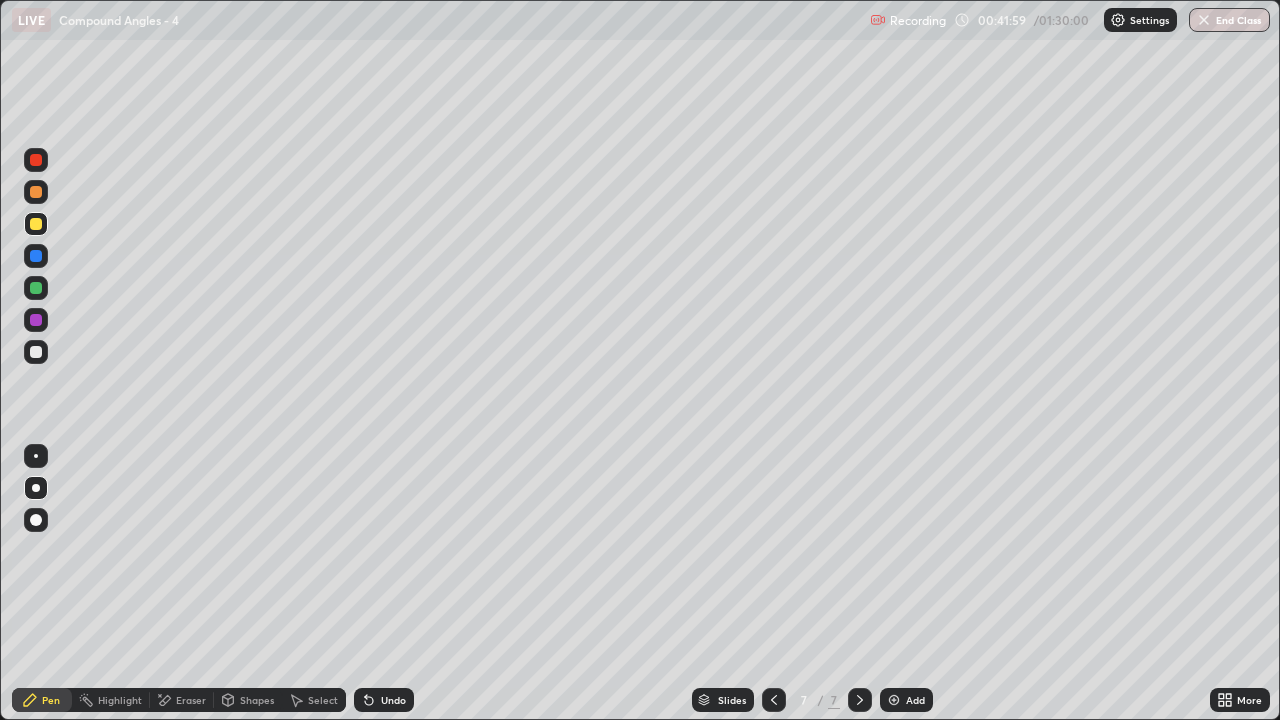 click on "Undo" at bounding box center [384, 700] 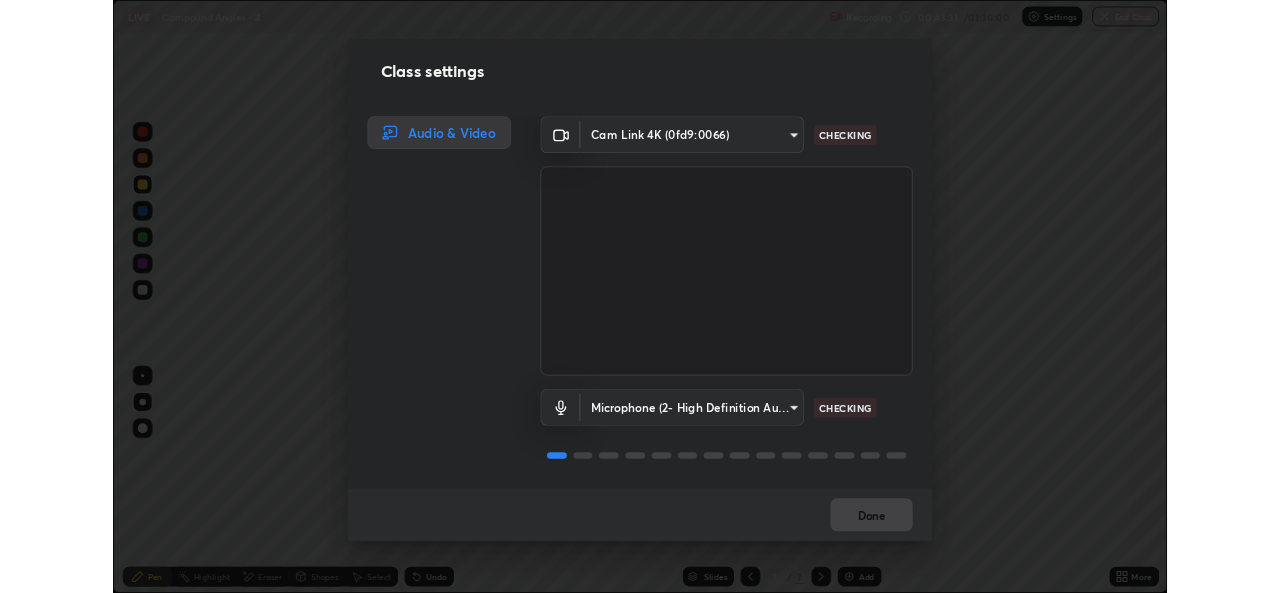 scroll, scrollTop: 2, scrollLeft: 0, axis: vertical 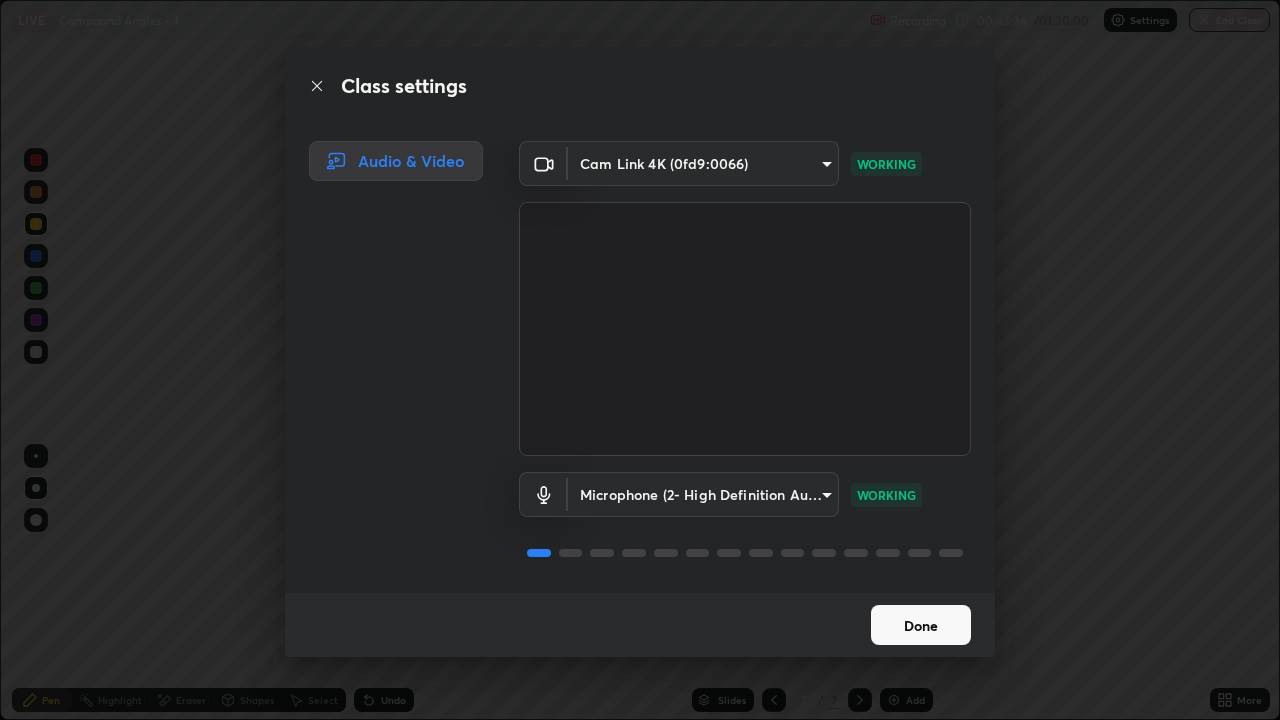 click on "Done" at bounding box center (921, 625) 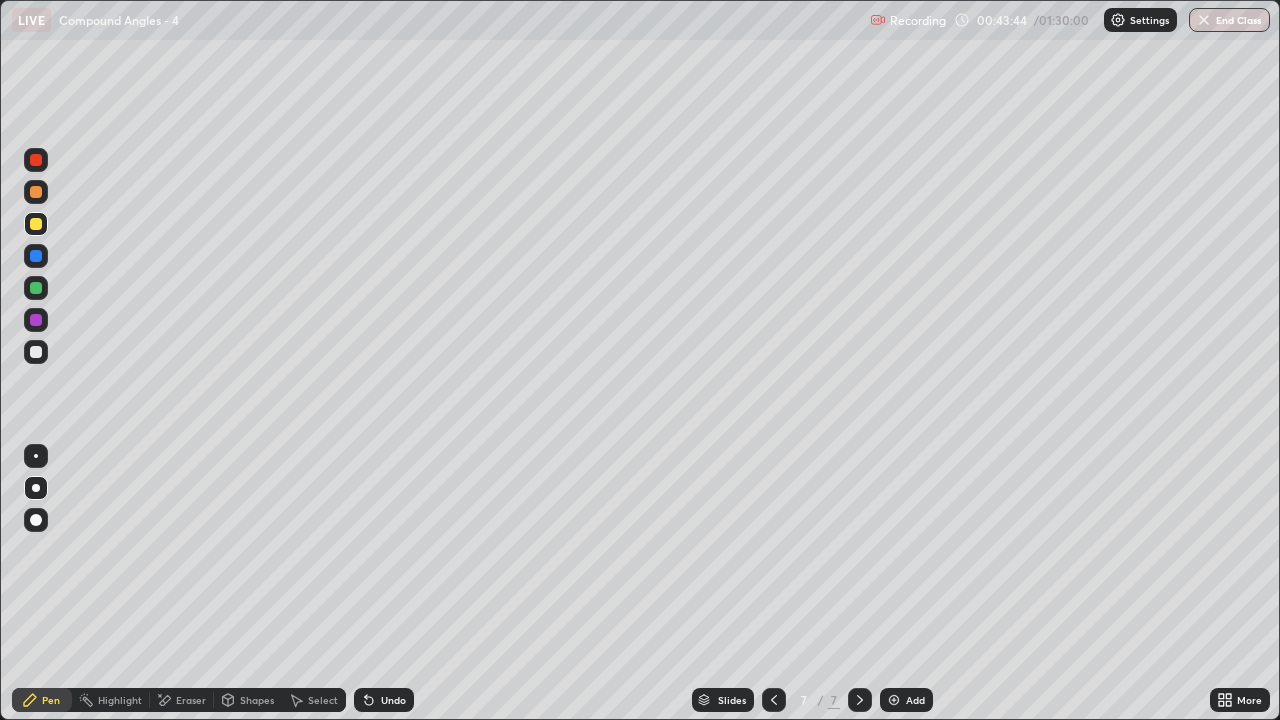 click on "Add" at bounding box center (915, 700) 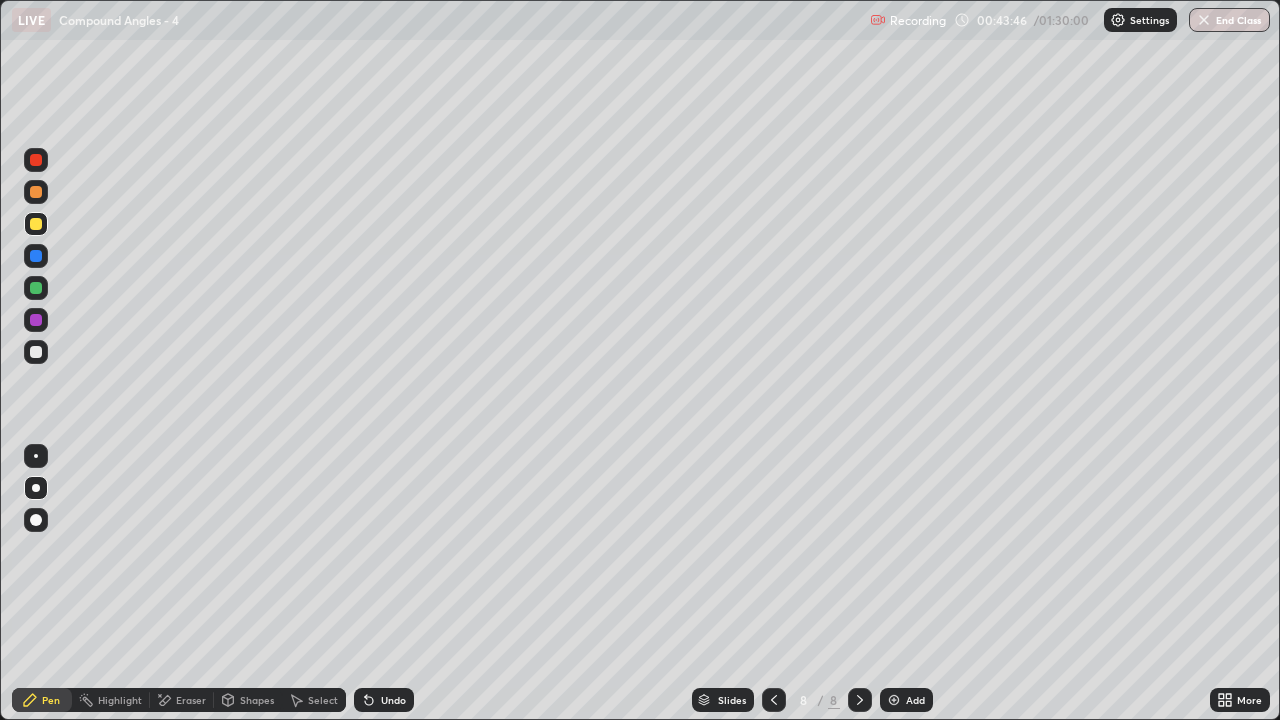 click at bounding box center (36, 224) 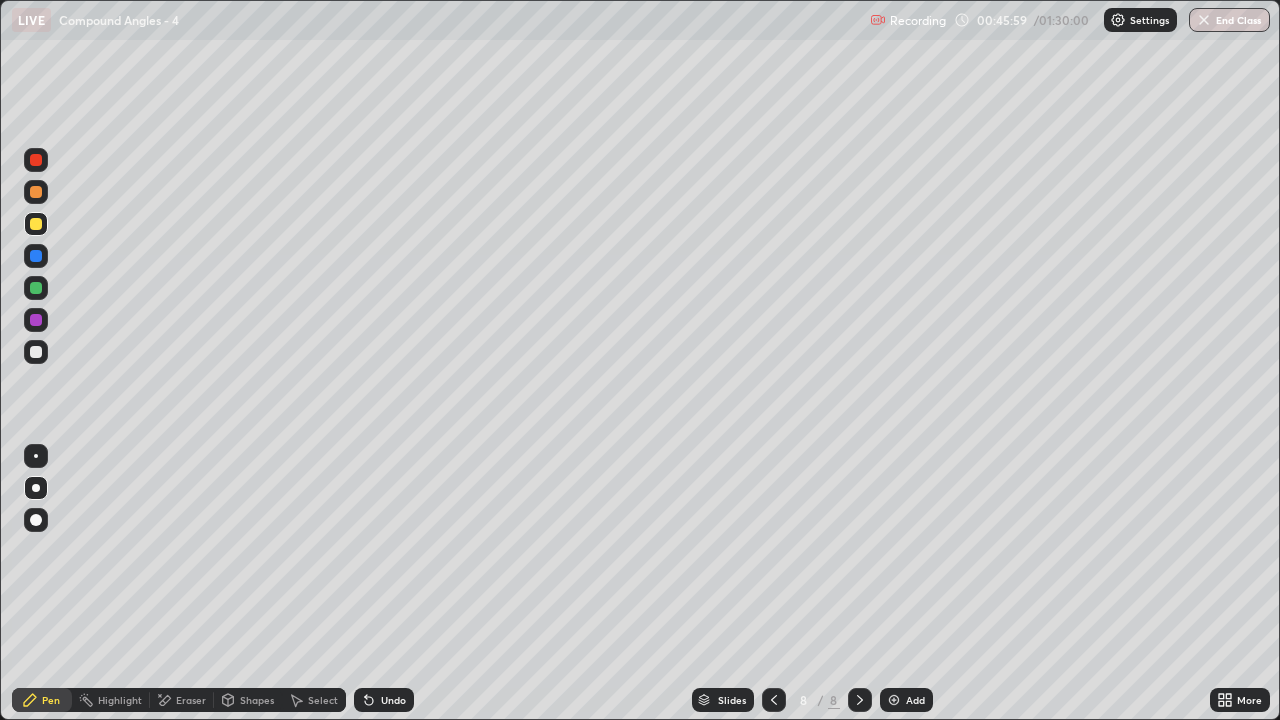 click on "Undo" at bounding box center [393, 700] 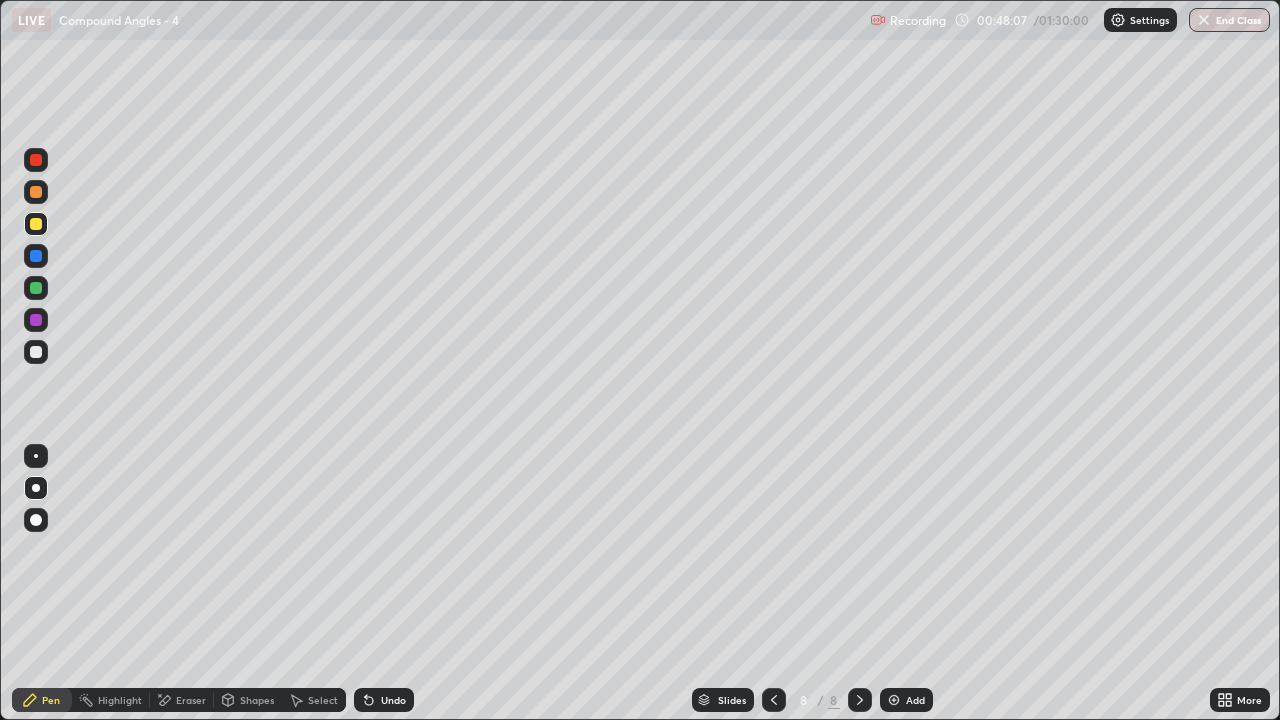 click at bounding box center (36, 288) 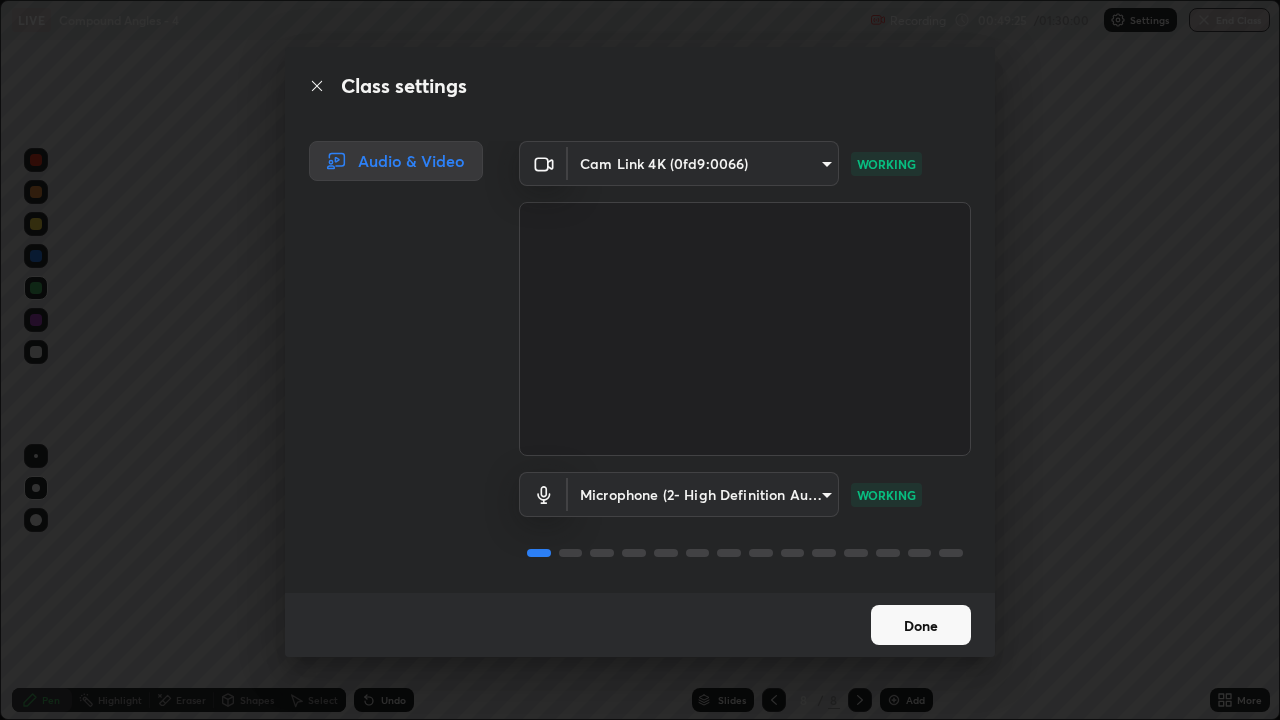 click on "Done" at bounding box center [921, 625] 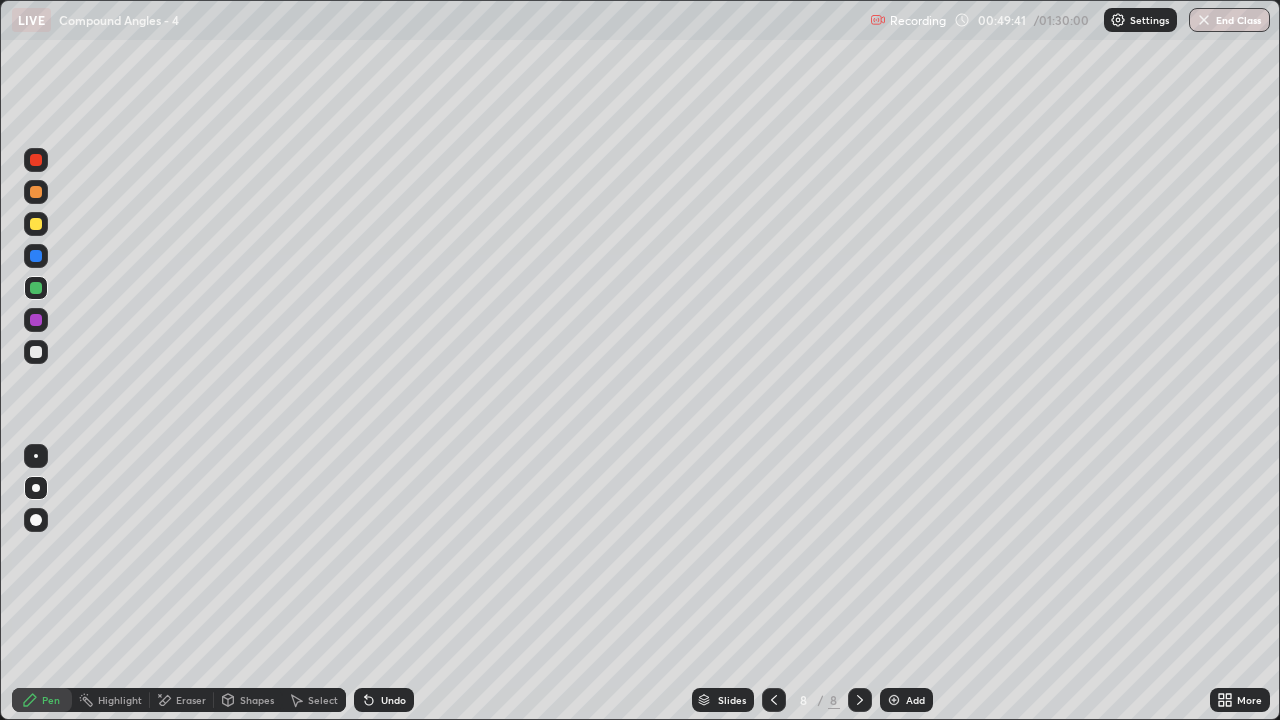 click at bounding box center [36, 224] 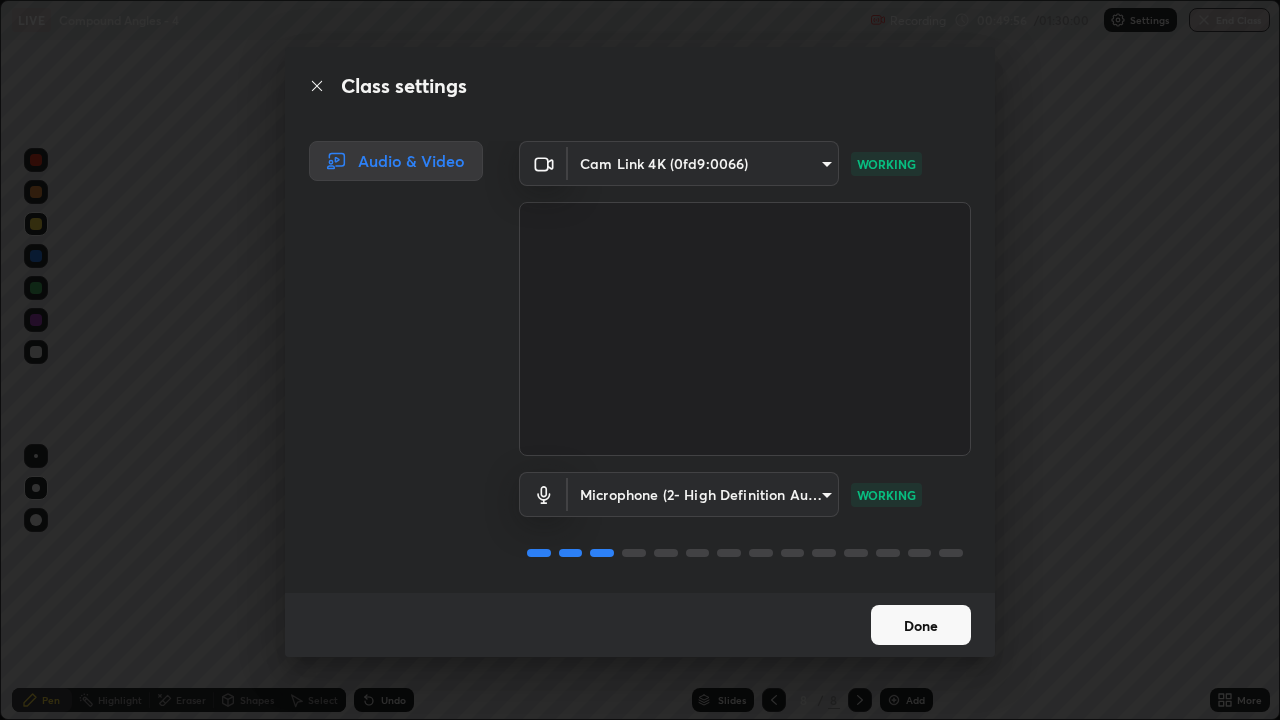 click on "Done" at bounding box center [921, 625] 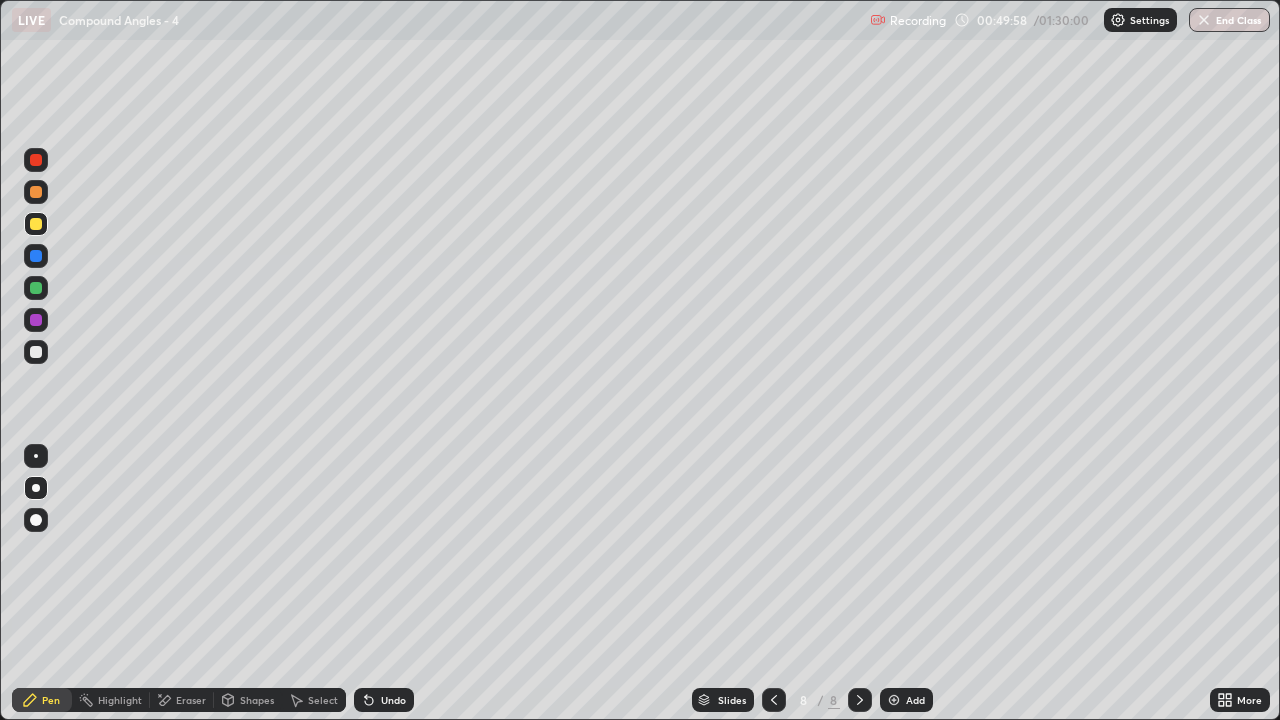 click on "Shapes" at bounding box center (257, 700) 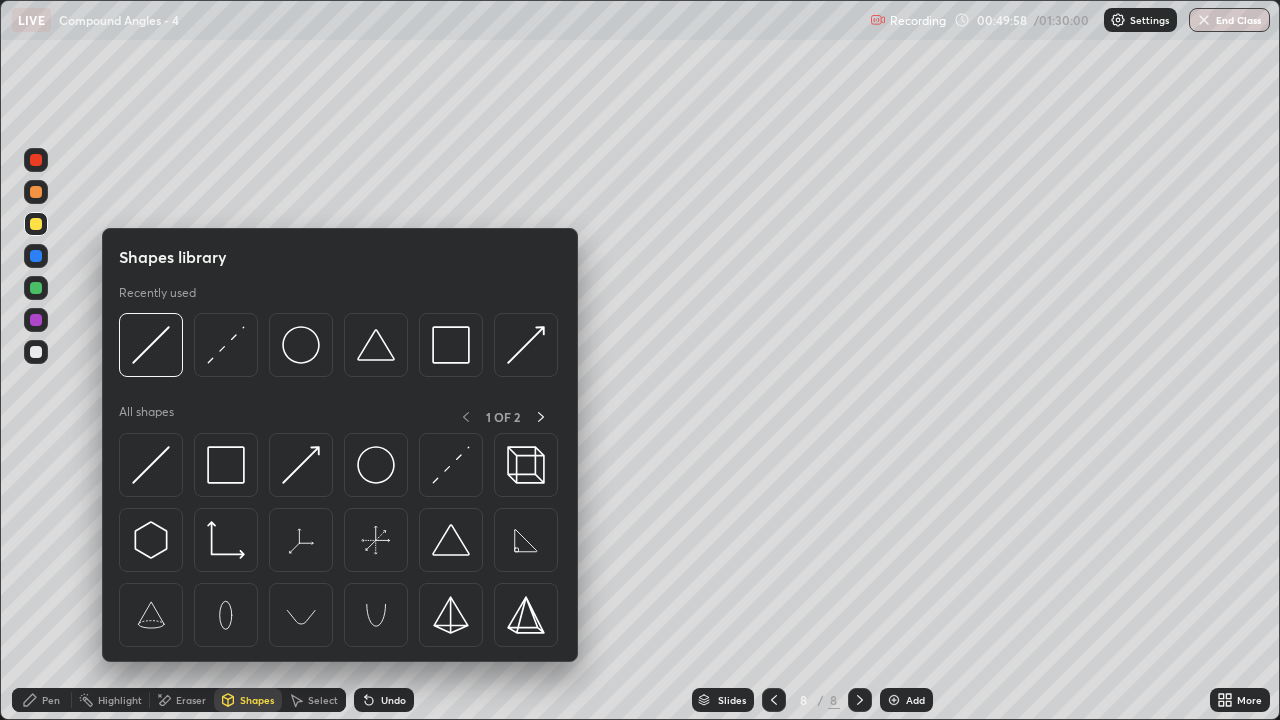 click on "Eraser" at bounding box center (182, 700) 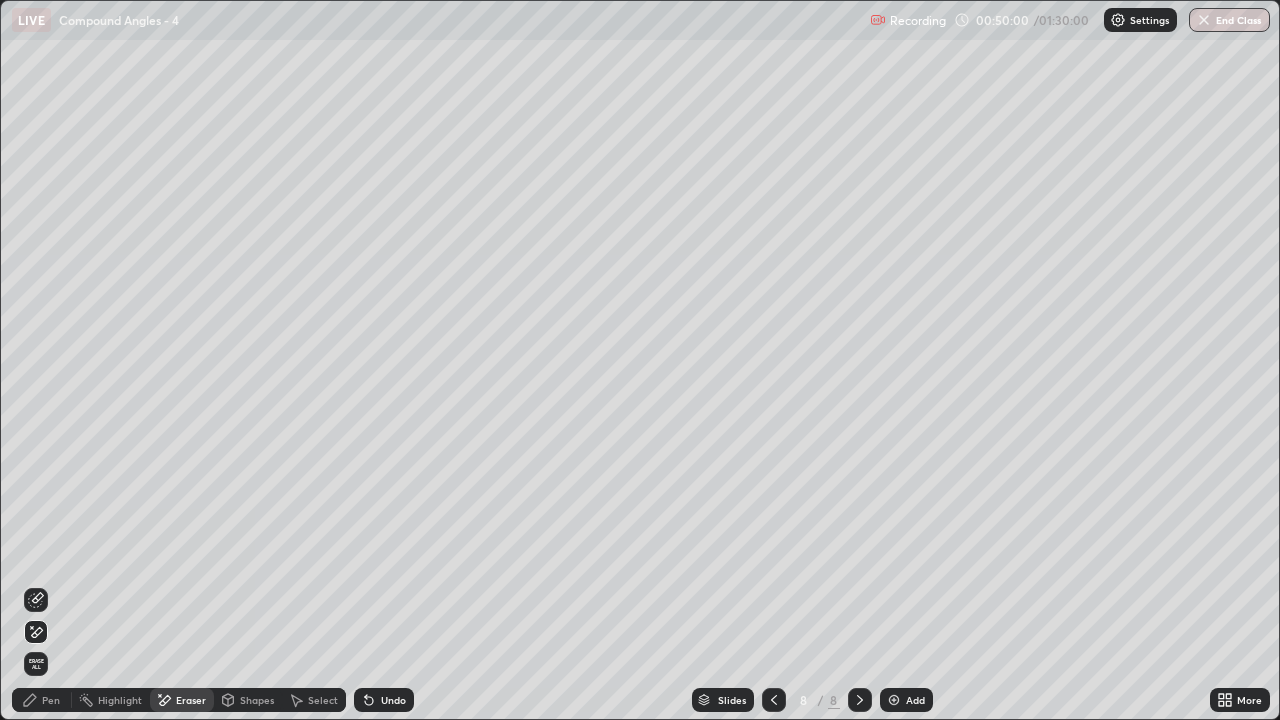 click on "Pen" at bounding box center (42, 700) 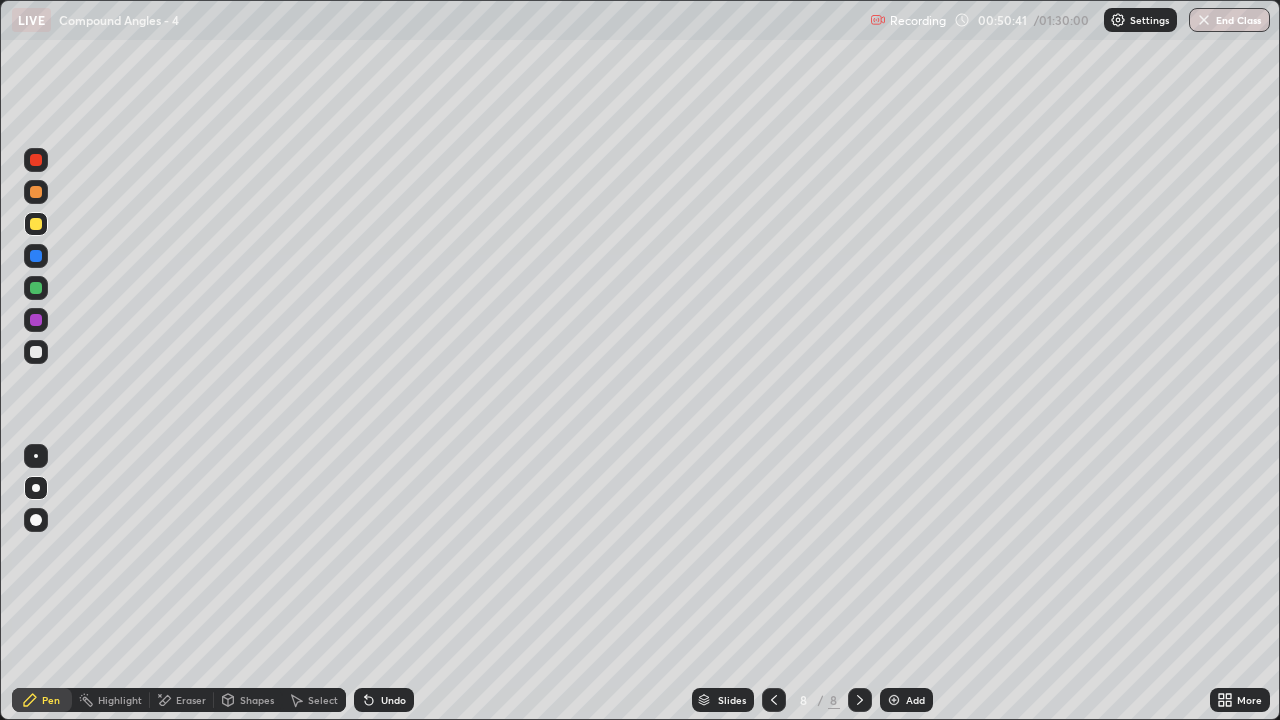 click on "Select" at bounding box center [323, 700] 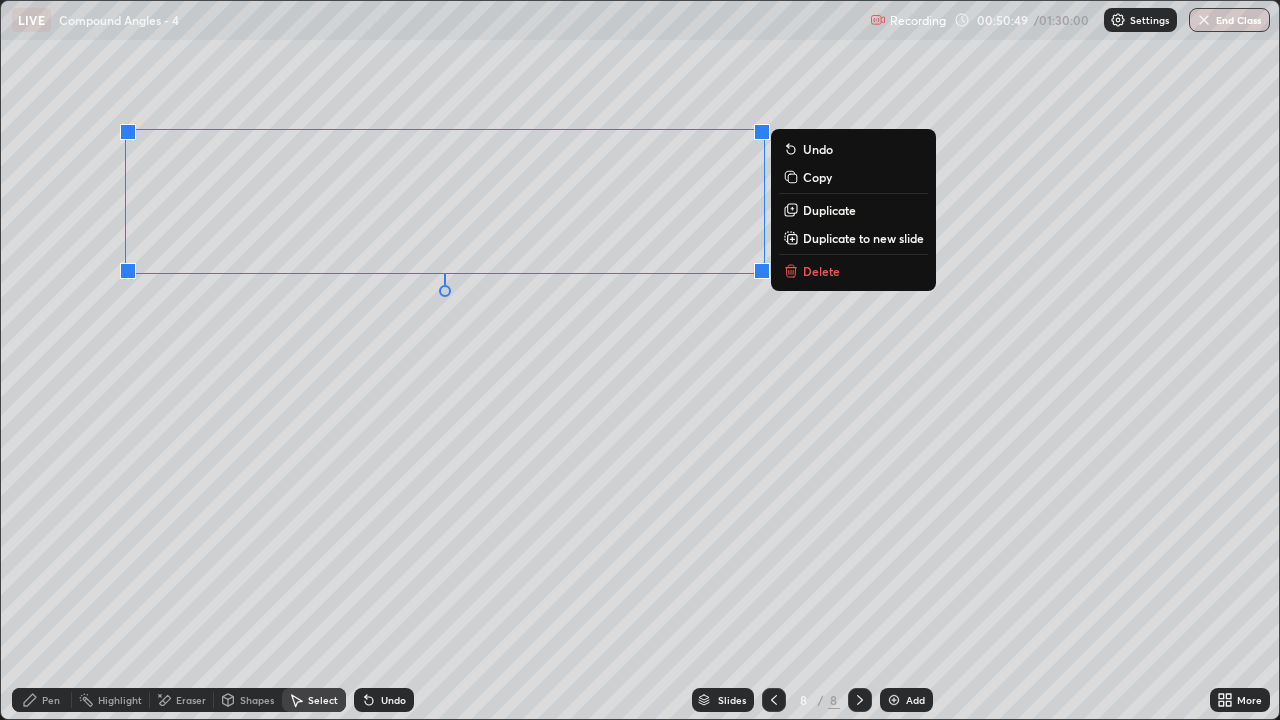 click on "Duplicate to new slide" at bounding box center (863, 238) 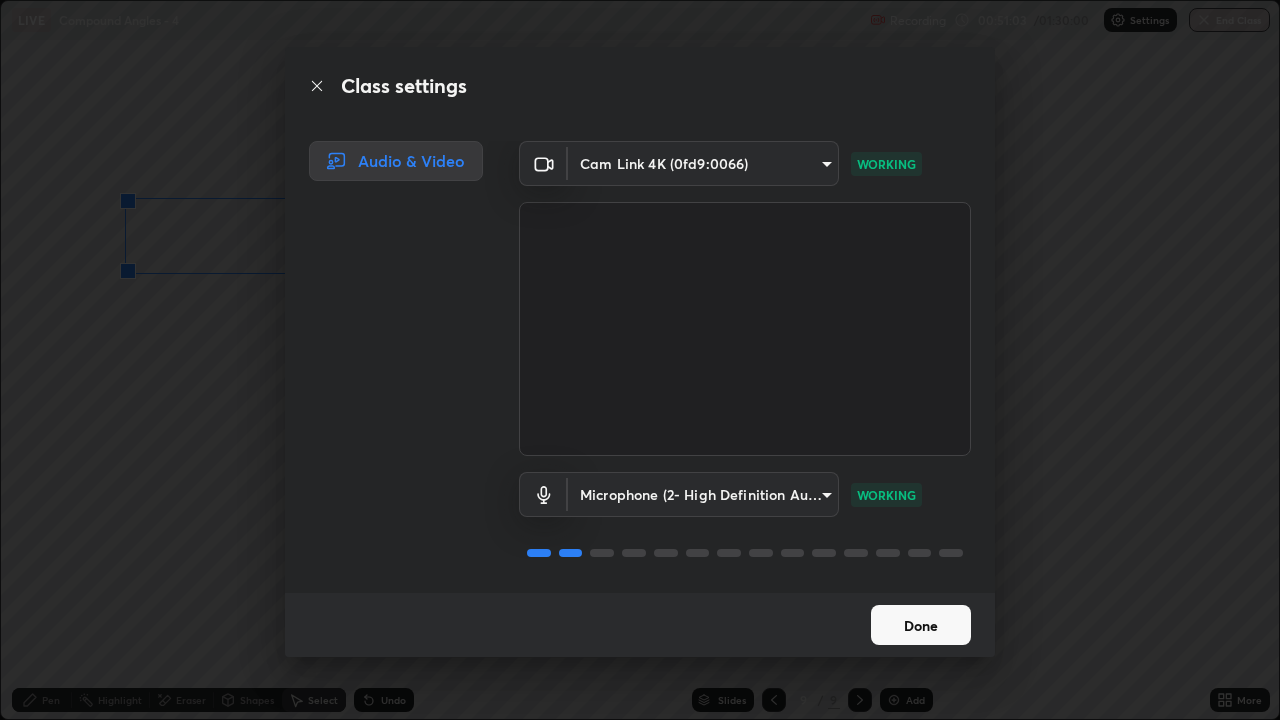 click on "Done" at bounding box center (921, 625) 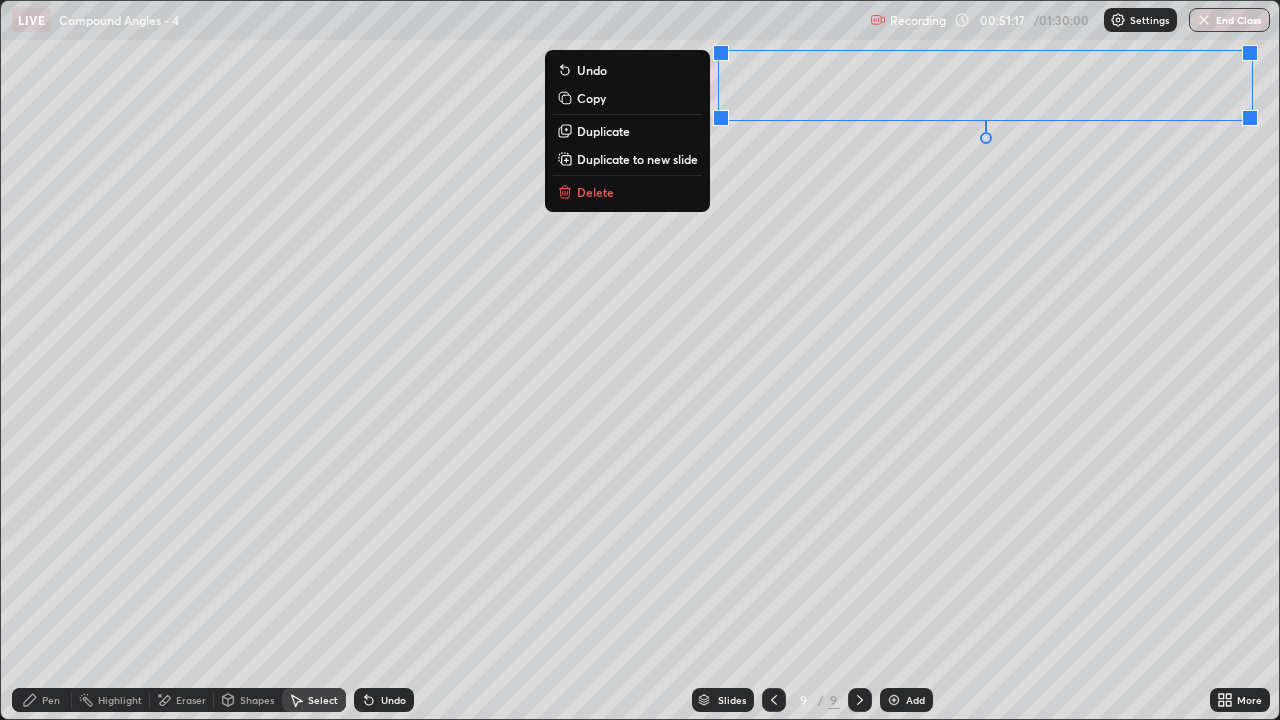 click on "0 ° Undo Copy Duplicate Duplicate to new slide Delete" at bounding box center [640, 360] 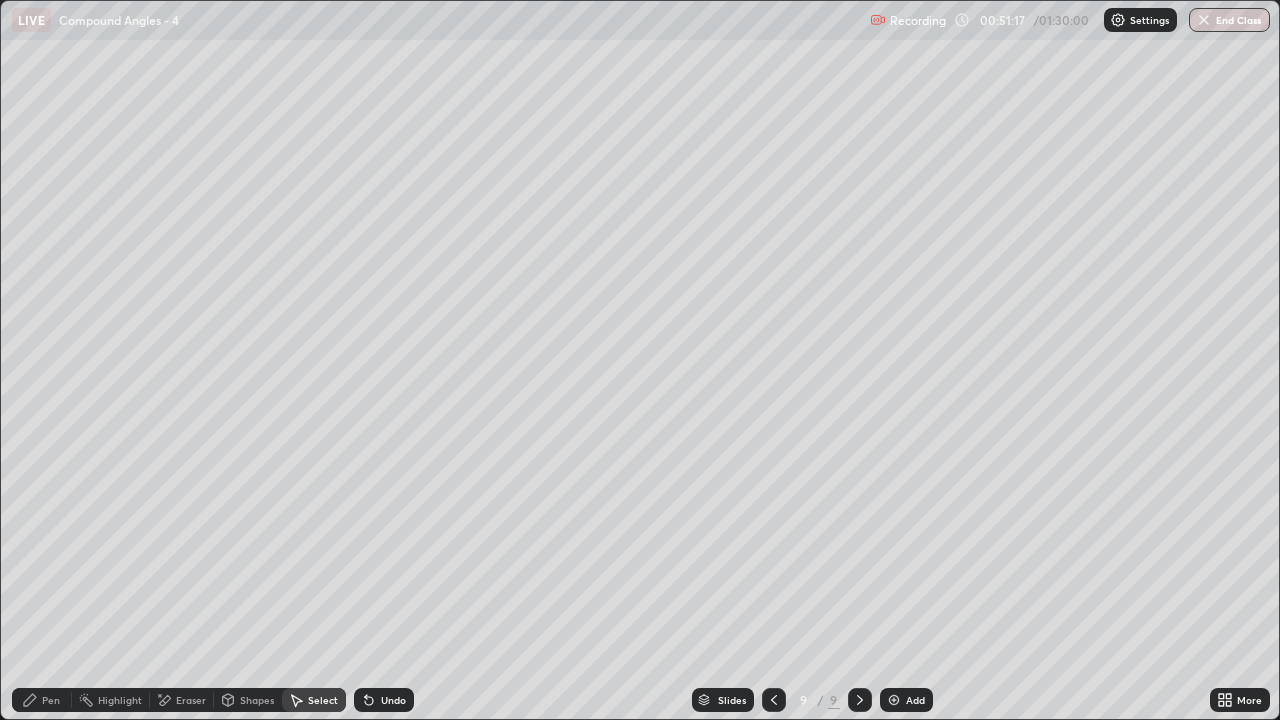 click 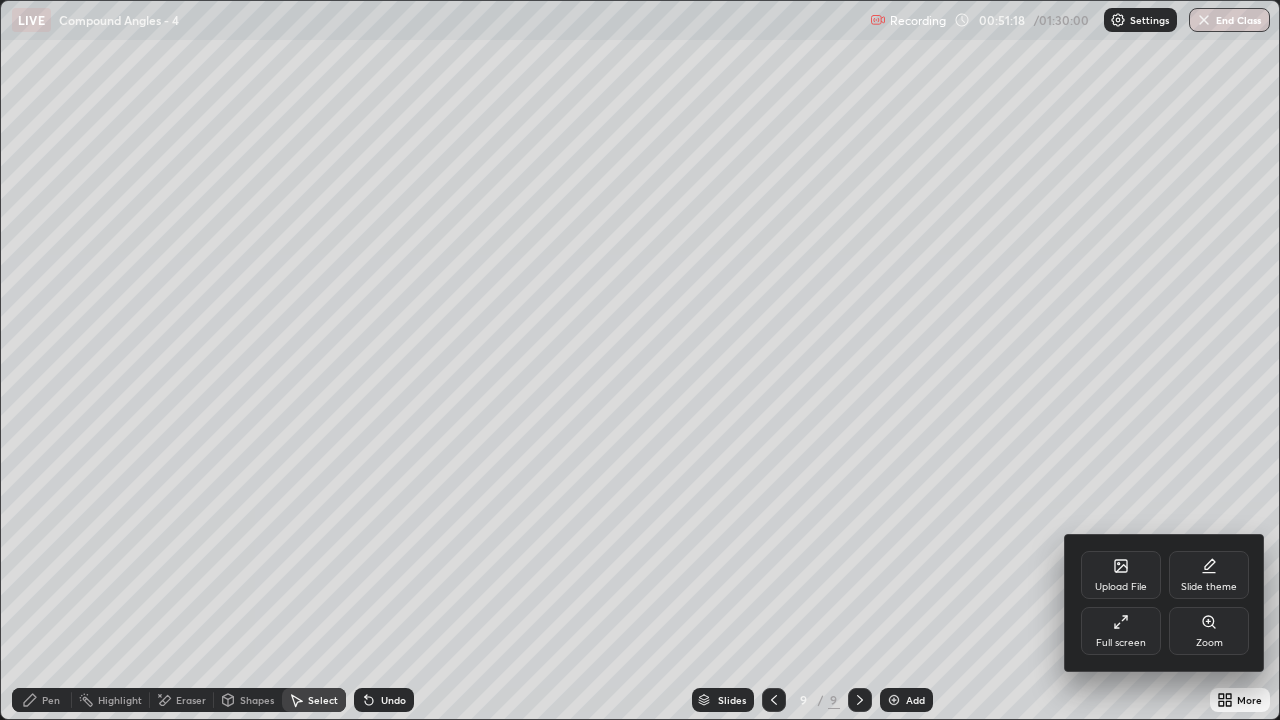 click on "Full screen" at bounding box center (1121, 631) 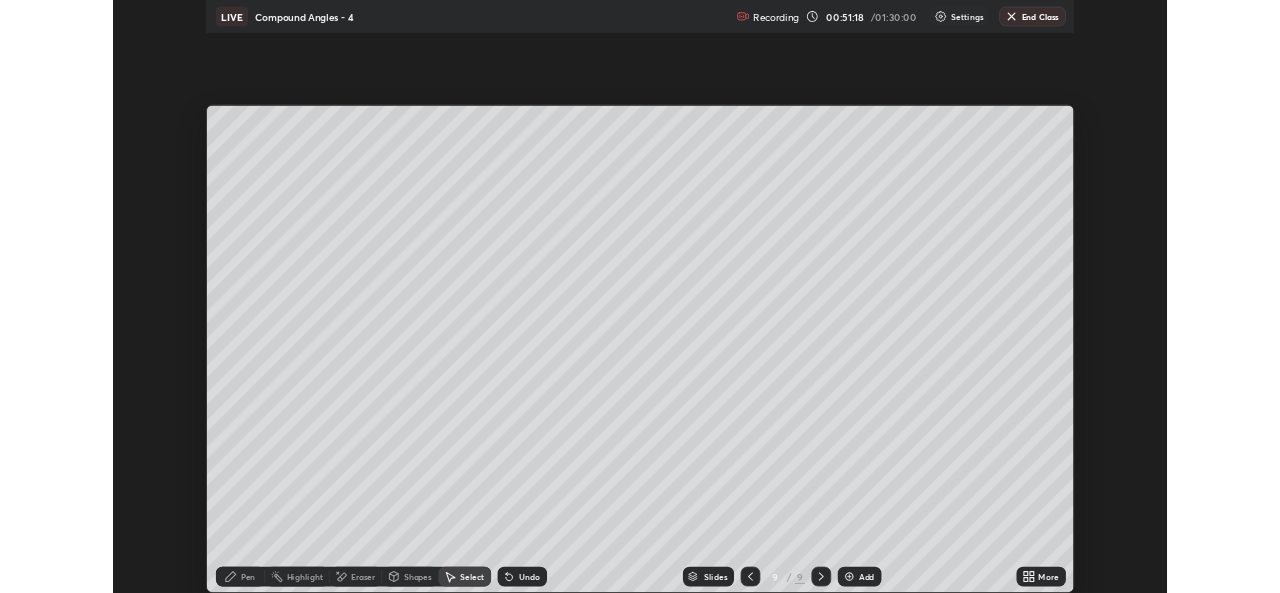 scroll, scrollTop: 593, scrollLeft: 1280, axis: both 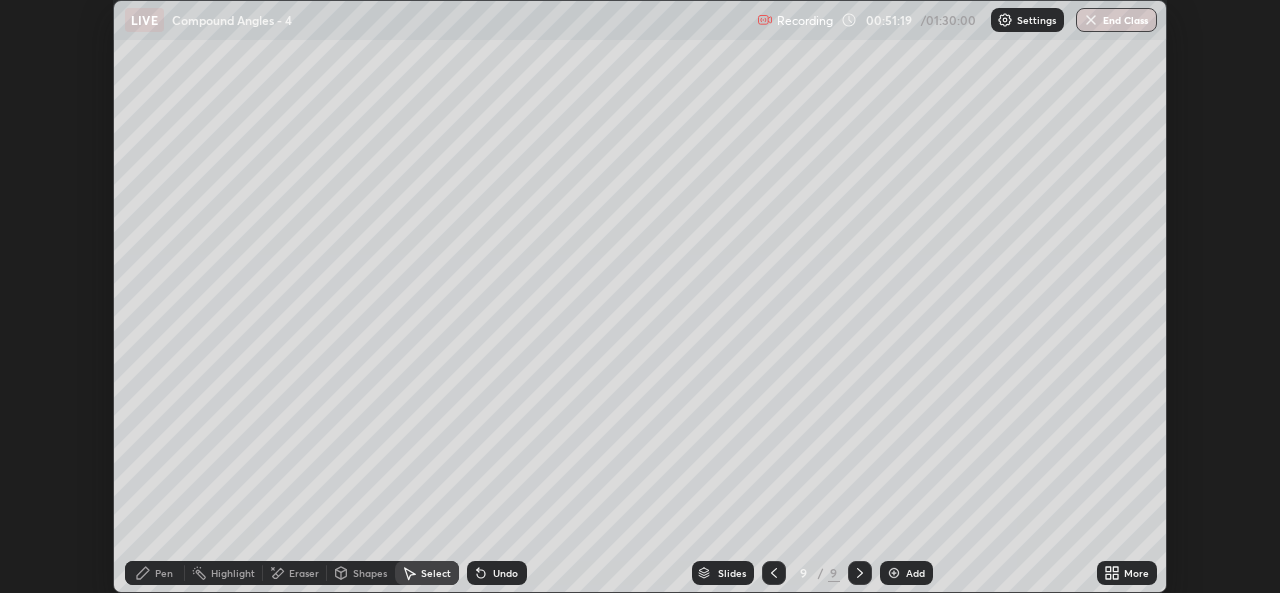 click on "More" at bounding box center [1136, 573] 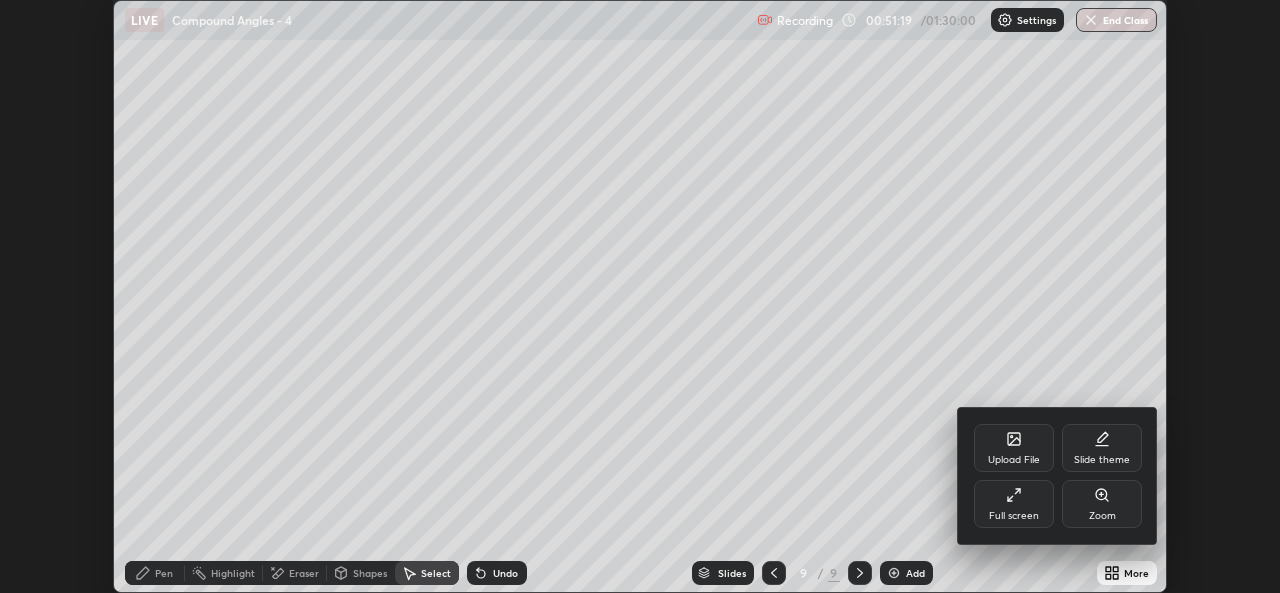 click on "Full screen" at bounding box center (1014, 516) 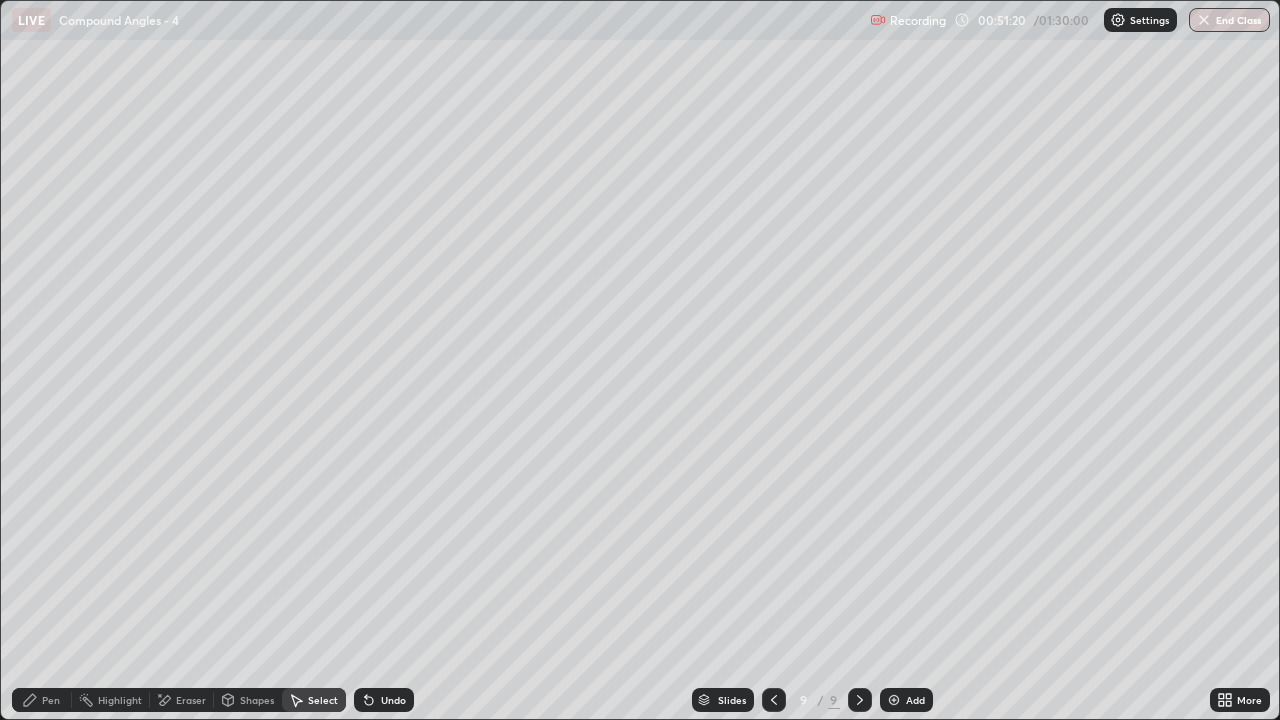 scroll, scrollTop: 99280, scrollLeft: 98720, axis: both 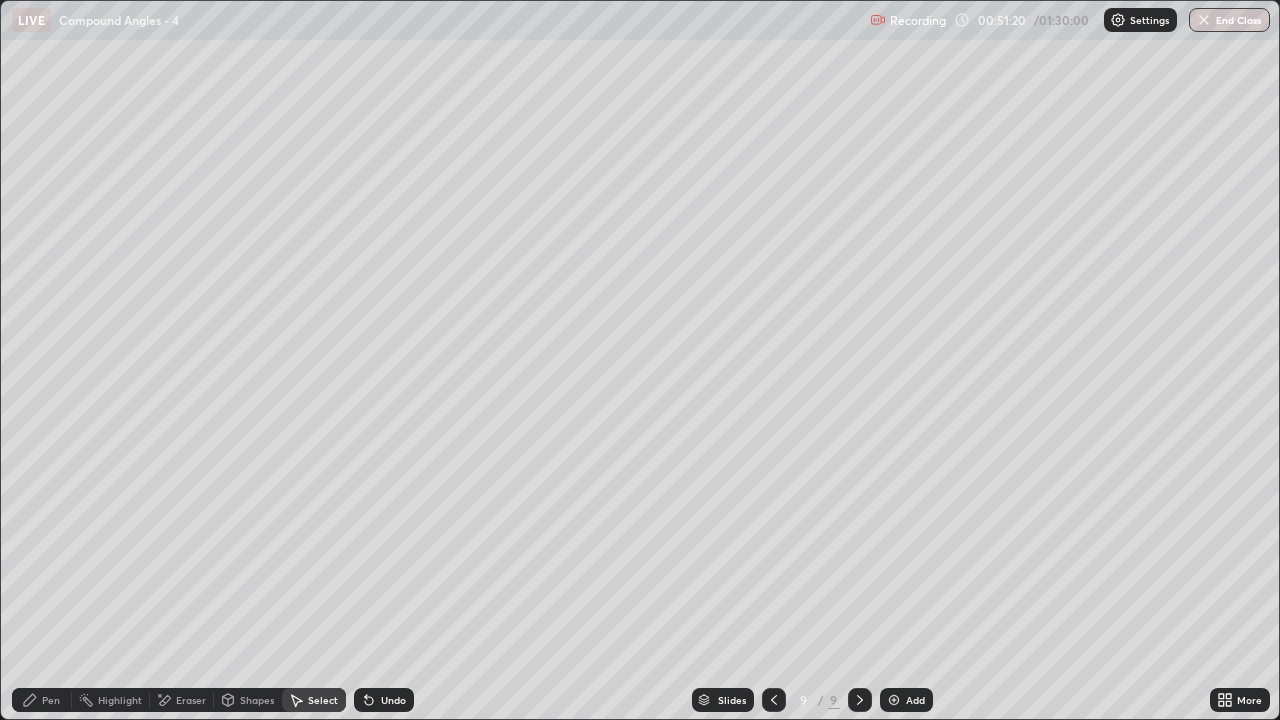 click on "Pen" at bounding box center (42, 700) 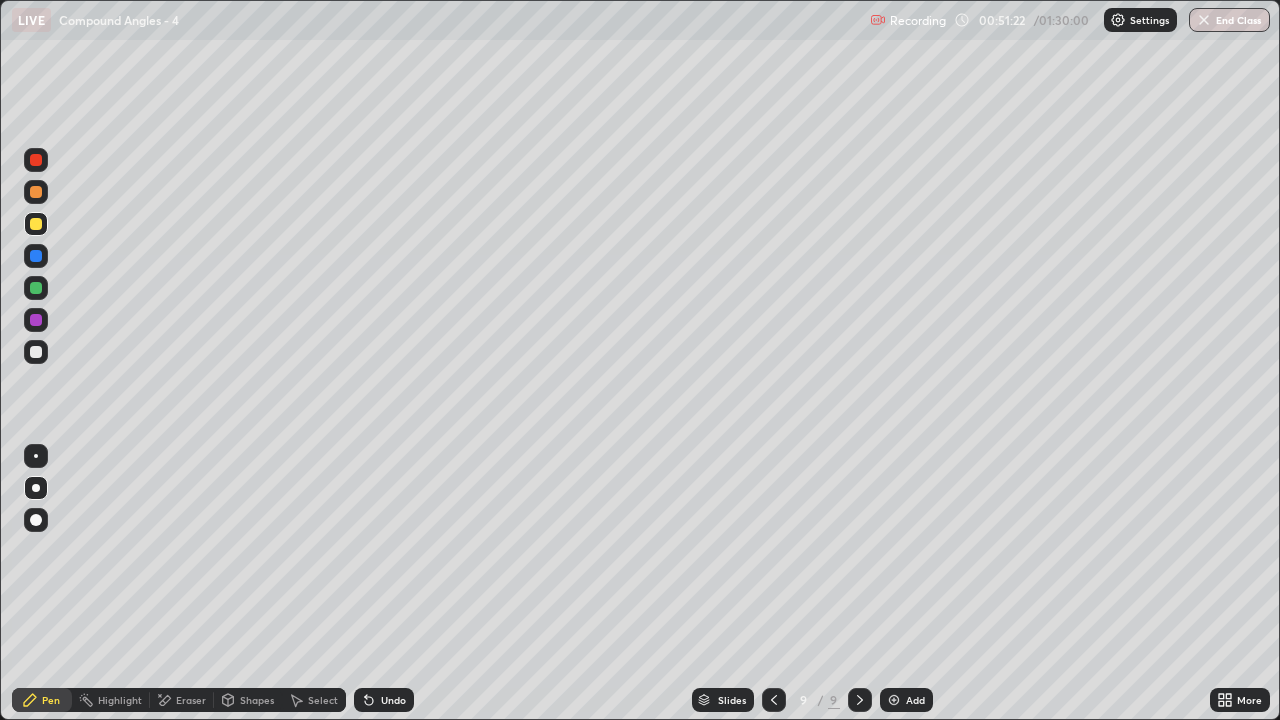 click at bounding box center (36, 352) 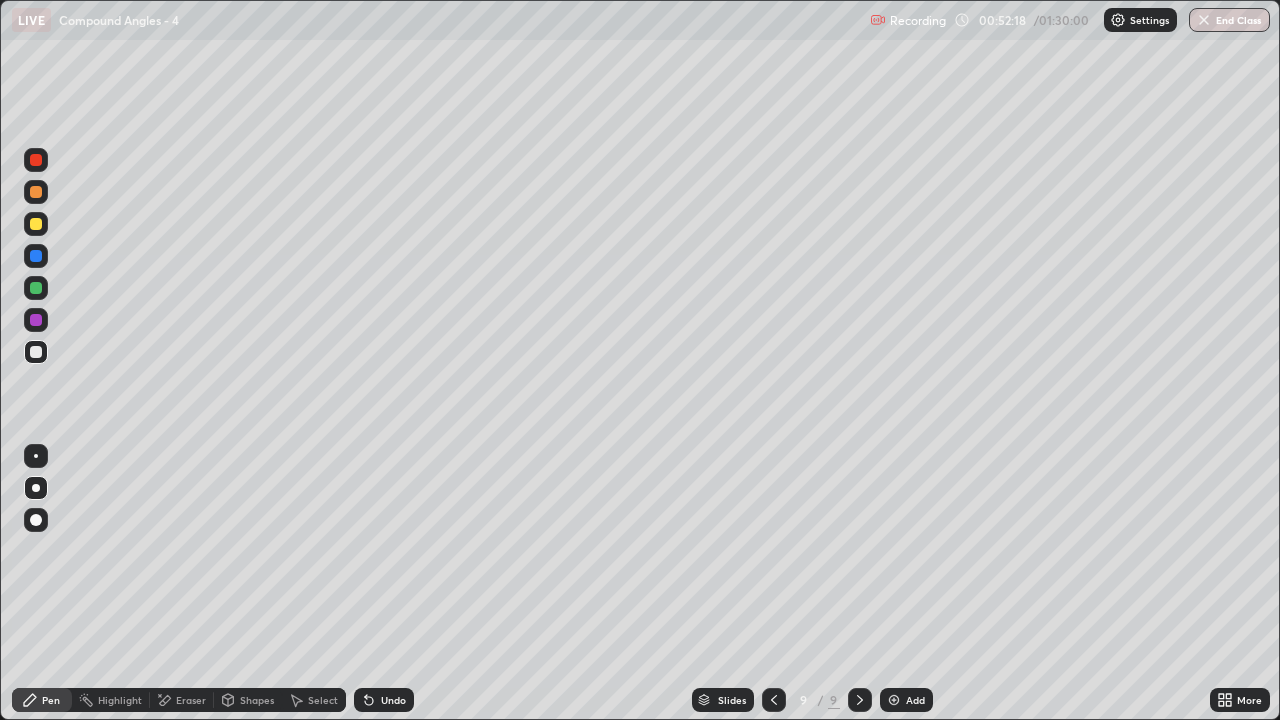 click on "Undo" at bounding box center (393, 700) 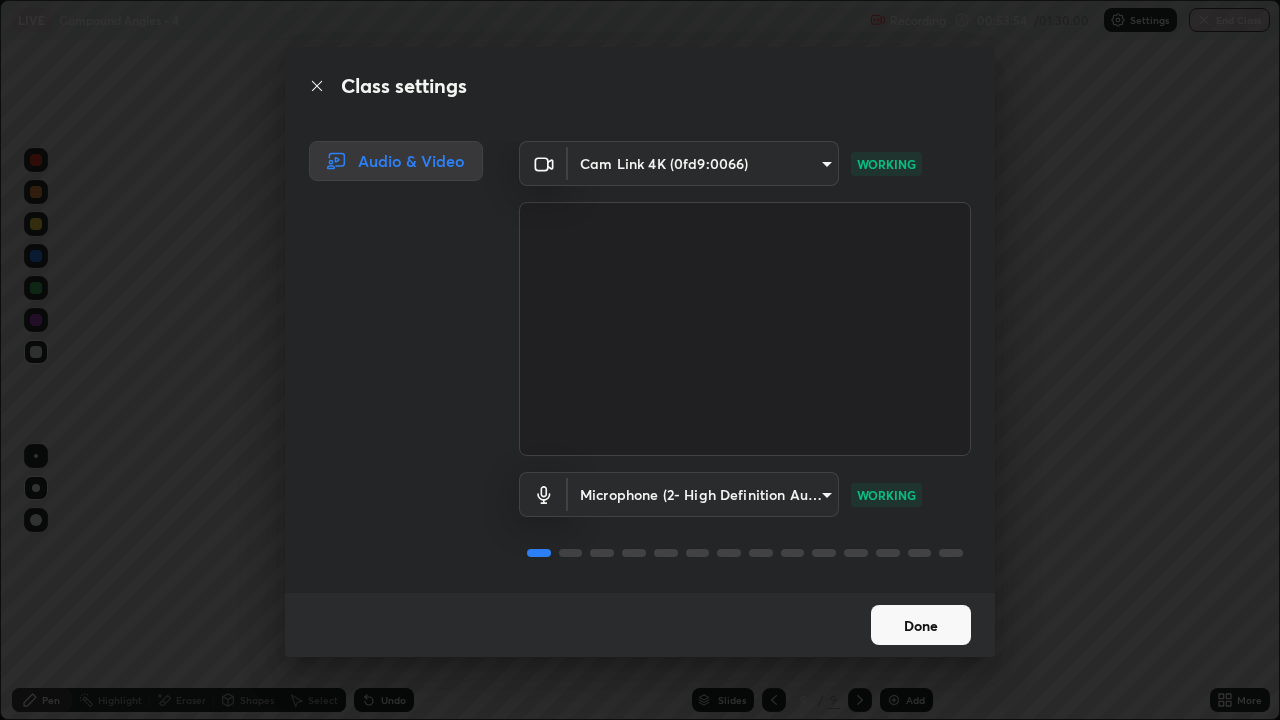 click on "Done" at bounding box center [921, 625] 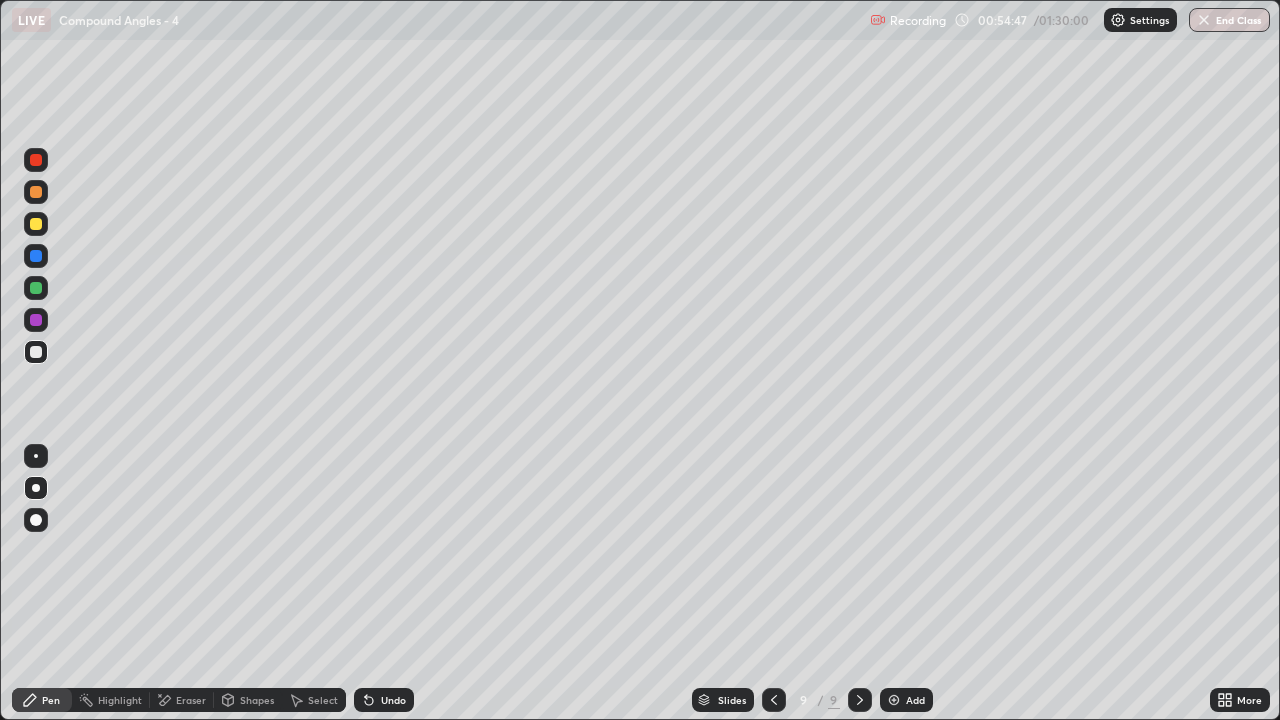 click at bounding box center [774, 700] 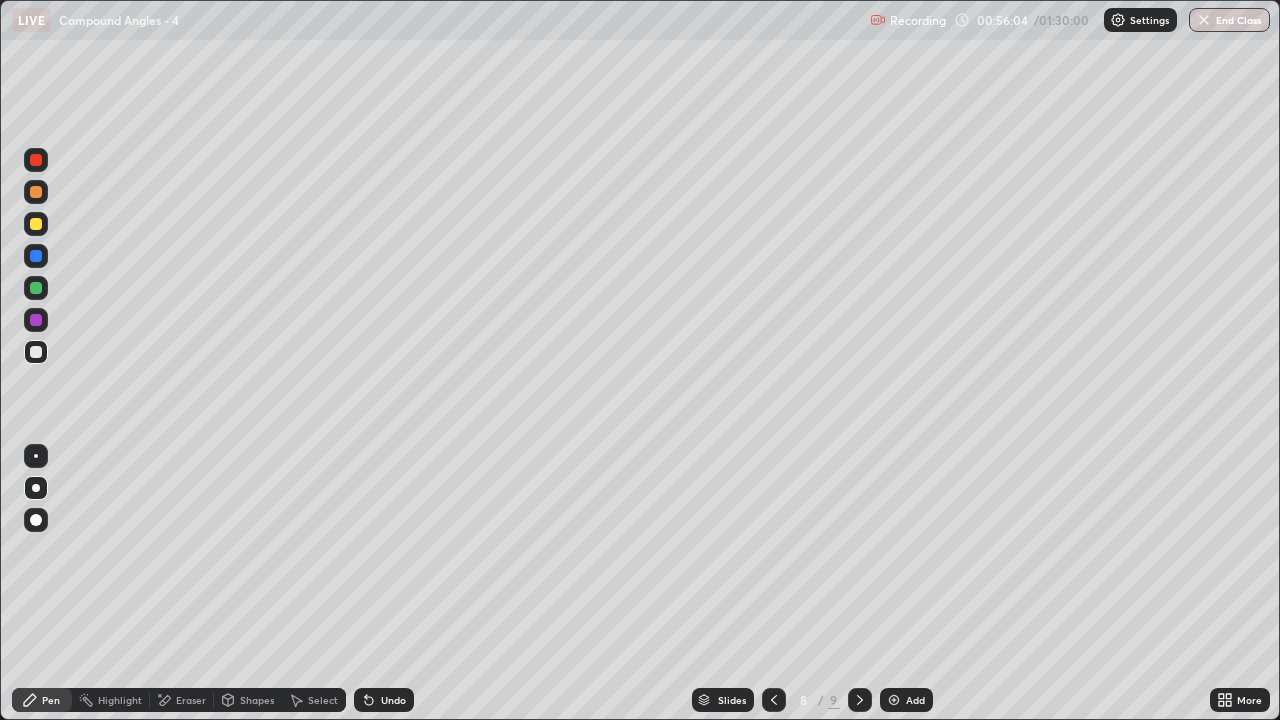 click on "Select" at bounding box center [323, 700] 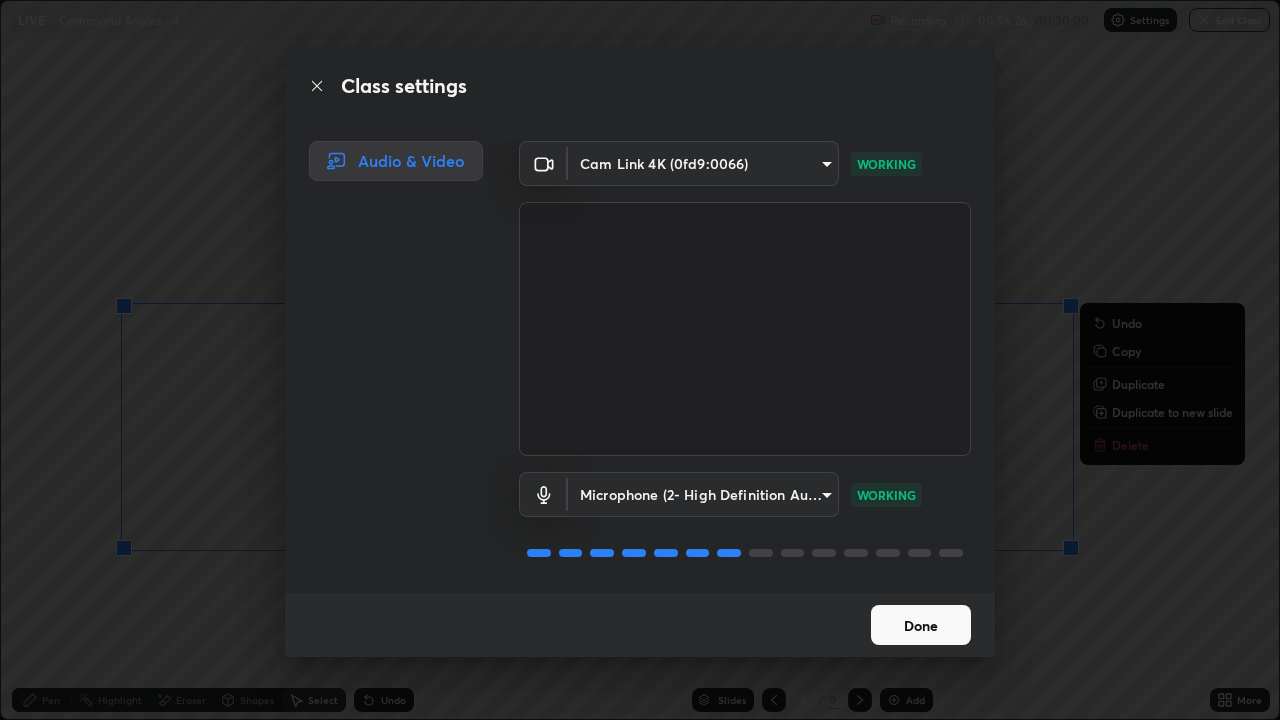 click on "Done" at bounding box center [921, 625] 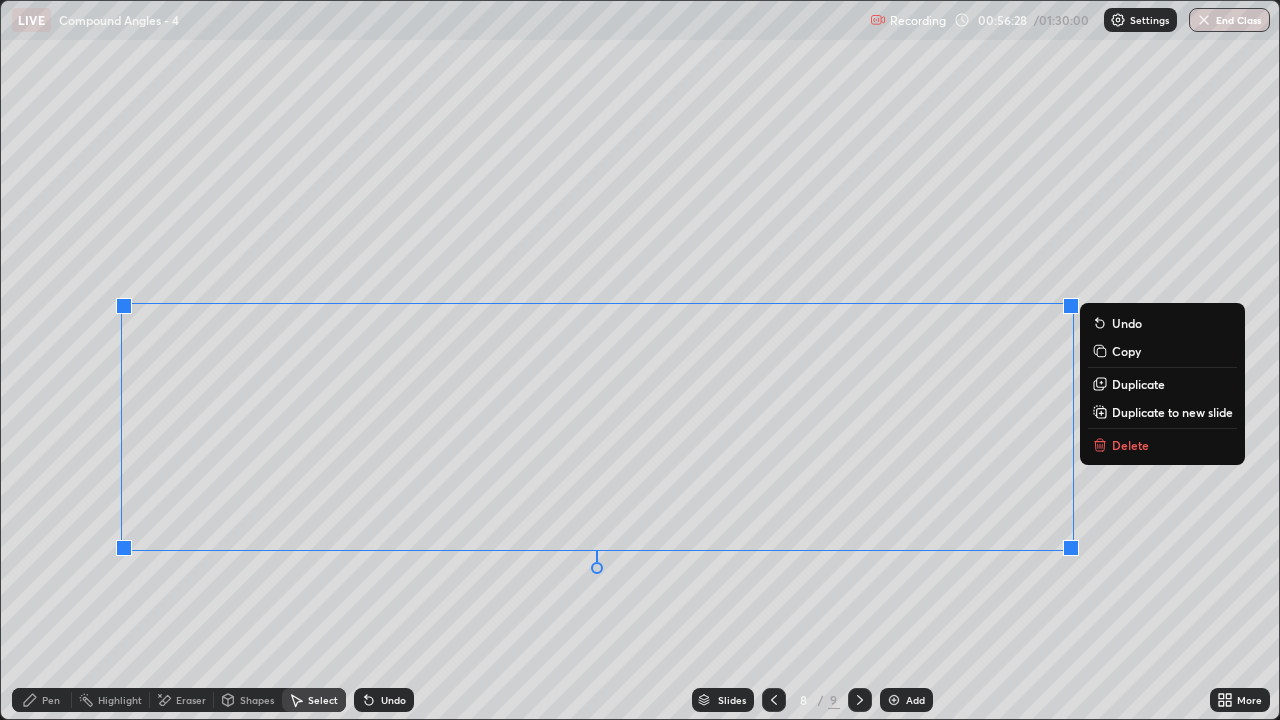 click on "Duplicate to new slide" at bounding box center (1172, 412) 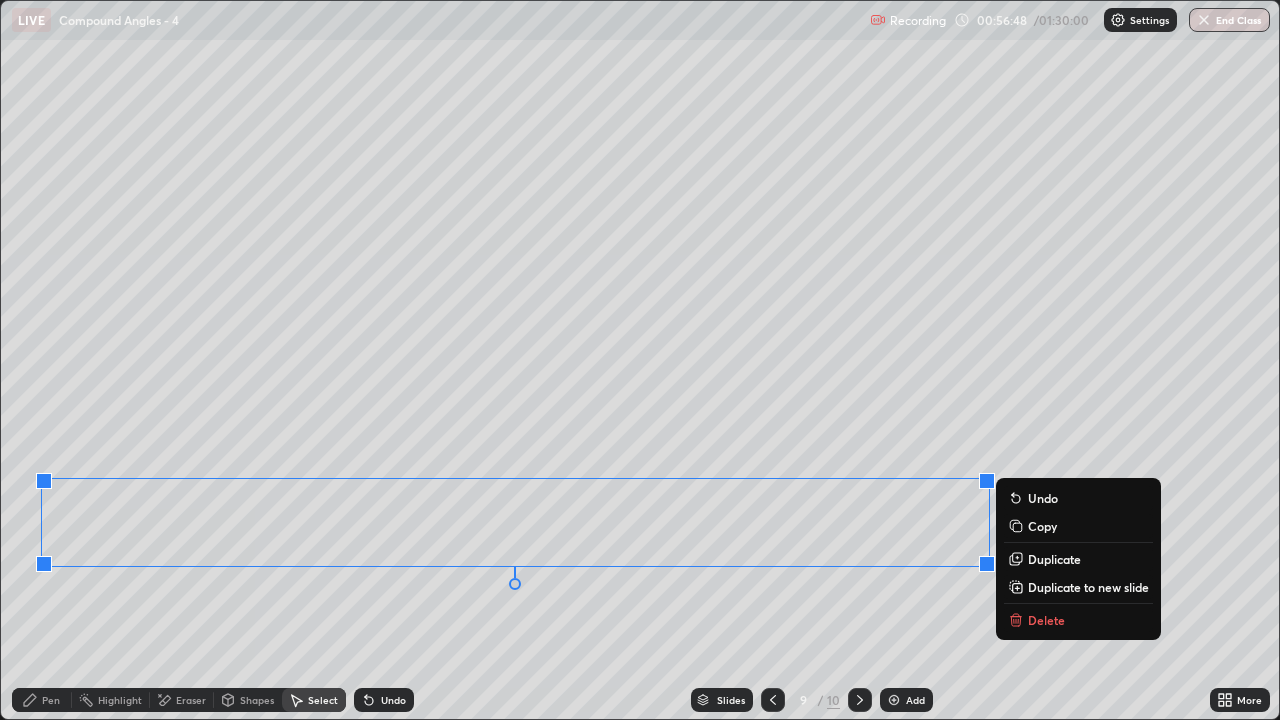 click on "Pen" at bounding box center (51, 700) 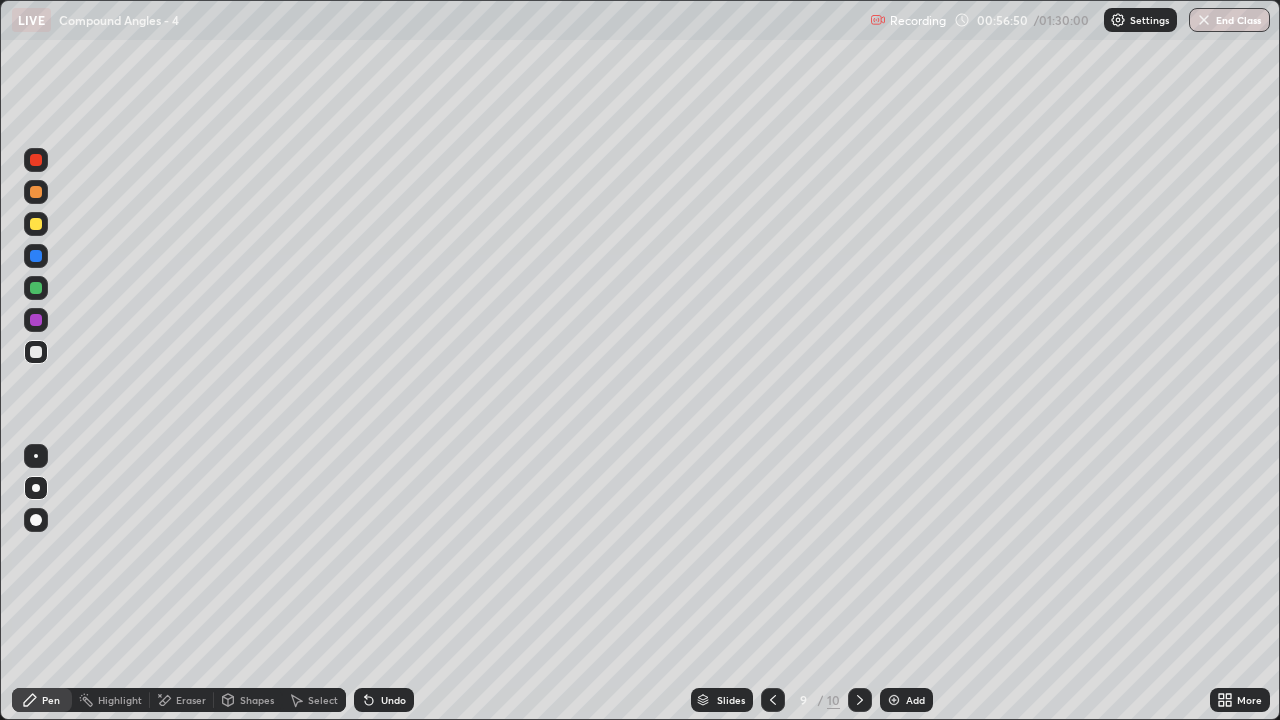 click on "More" at bounding box center (1249, 700) 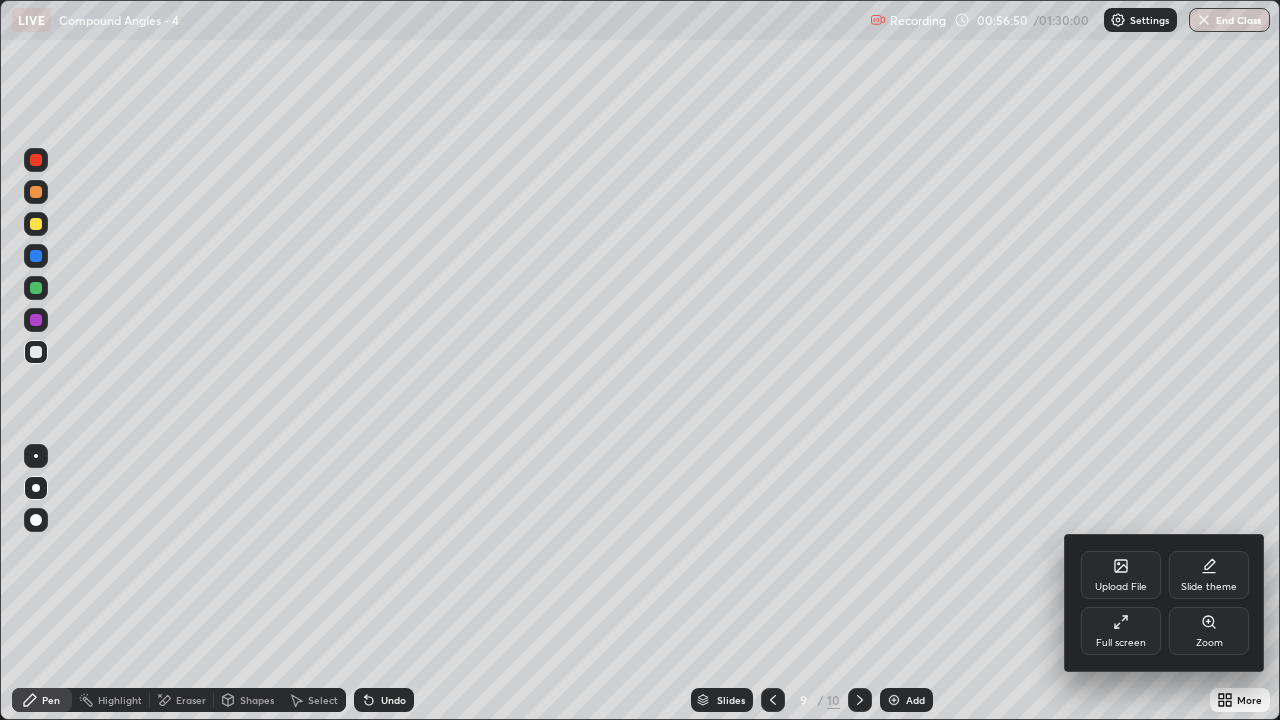 click on "Full screen" at bounding box center [1121, 643] 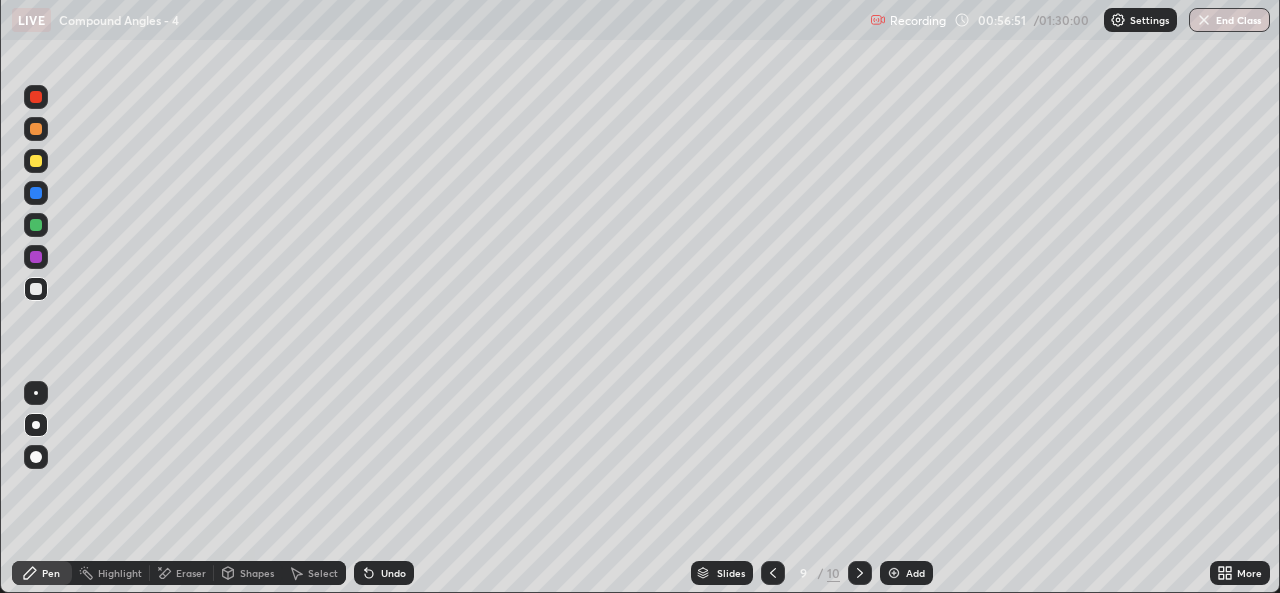 scroll, scrollTop: 593, scrollLeft: 1280, axis: both 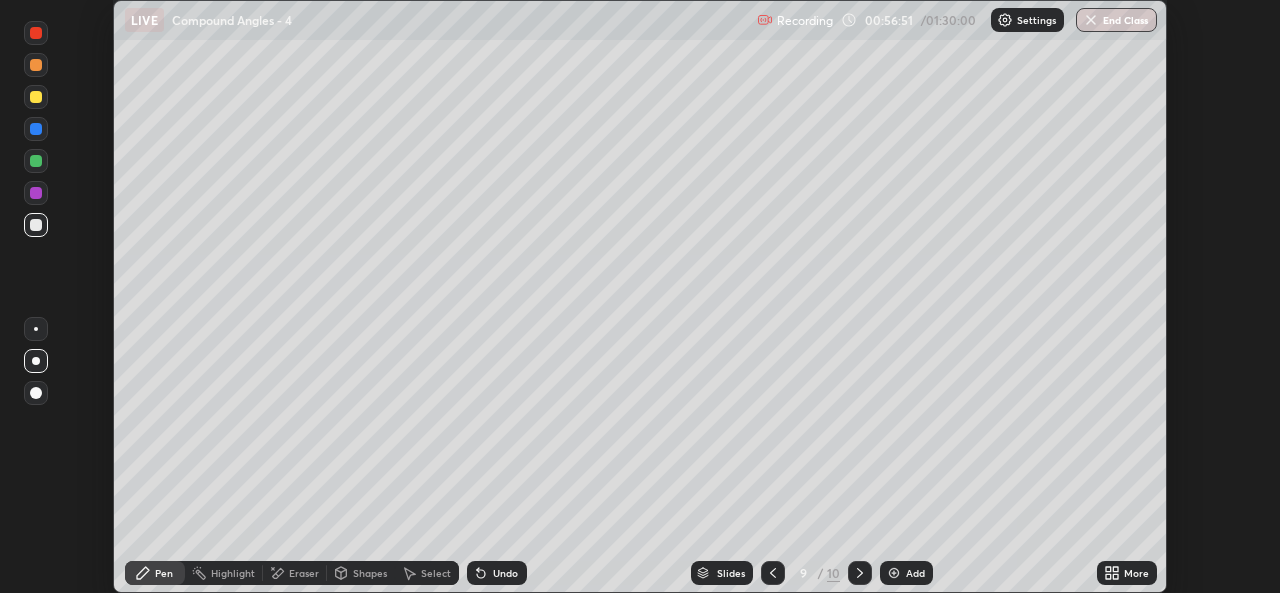 click on "More" at bounding box center (1136, 573) 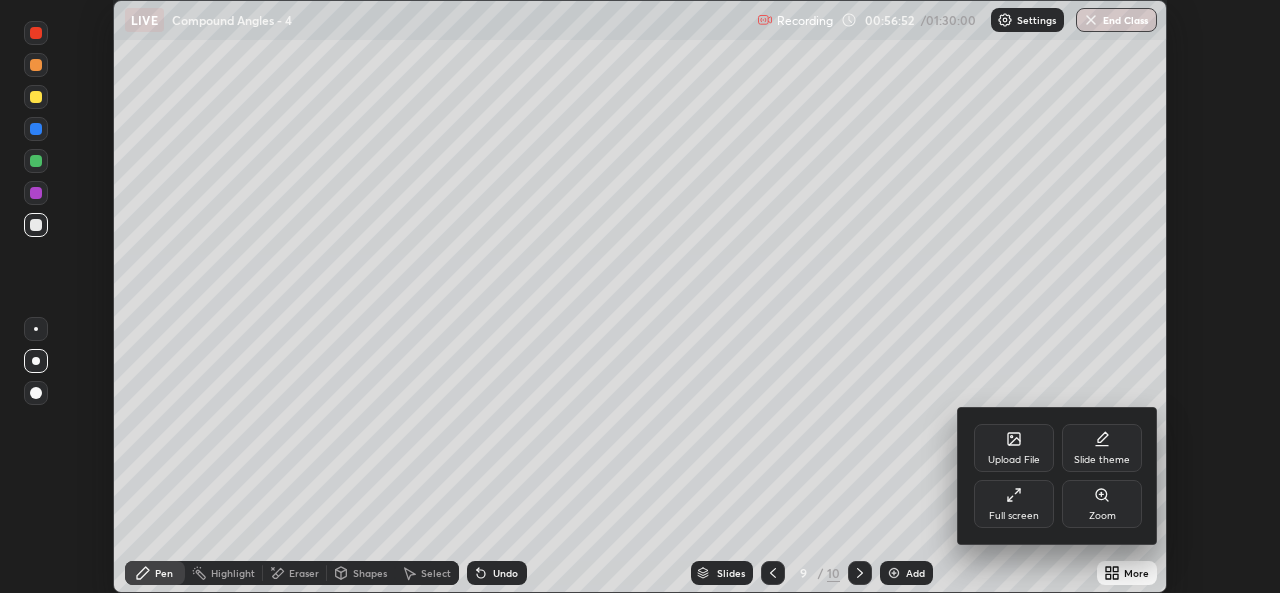 click on "Full screen" at bounding box center (1014, 516) 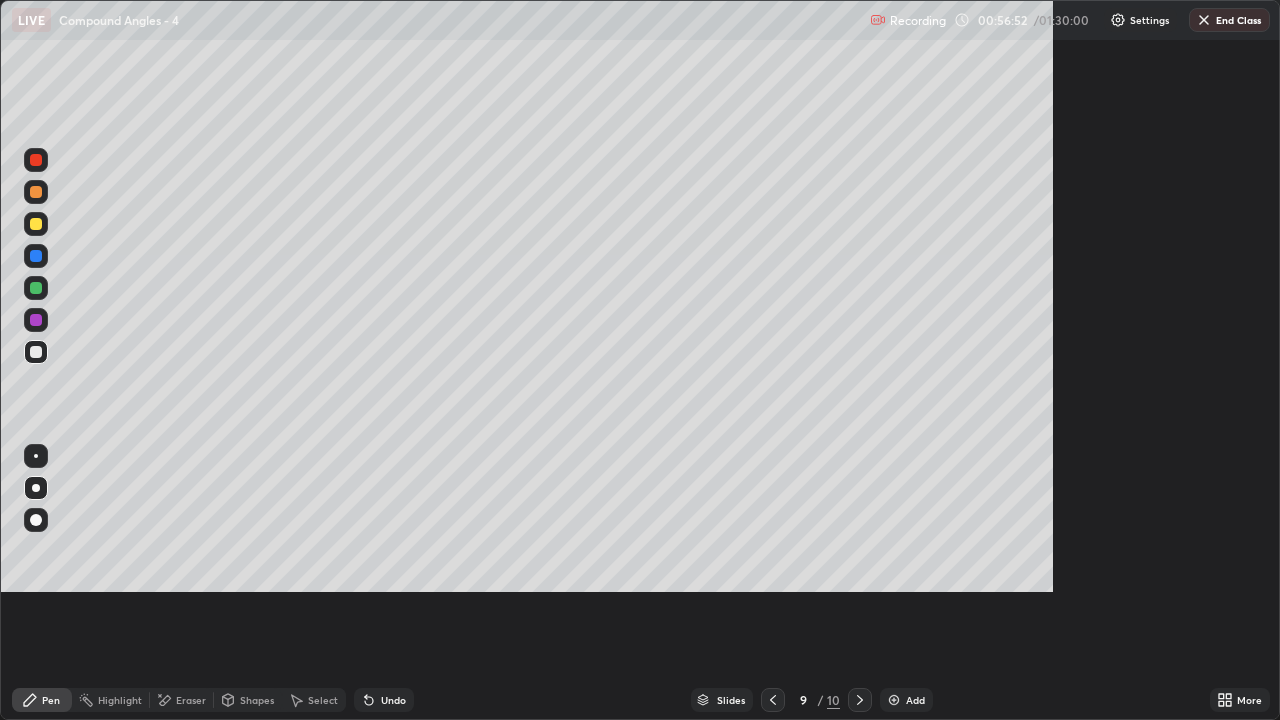 scroll, scrollTop: 99280, scrollLeft: 98720, axis: both 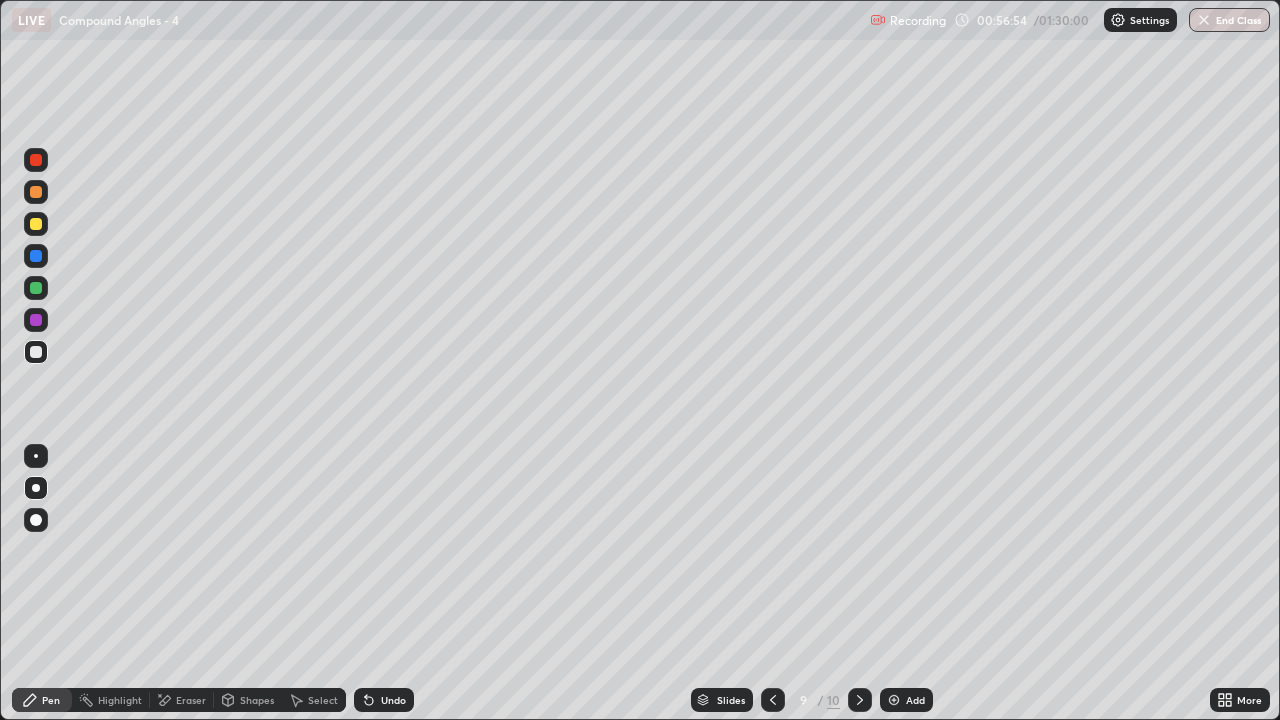 click on "Pen" at bounding box center [51, 700] 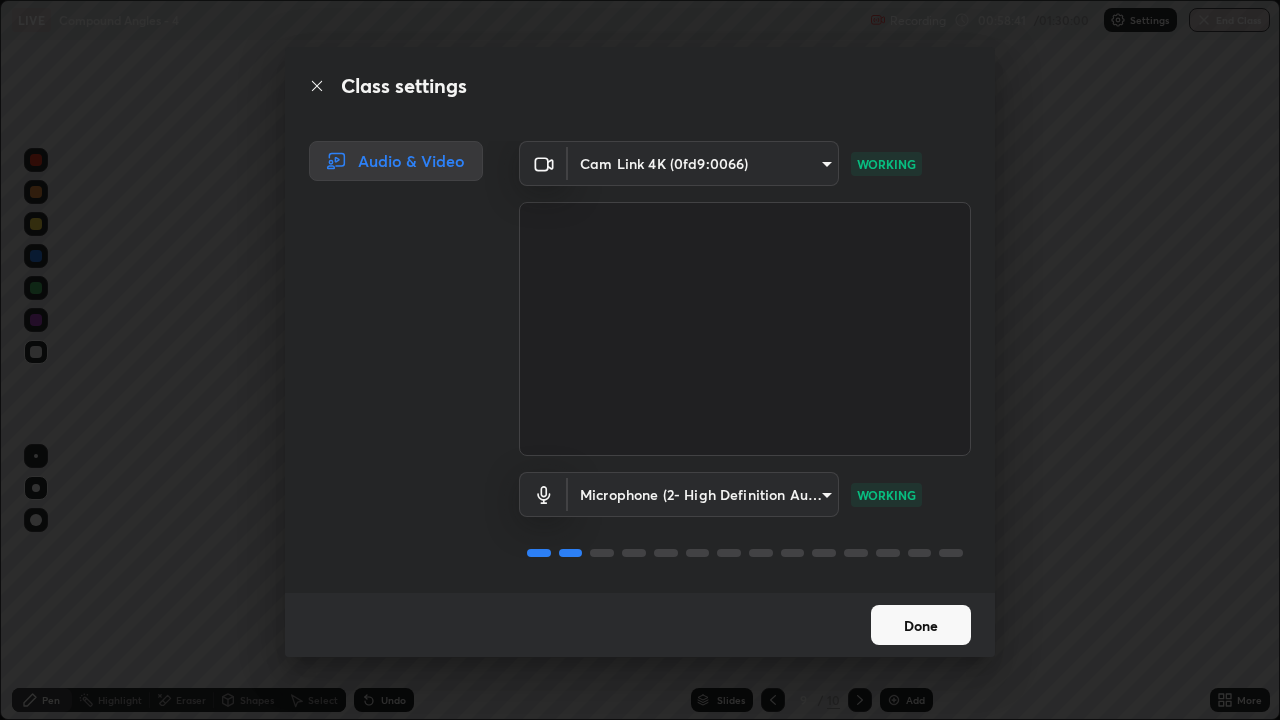 click on "Done" at bounding box center (921, 625) 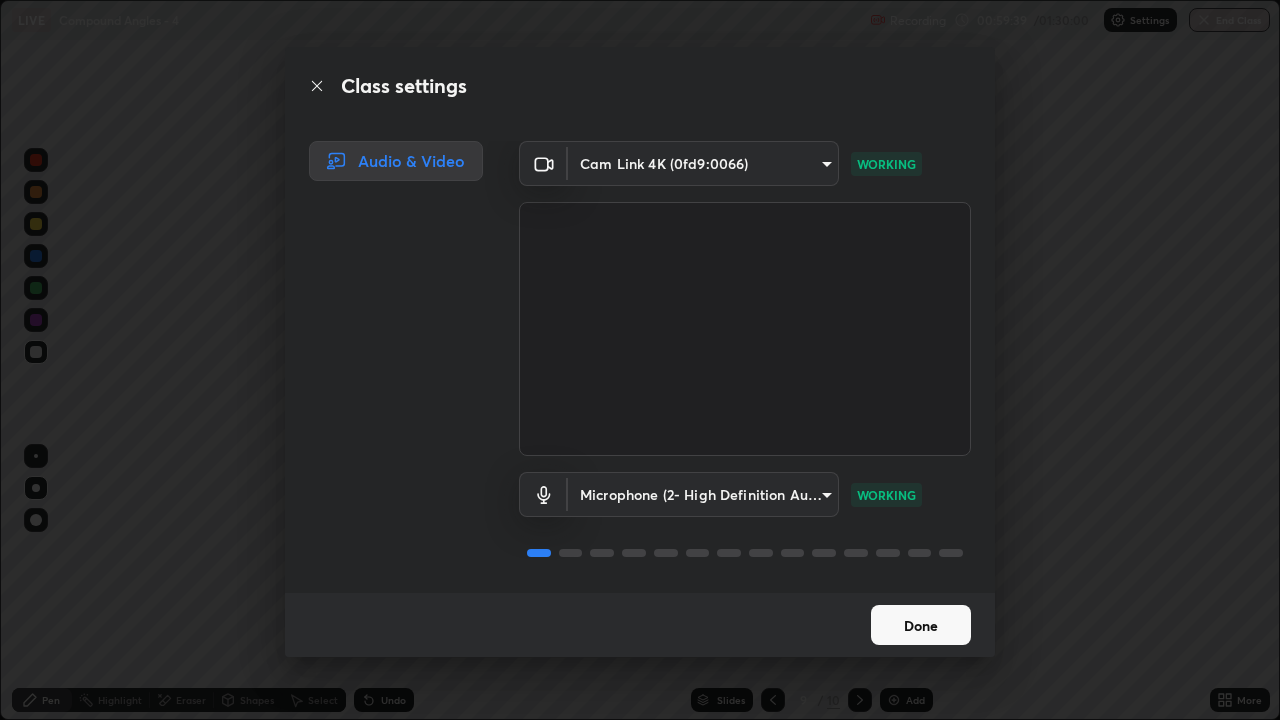 click on "Done" at bounding box center [921, 625] 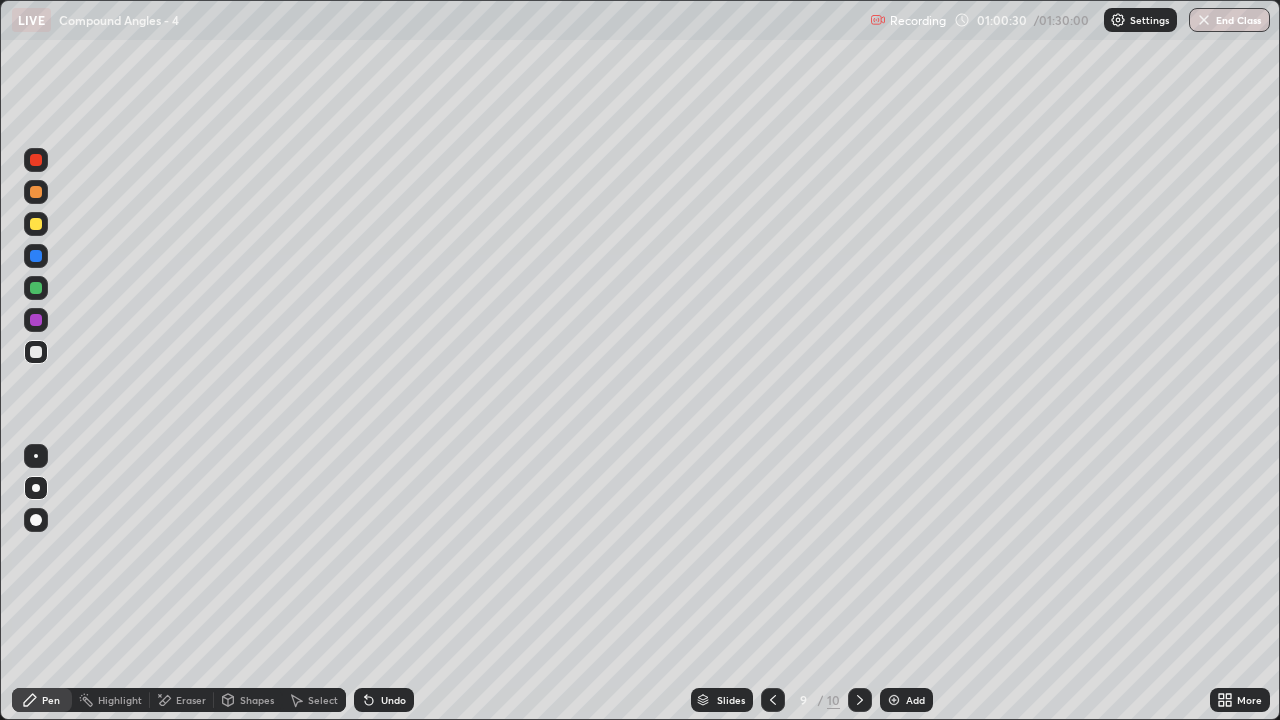 click on "Select" at bounding box center (323, 700) 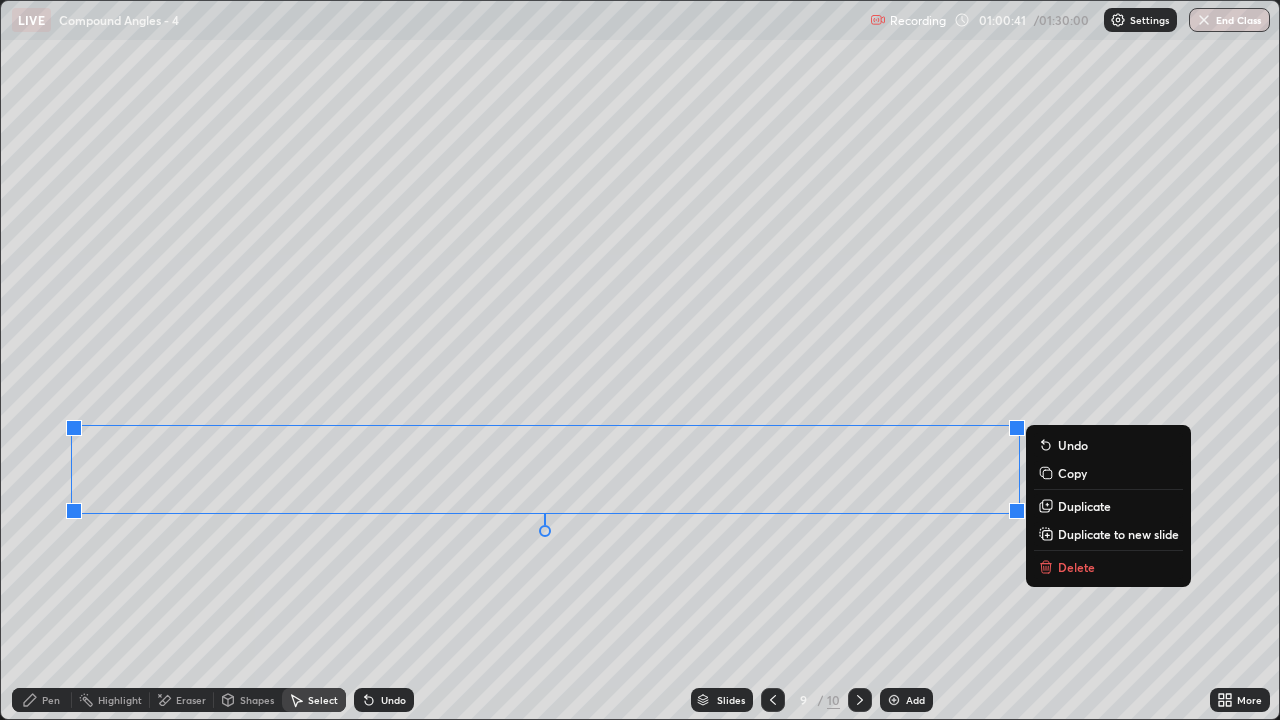 click on "0 ° Undo Copy Duplicate Duplicate to new slide Delete" at bounding box center [640, 360] 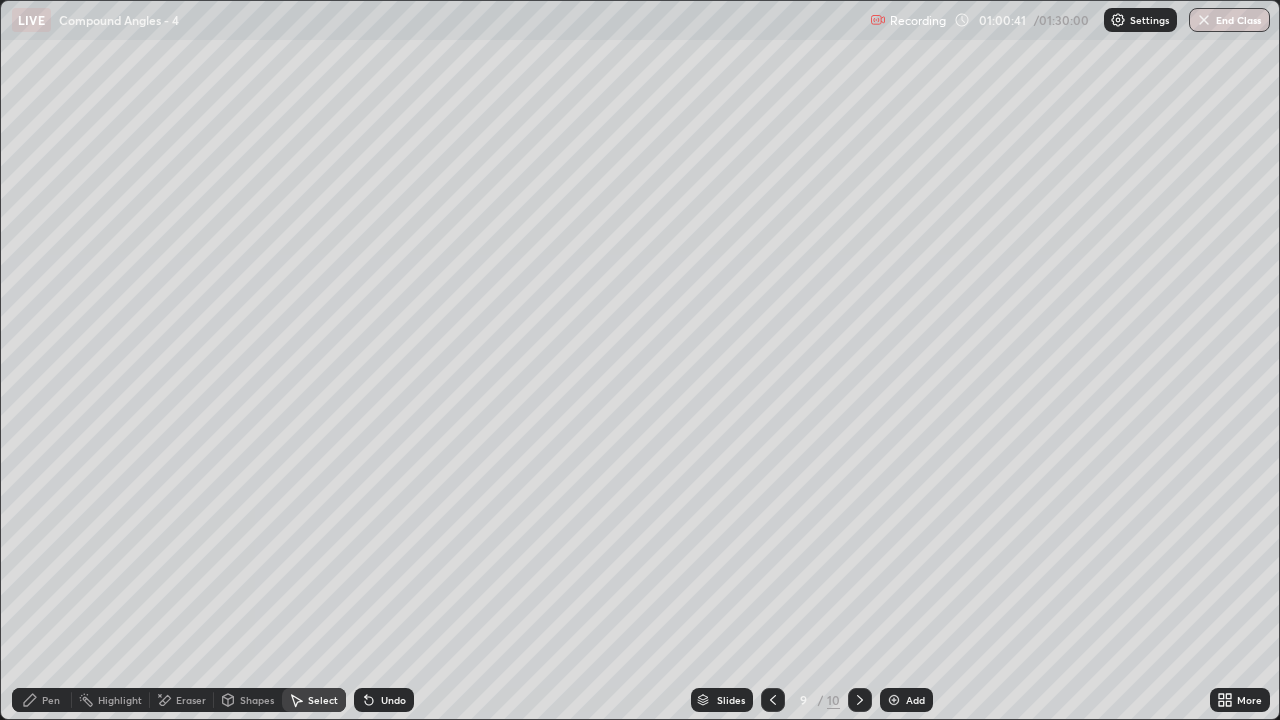 click on "Pen" at bounding box center (42, 700) 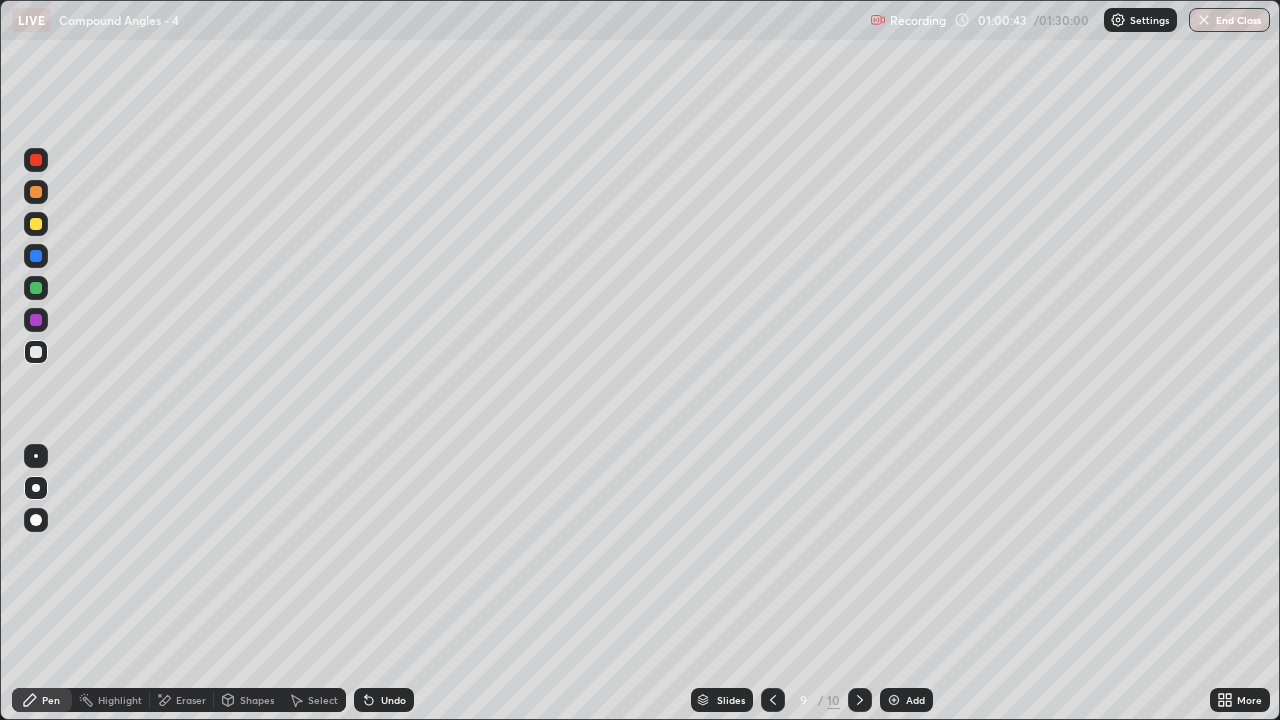 click on "More" at bounding box center (1249, 700) 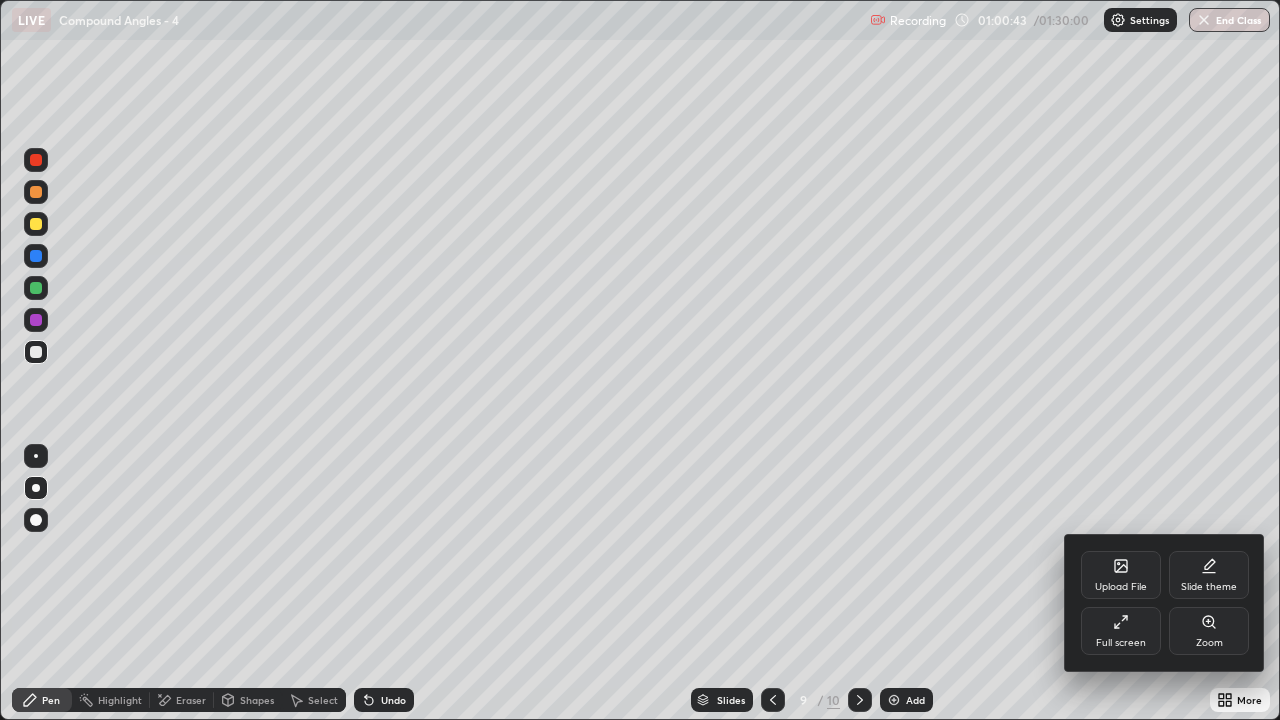 click on "Full screen" at bounding box center [1121, 643] 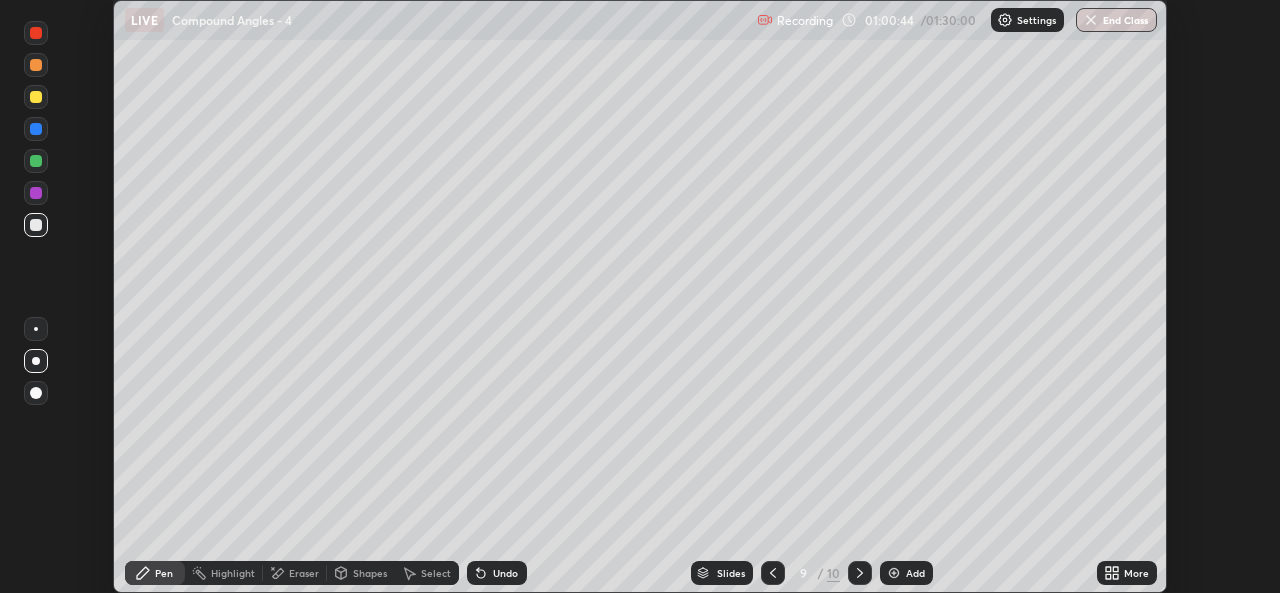 scroll, scrollTop: 593, scrollLeft: 1280, axis: both 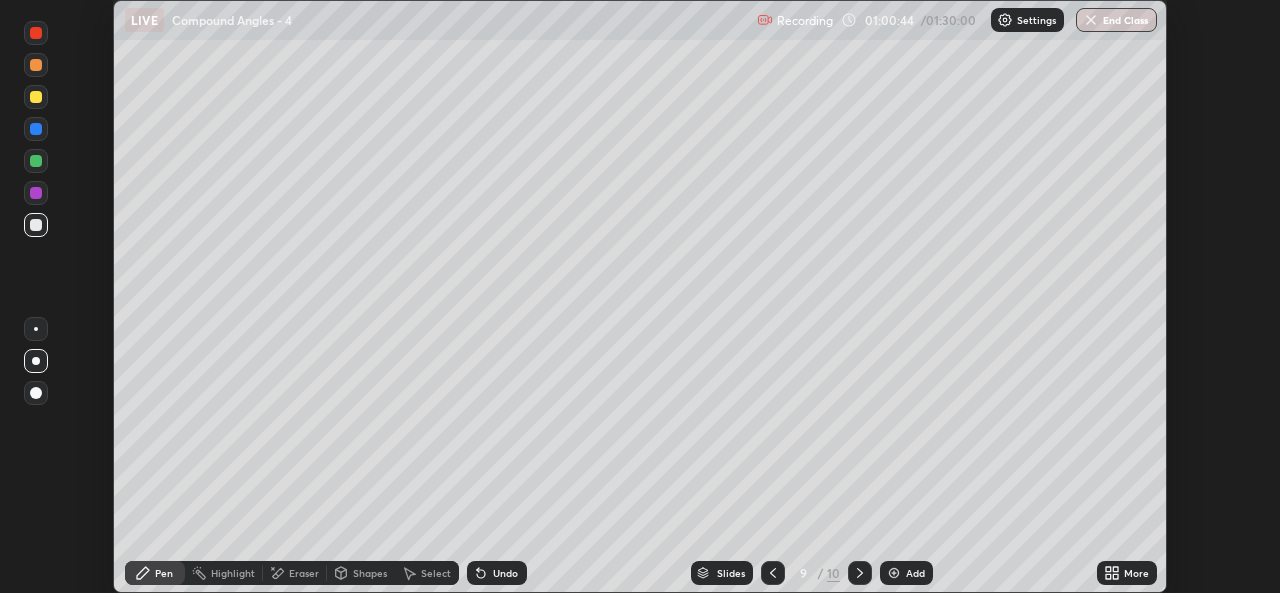 click 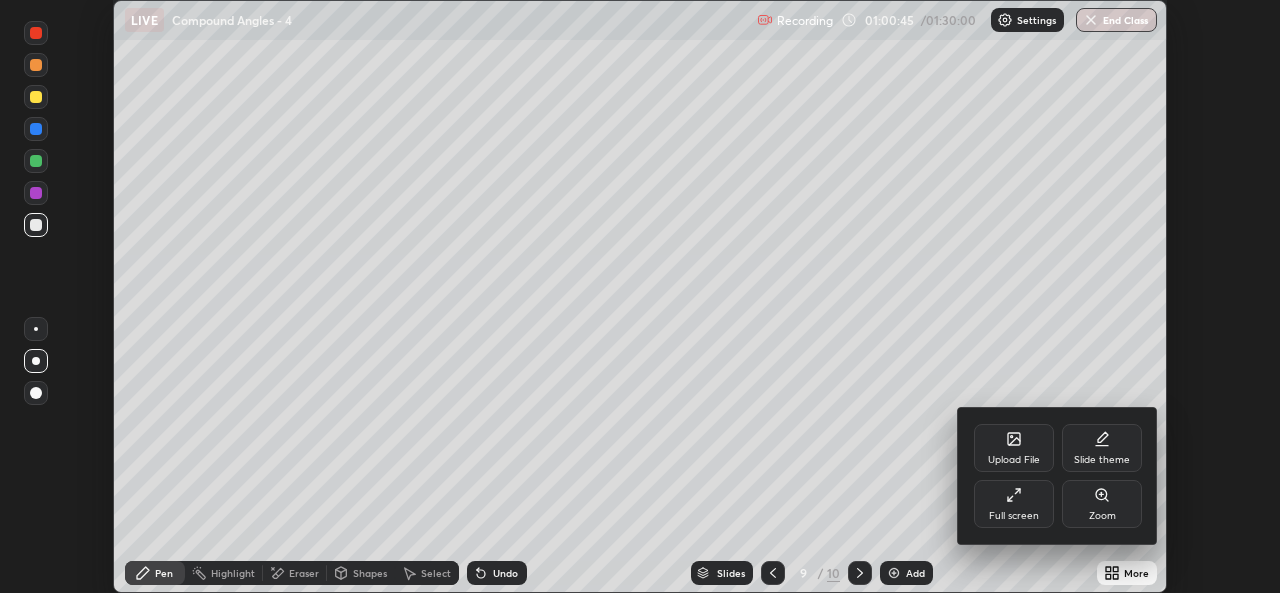 click on "Full screen" at bounding box center (1014, 516) 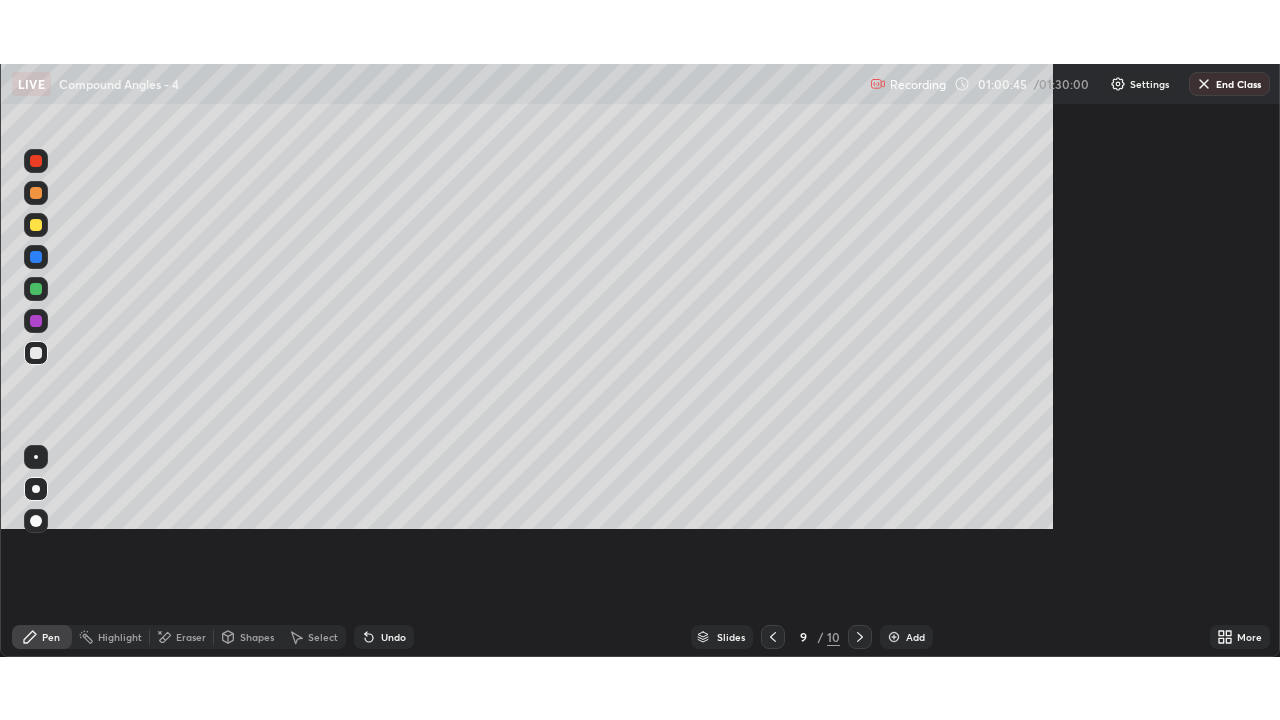 scroll, scrollTop: 99280, scrollLeft: 98720, axis: both 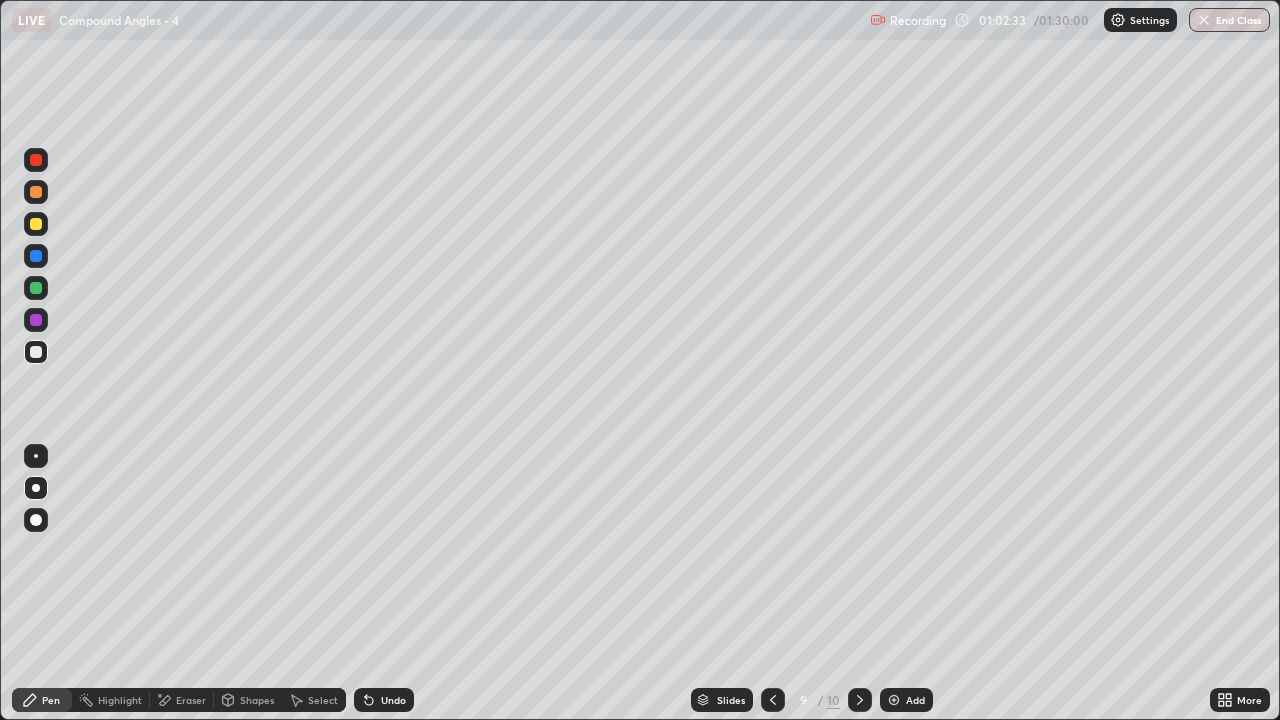 click at bounding box center [860, 700] 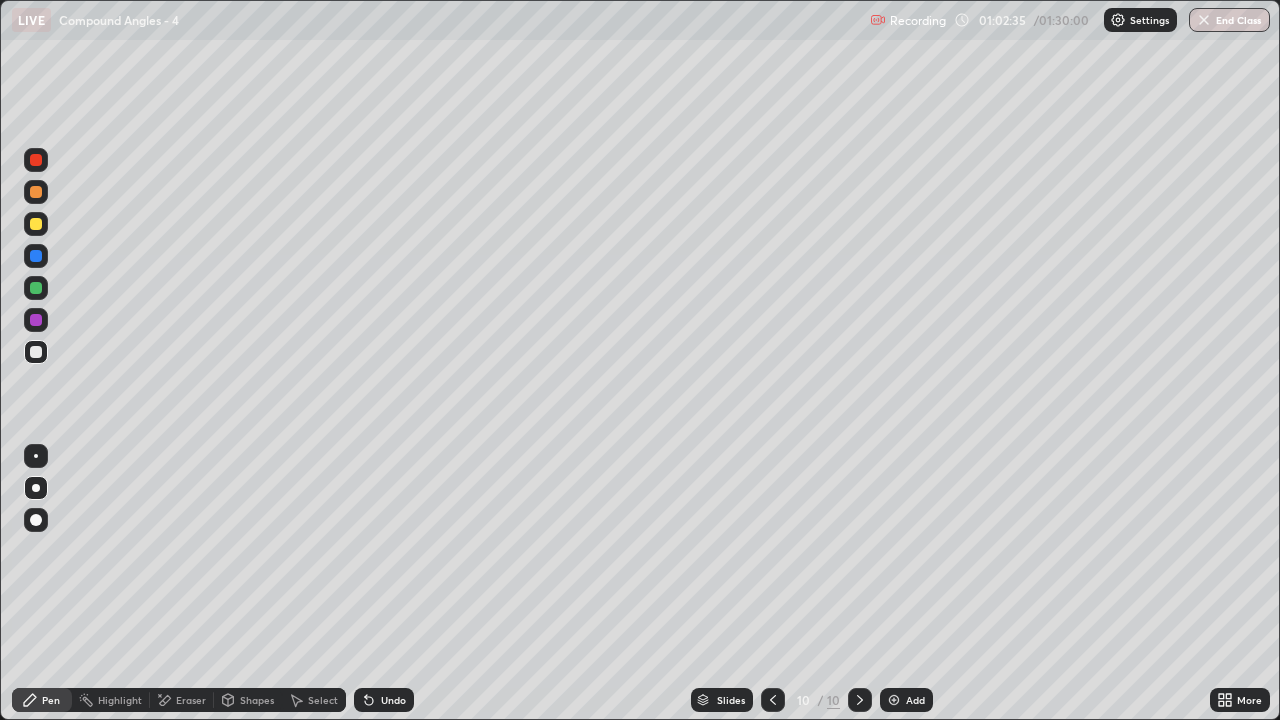 click at bounding box center (773, 700) 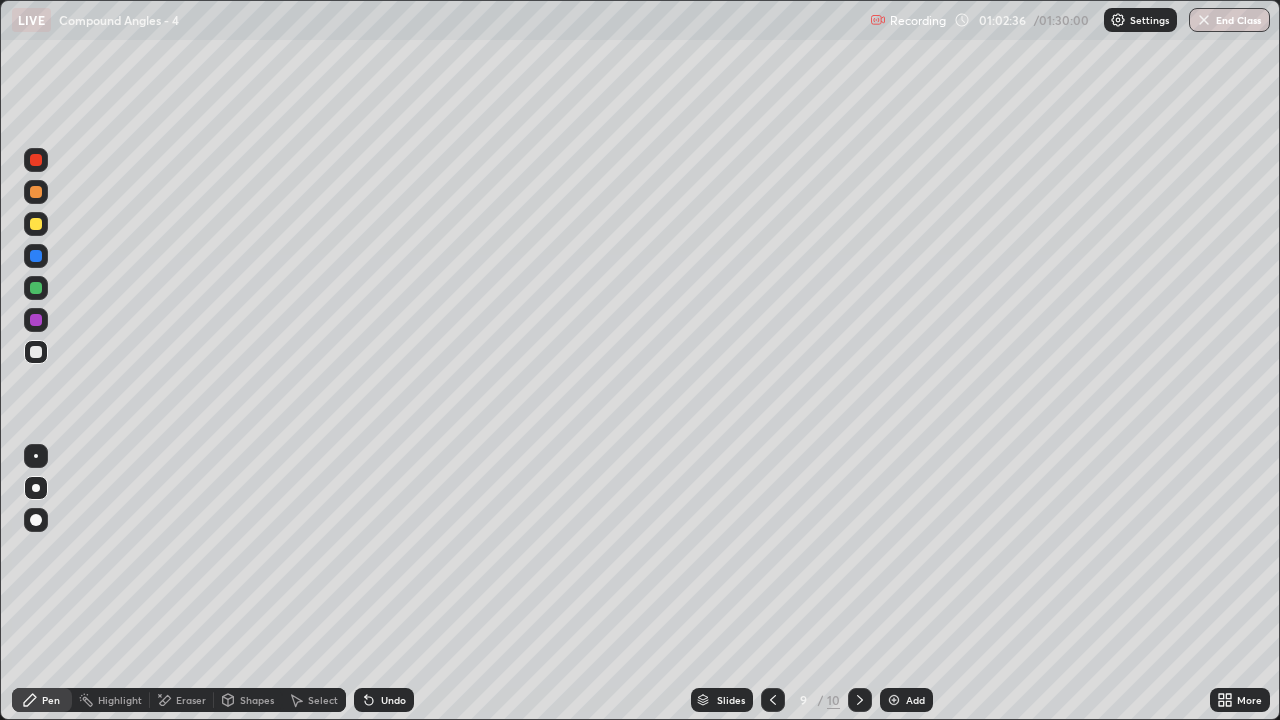 click on "Add" at bounding box center [906, 700] 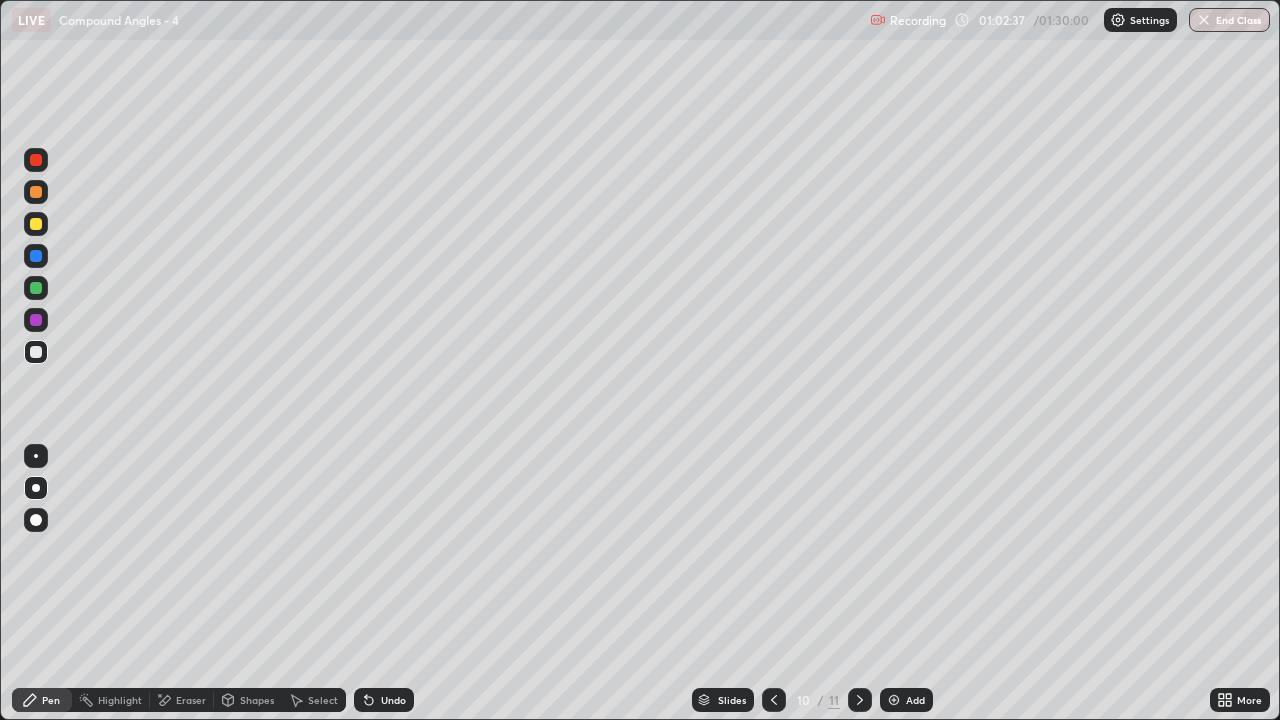 click at bounding box center [774, 700] 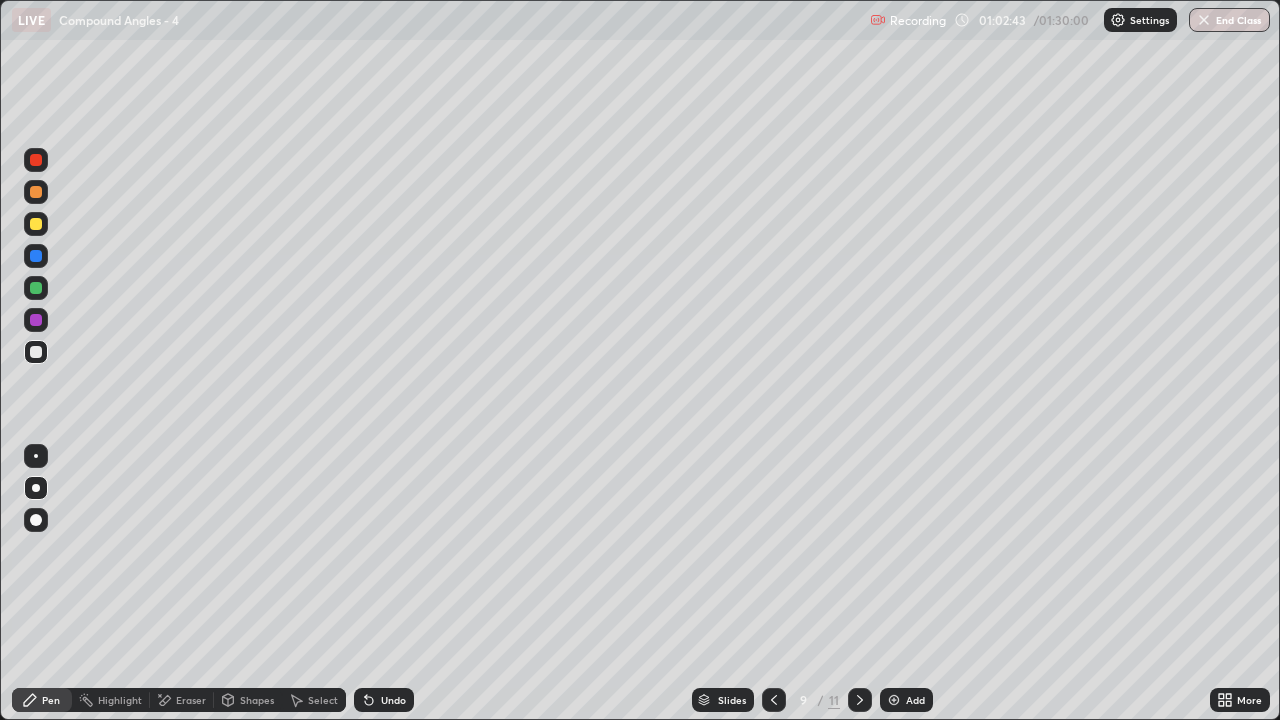 click at bounding box center (860, 700) 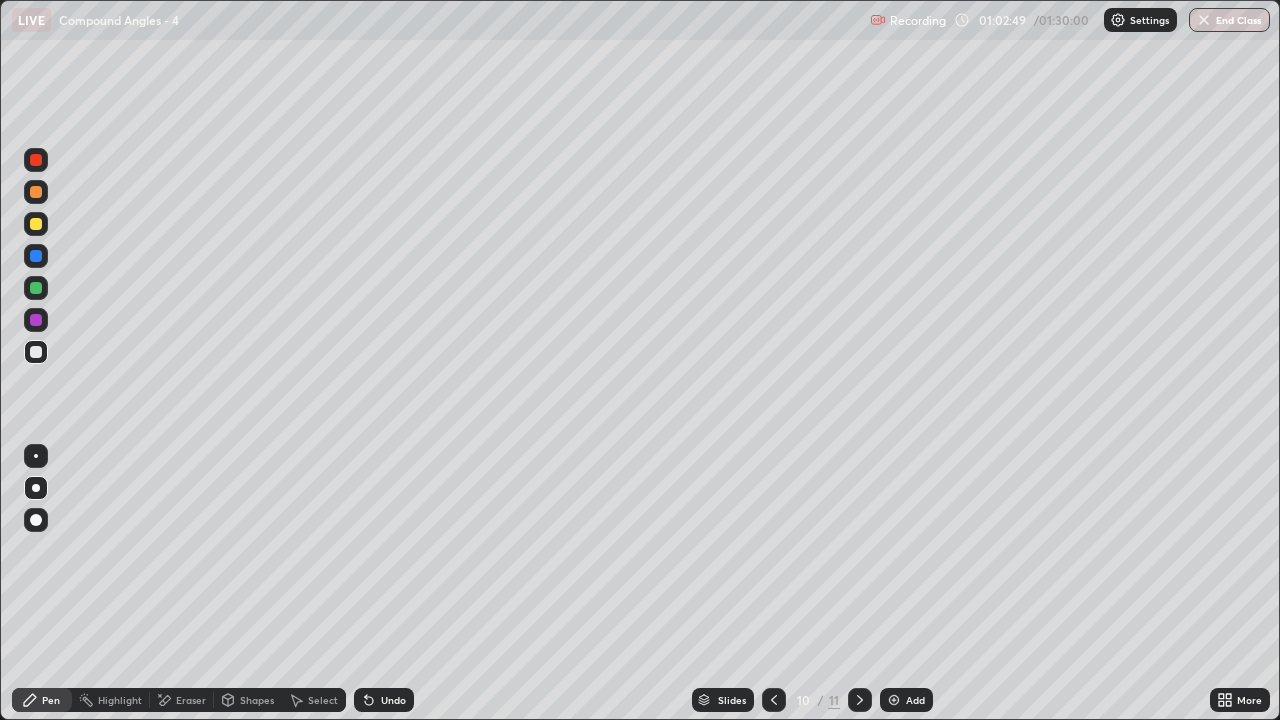 click at bounding box center [774, 700] 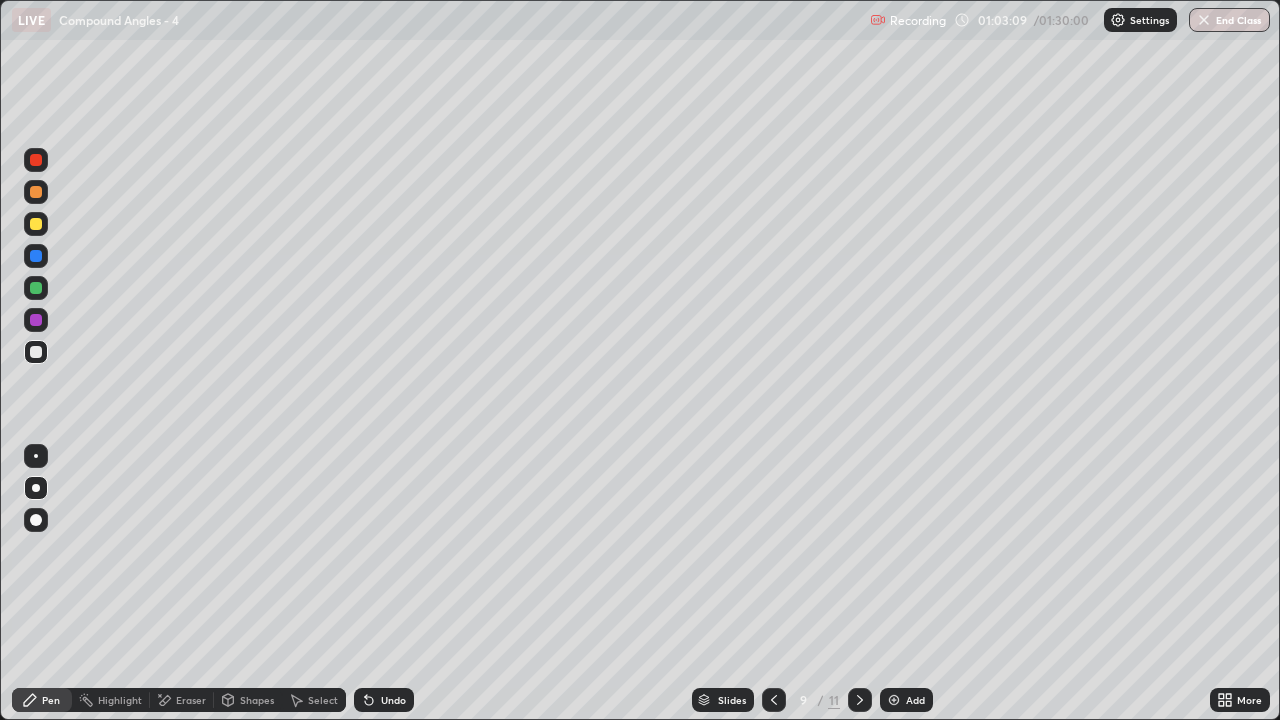 click at bounding box center [860, 700] 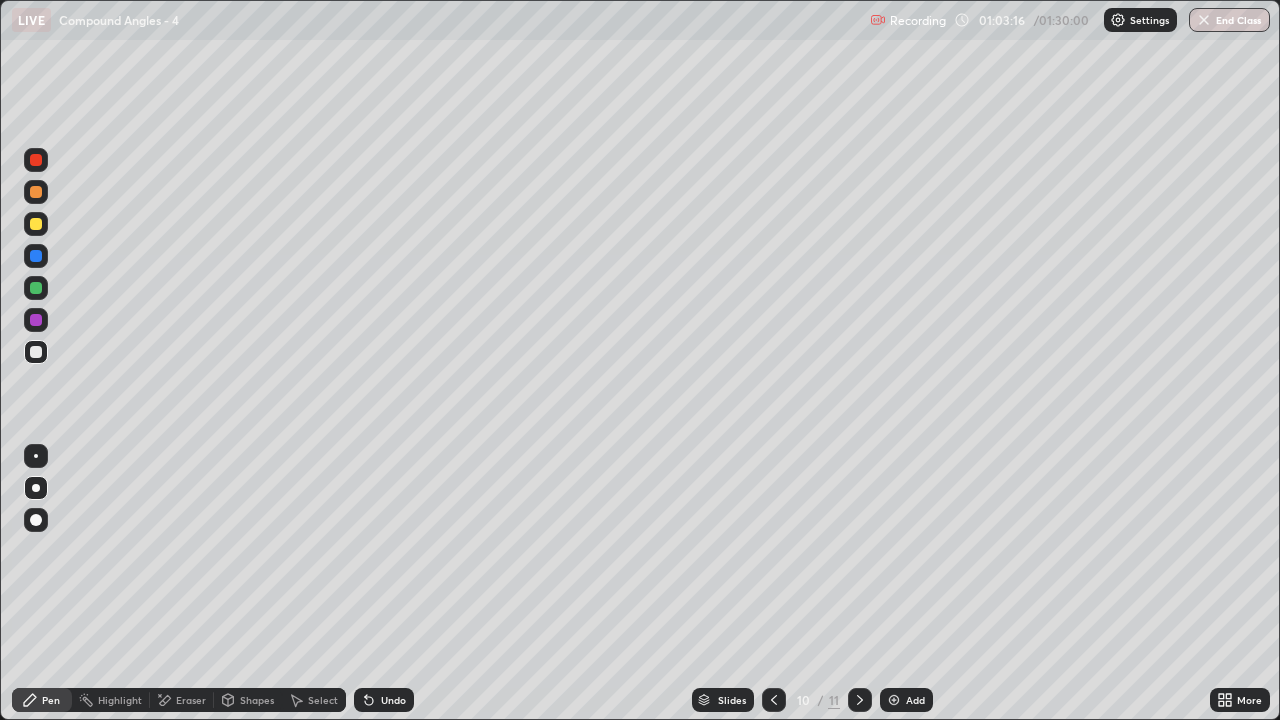 click 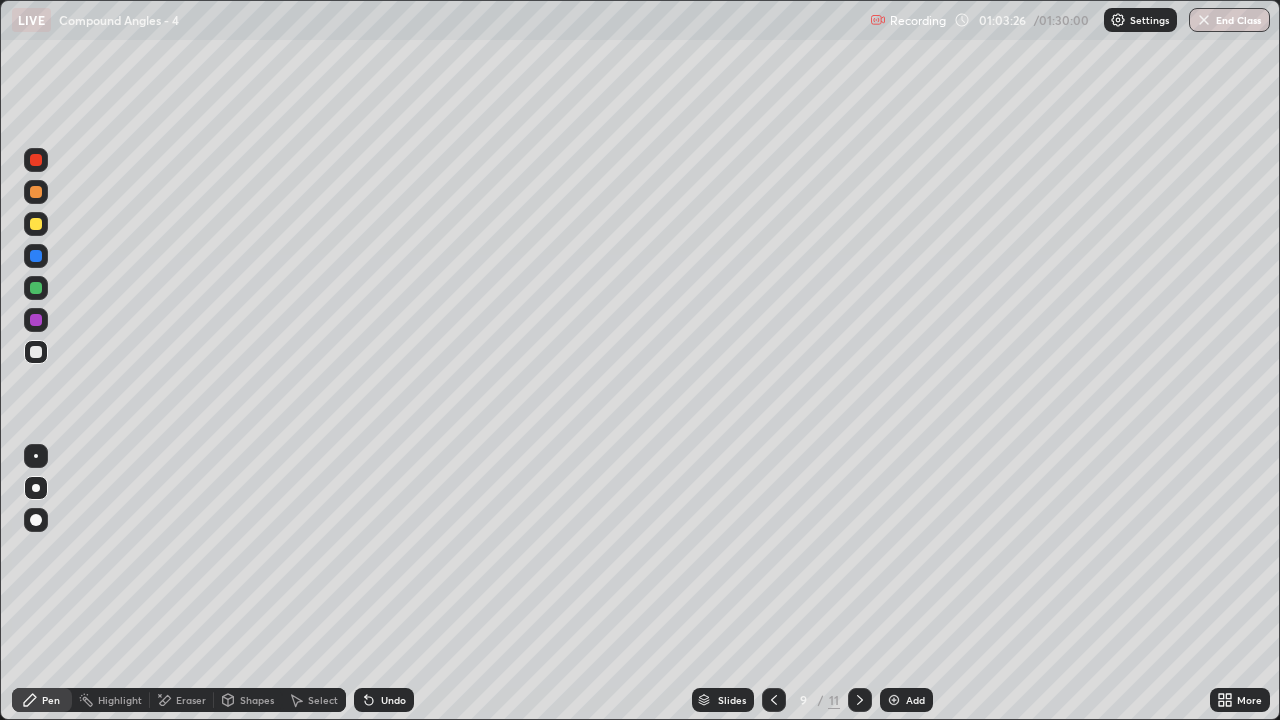 click 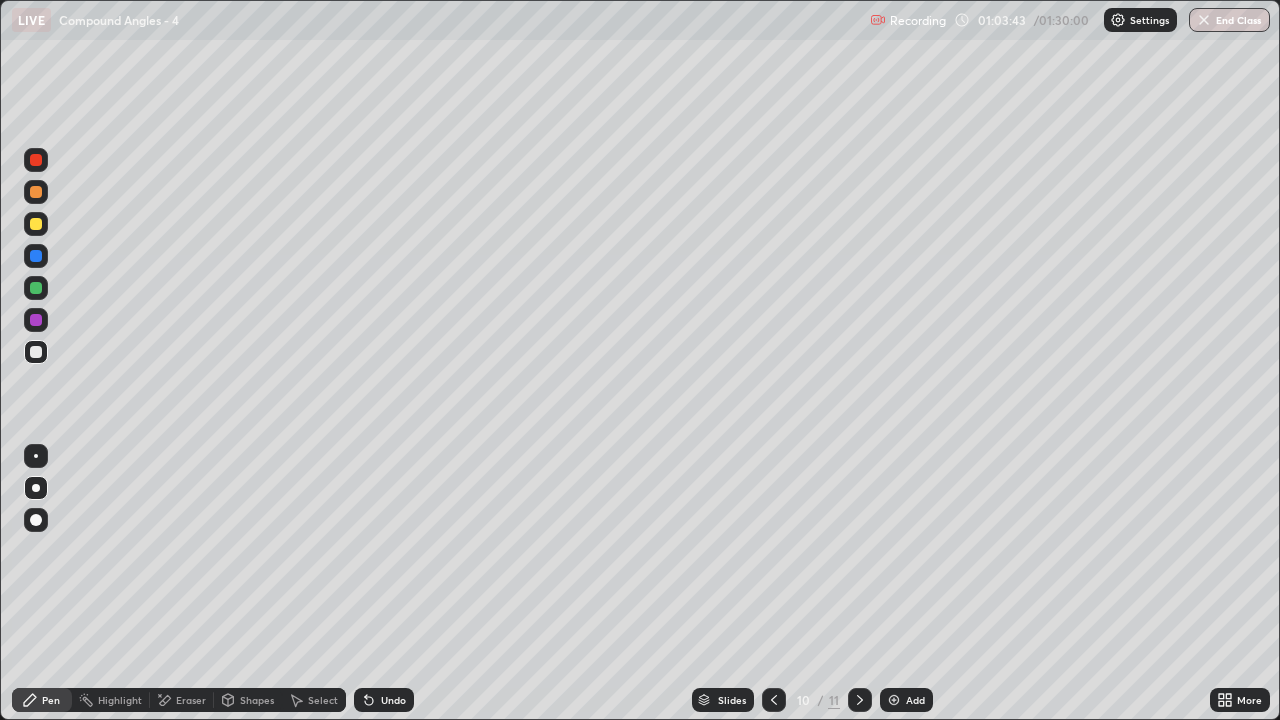 click at bounding box center [774, 700] 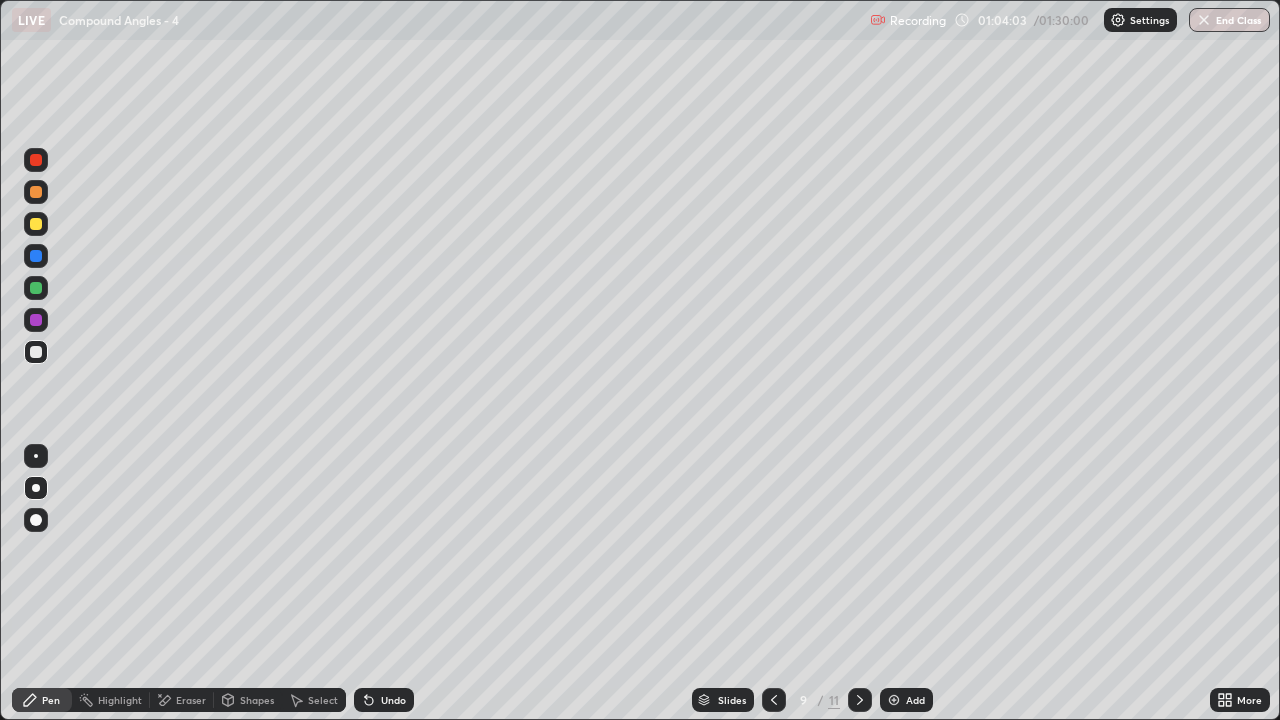 click at bounding box center (860, 700) 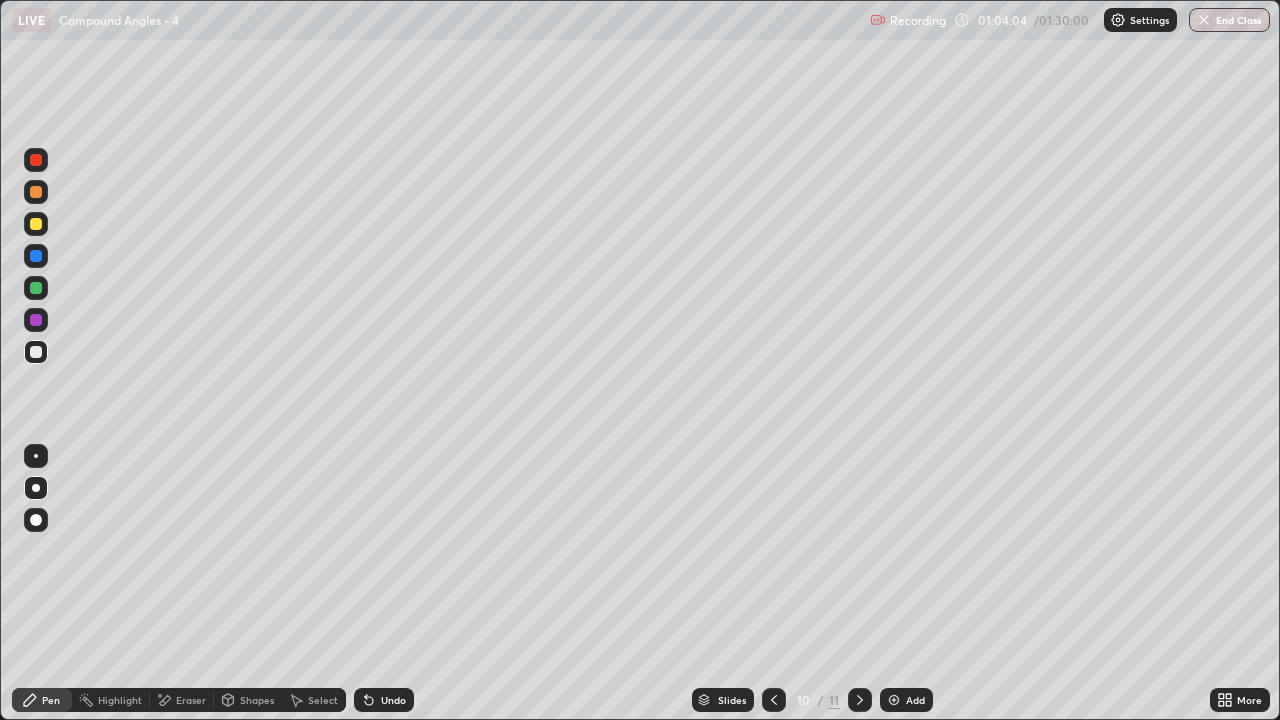 click 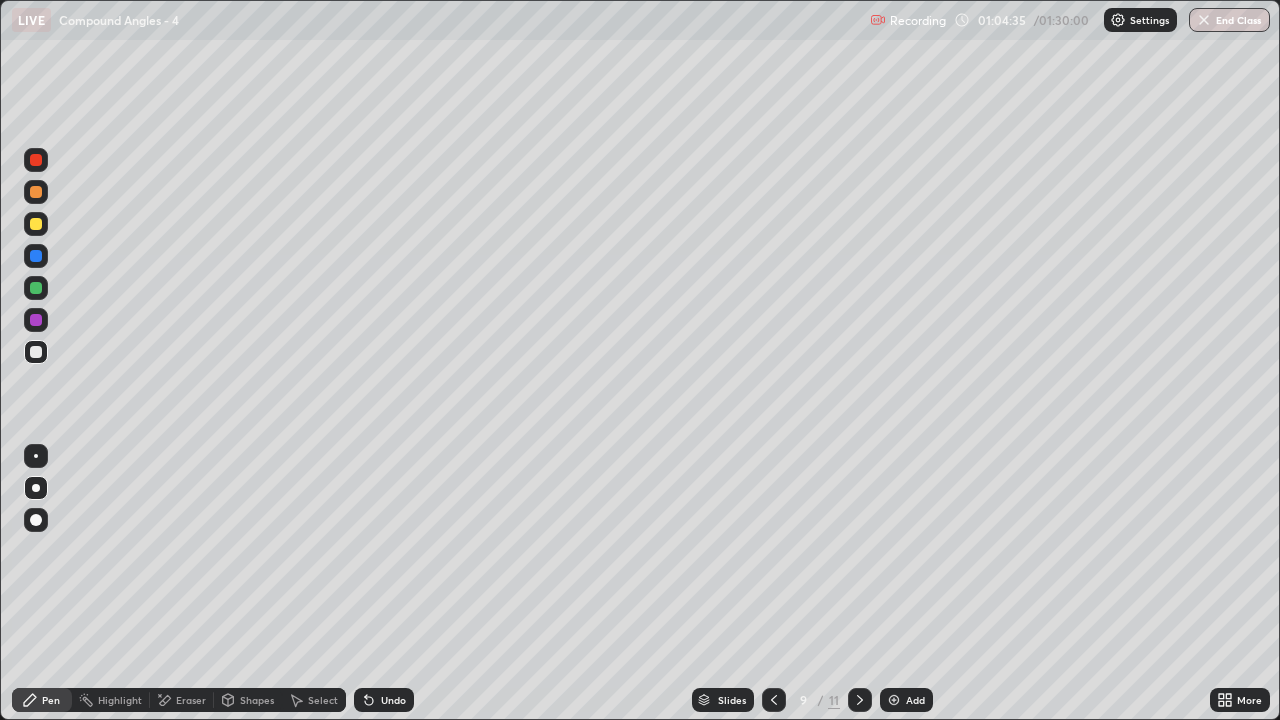 click 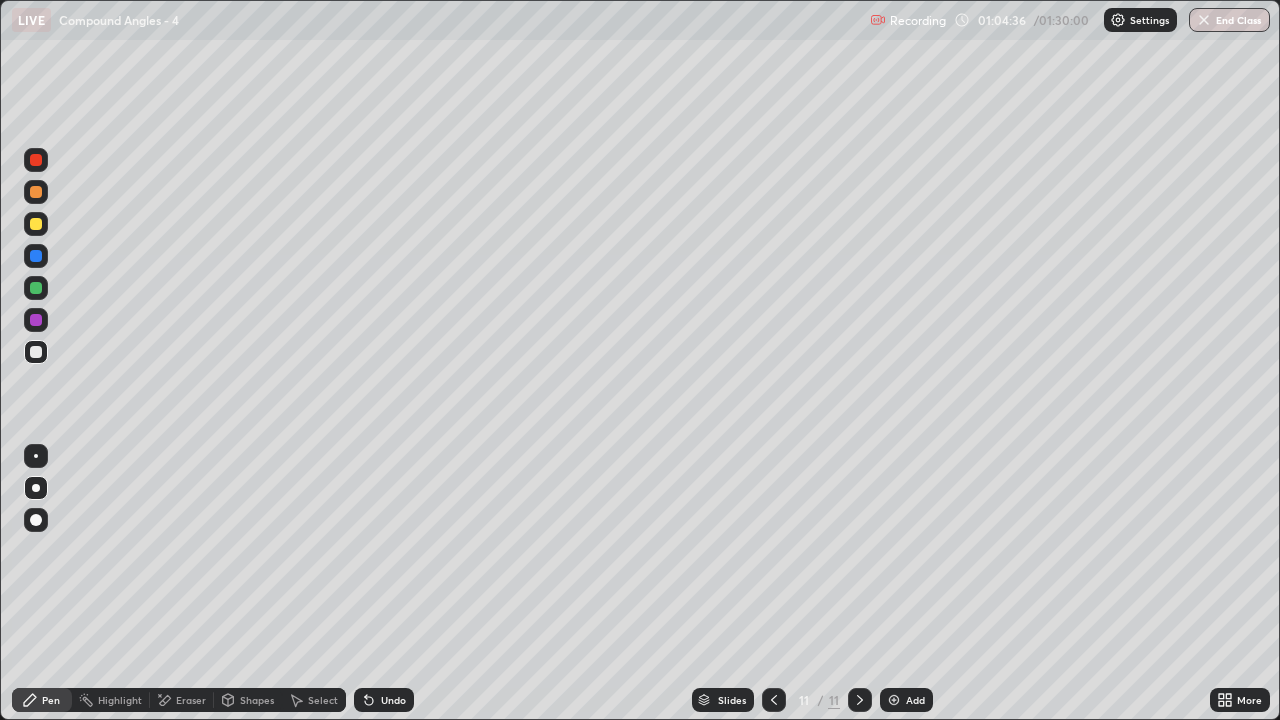 click on "Add" at bounding box center [906, 700] 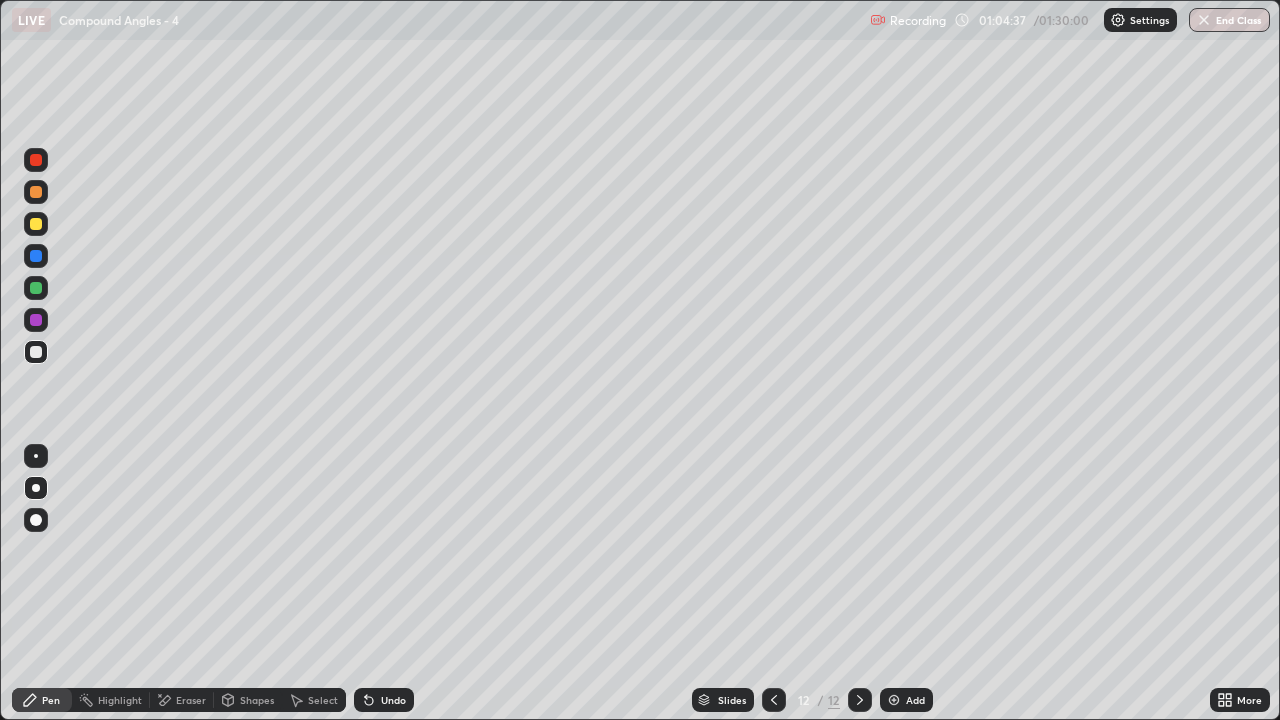 click at bounding box center (36, 288) 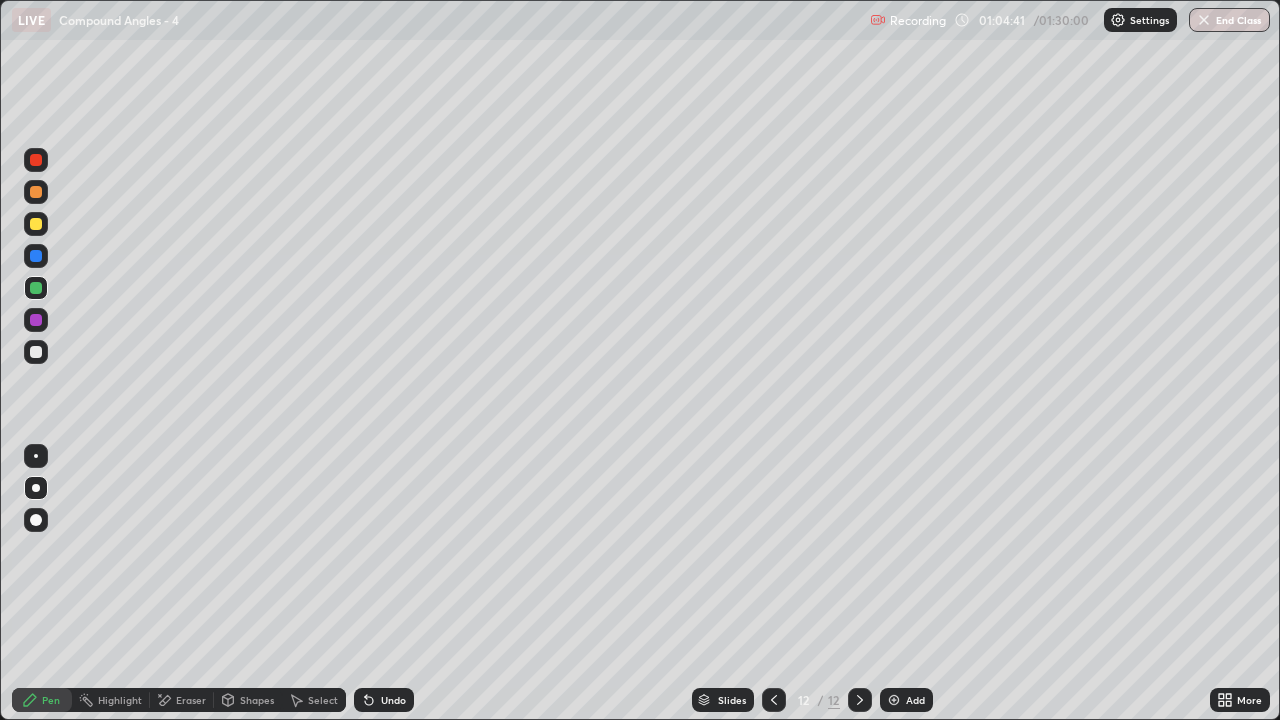 click on "Undo" at bounding box center (393, 700) 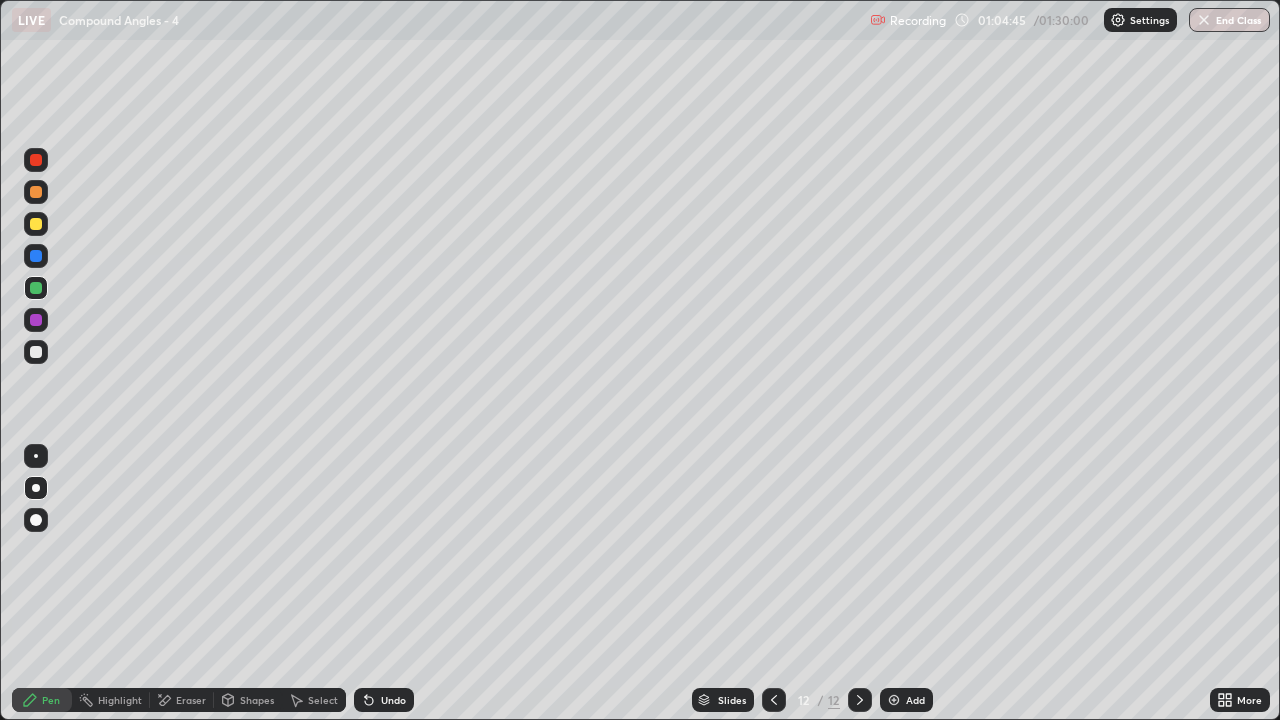 click on "Undo" at bounding box center (384, 700) 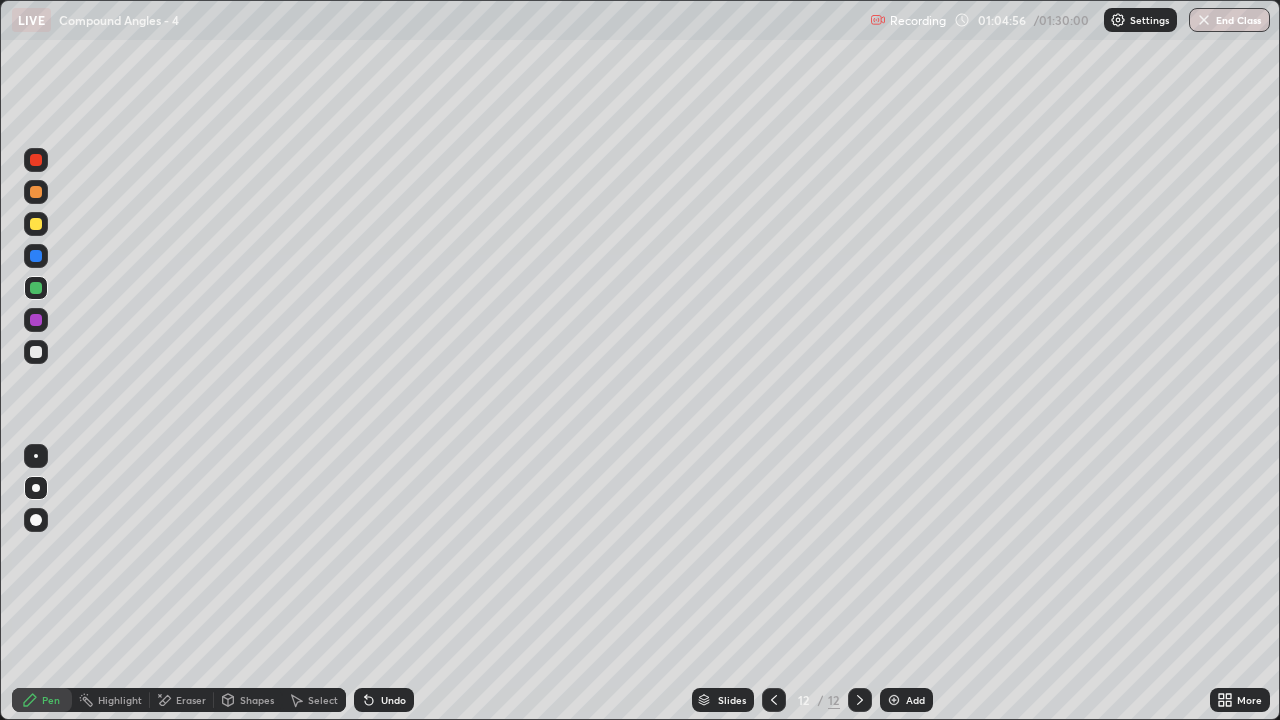 click on "Undo" at bounding box center (384, 700) 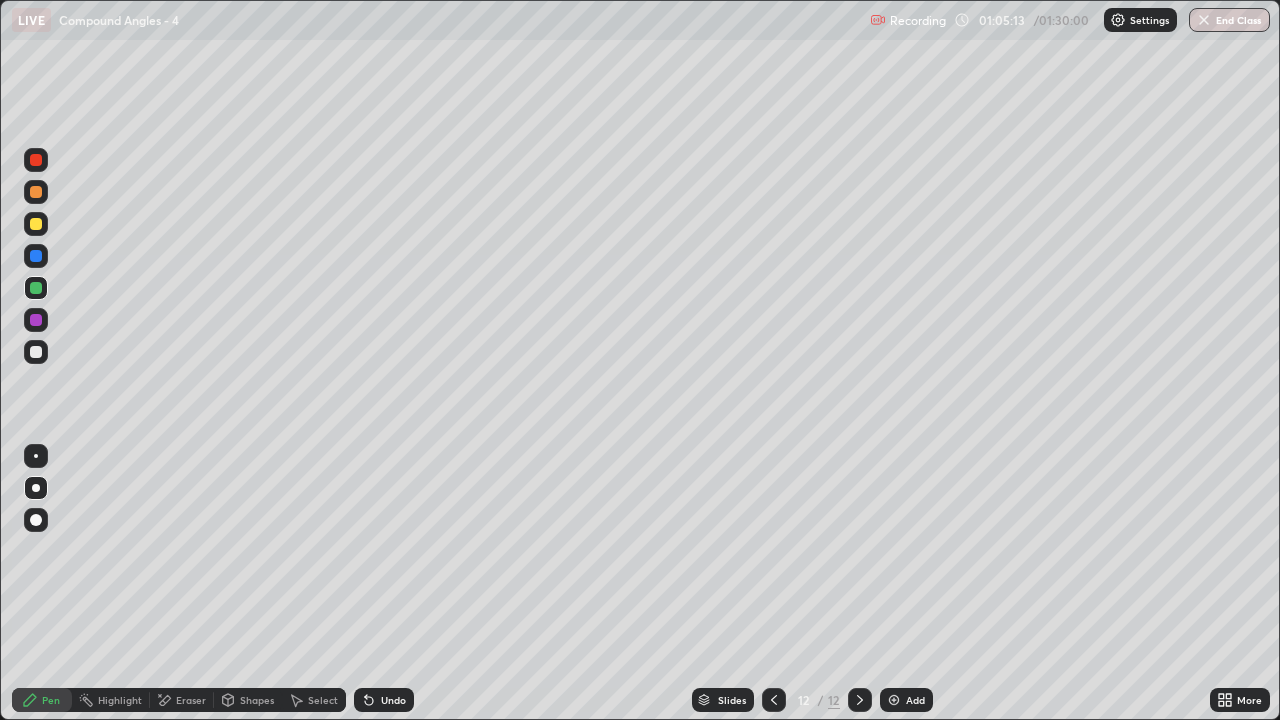click at bounding box center [36, 352] 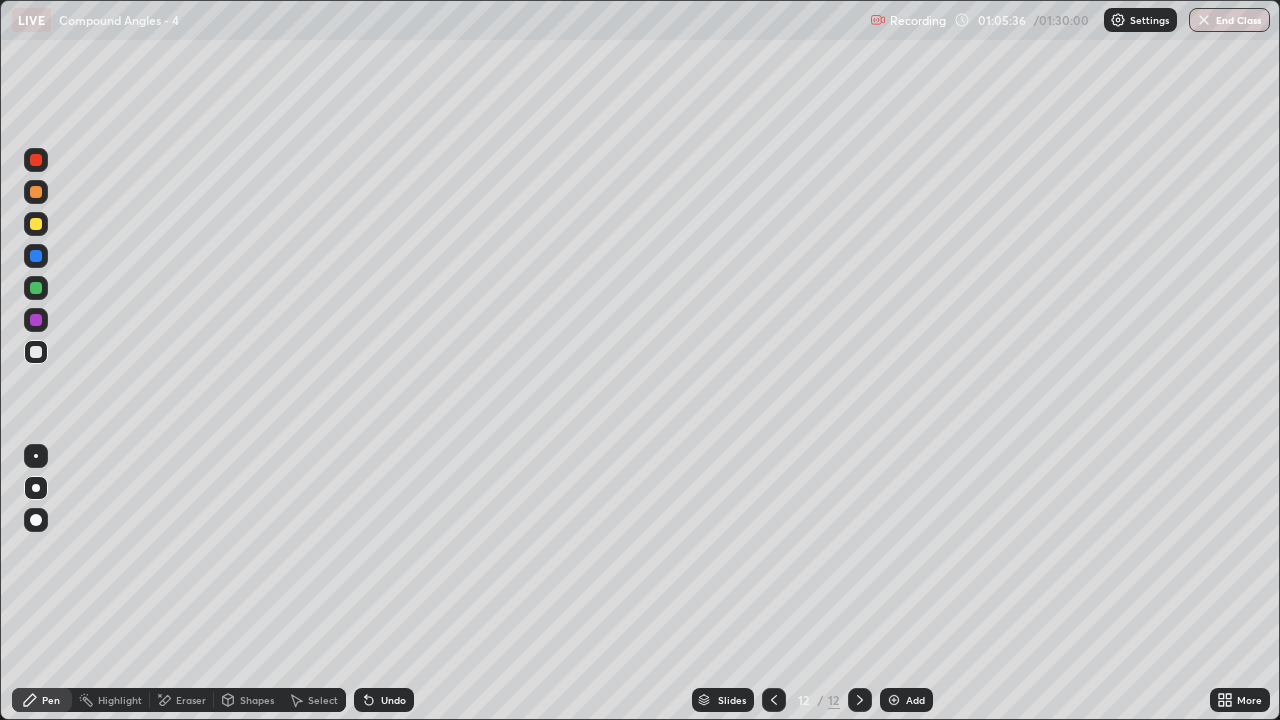 click on "Undo" at bounding box center [384, 700] 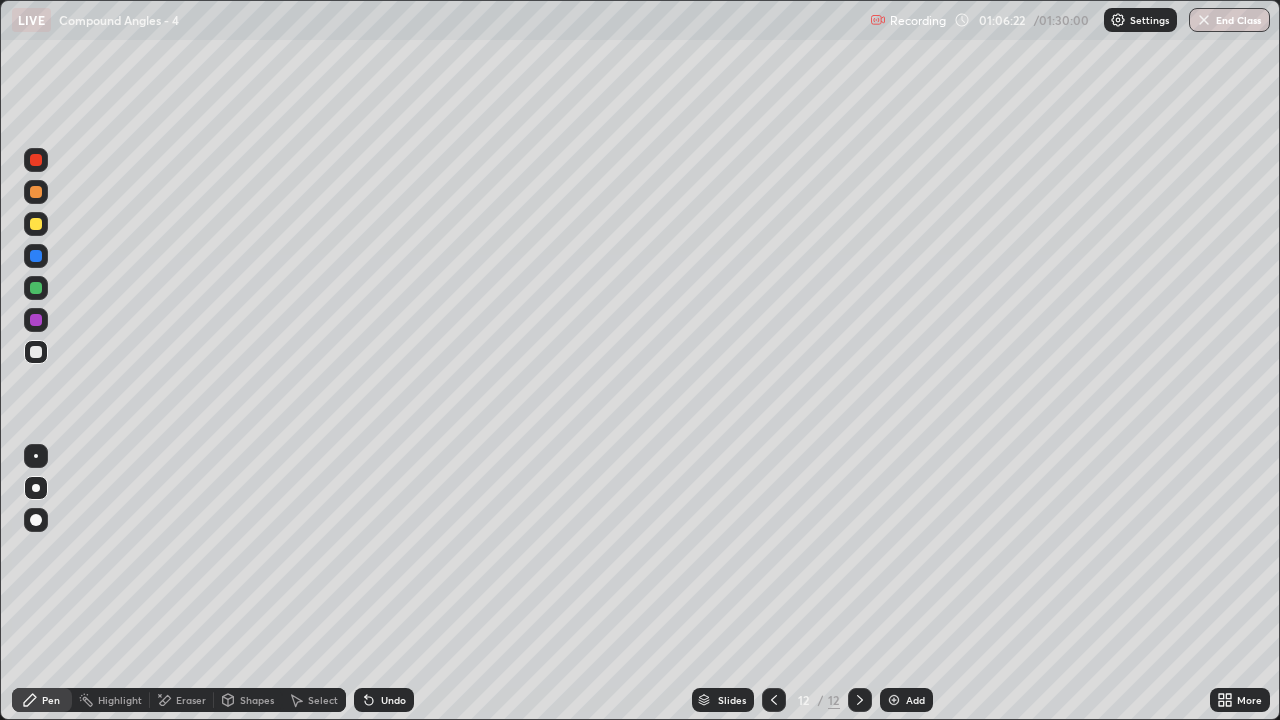 click at bounding box center [36, 288] 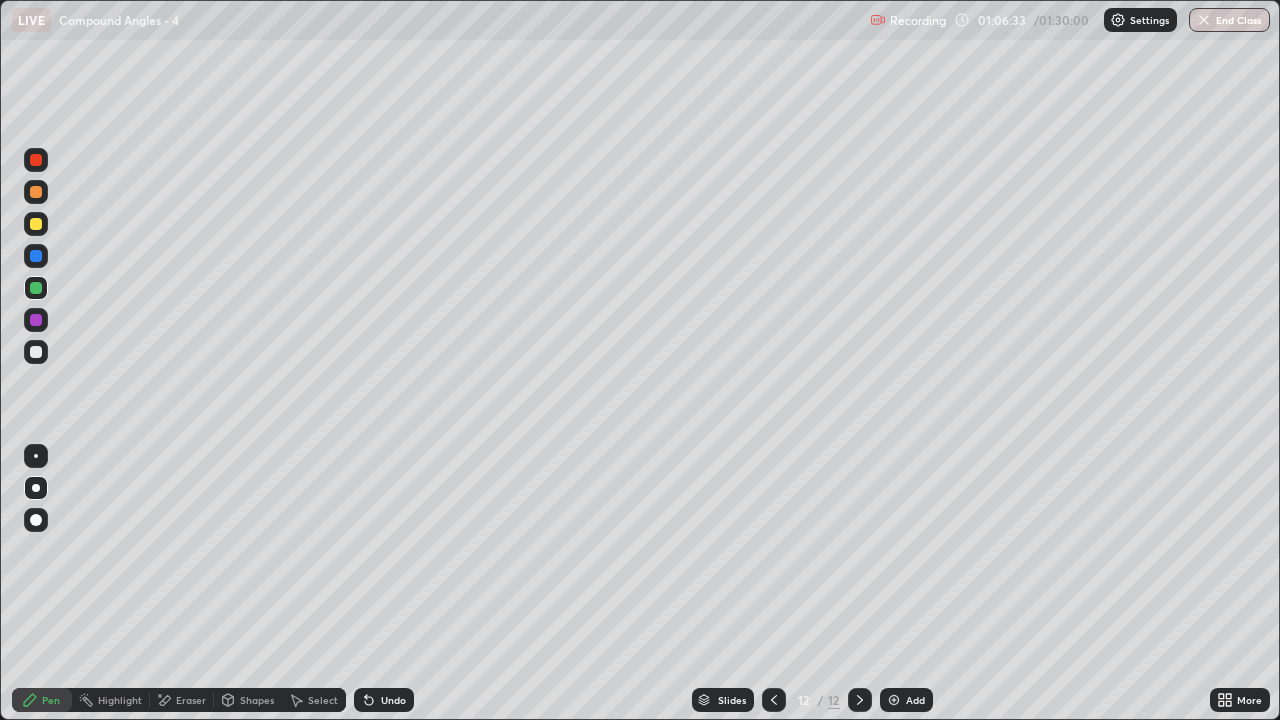click on "Undo" at bounding box center (384, 700) 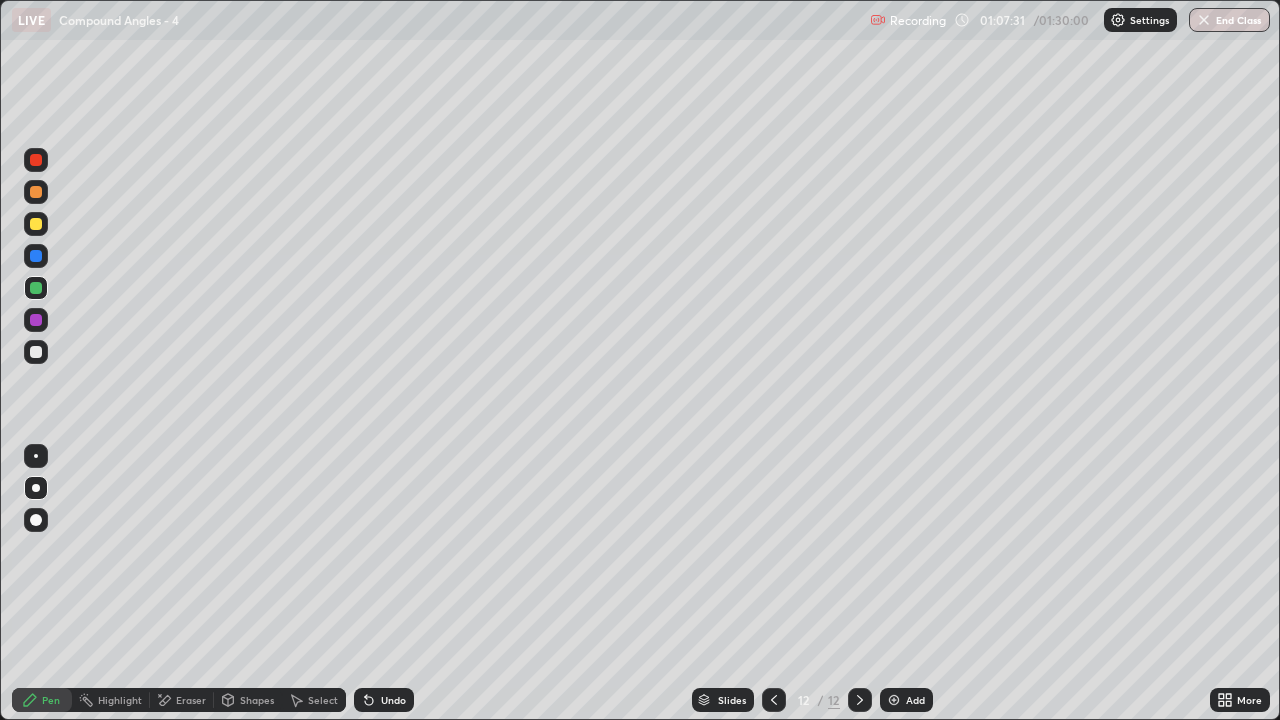click on "Add" at bounding box center (906, 700) 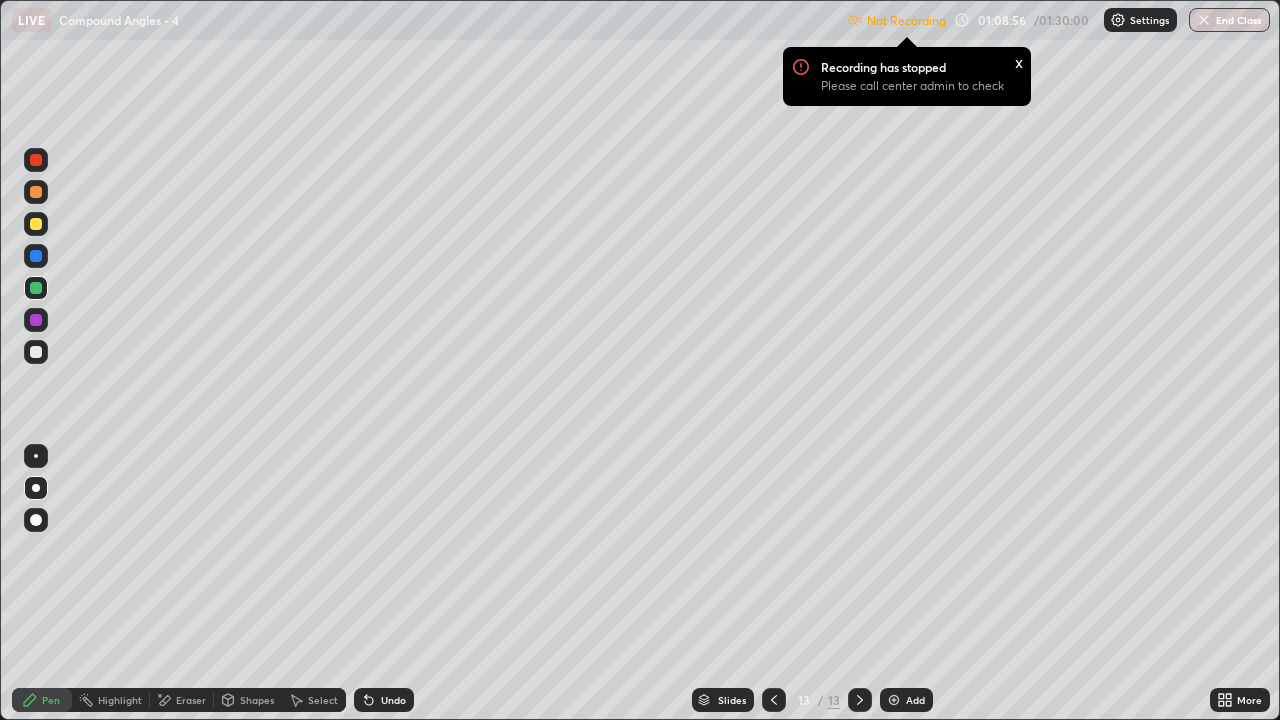 click on "Settings" at bounding box center (1149, 20) 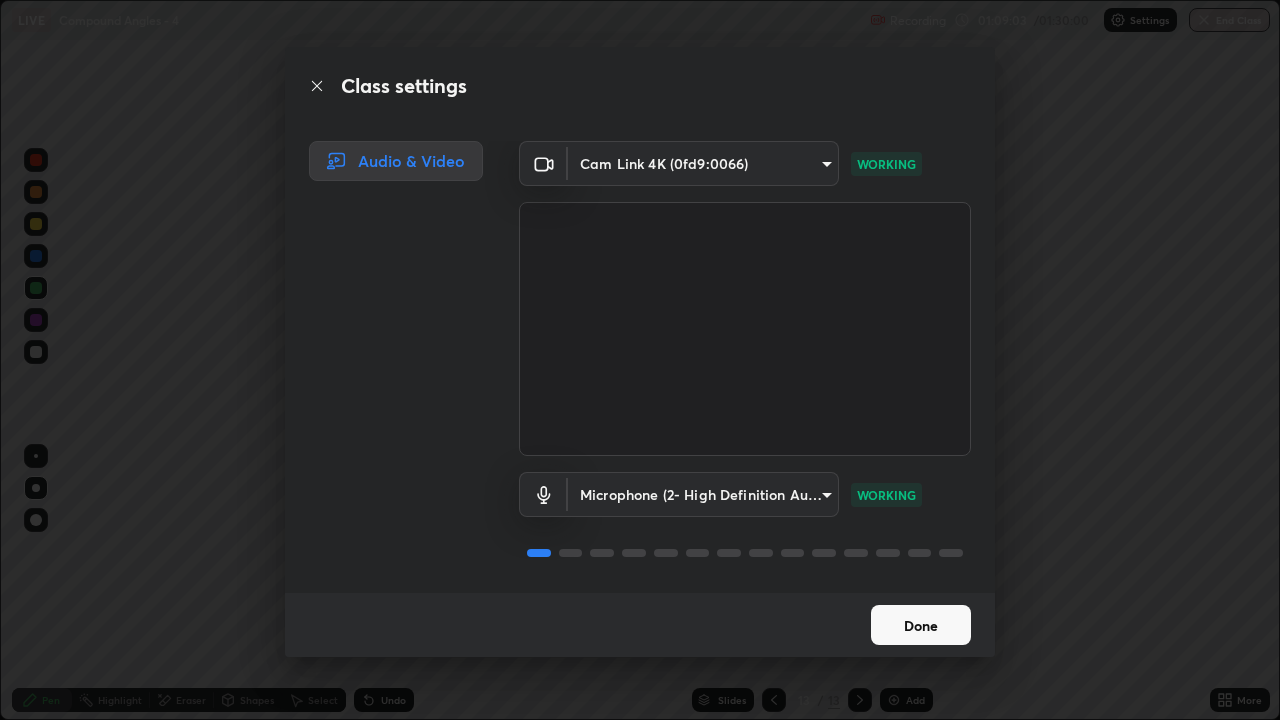 click on "Done" at bounding box center (921, 625) 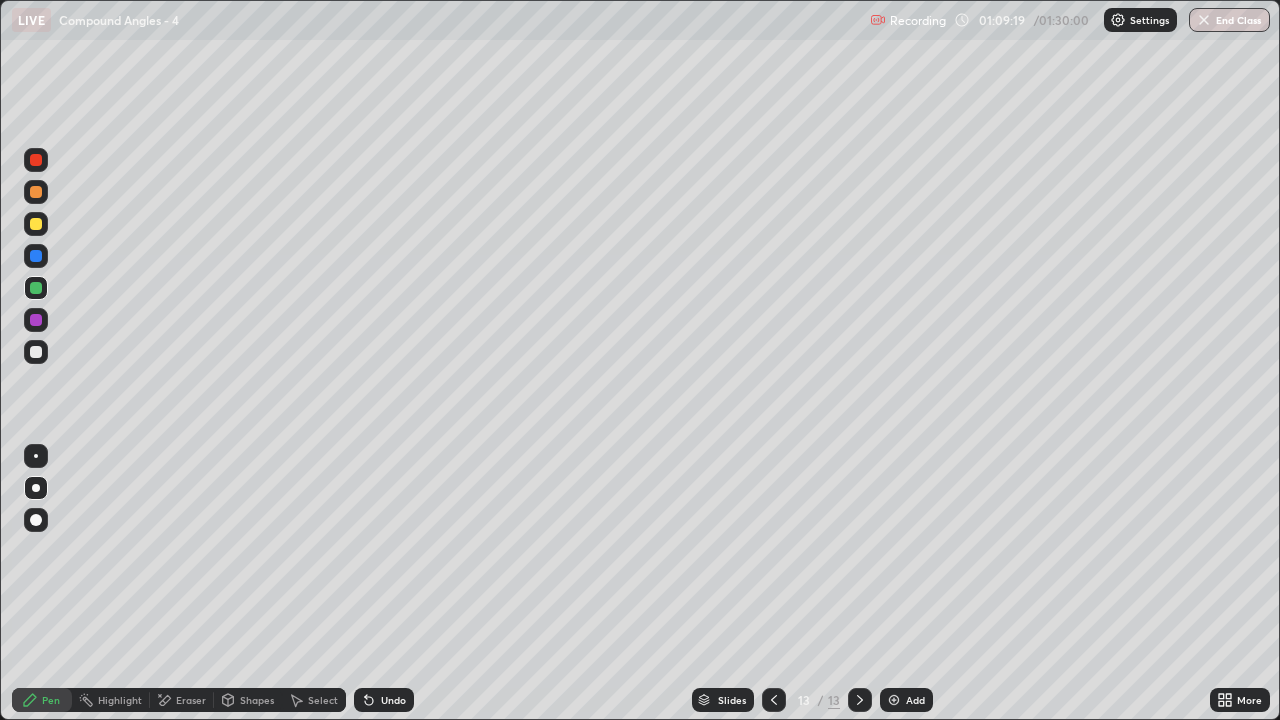 click at bounding box center [36, 352] 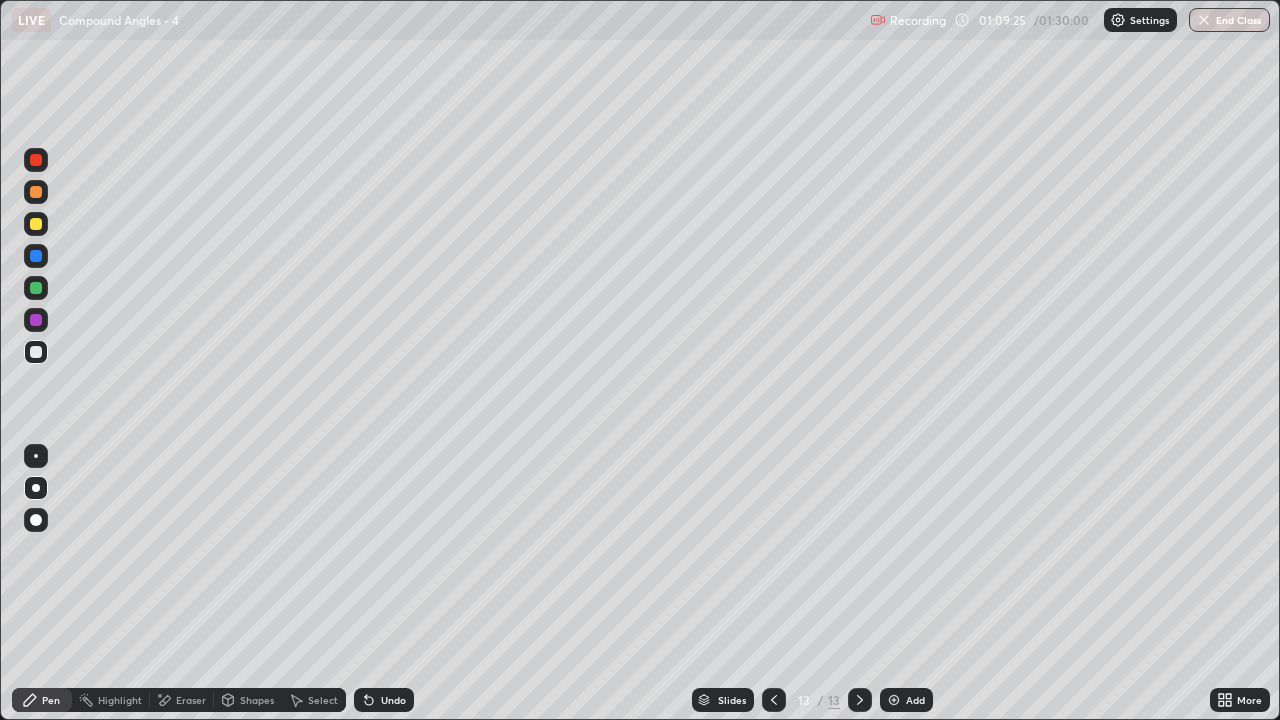 click 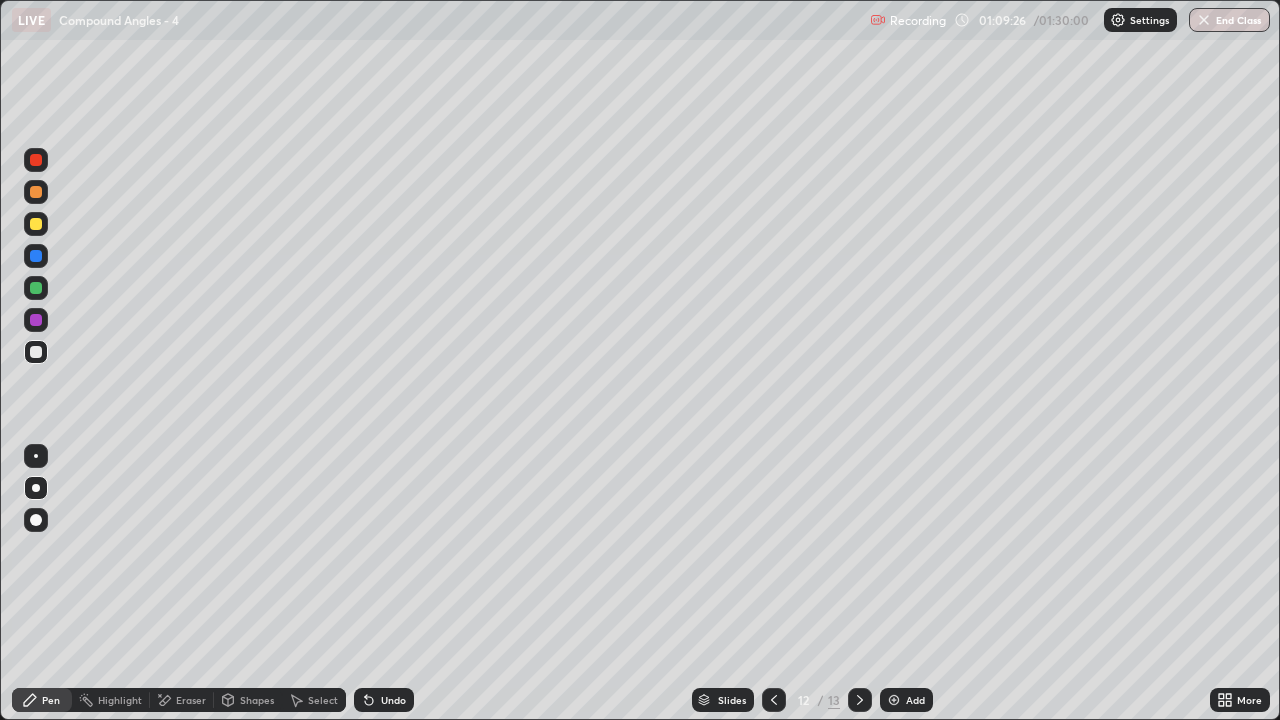 click 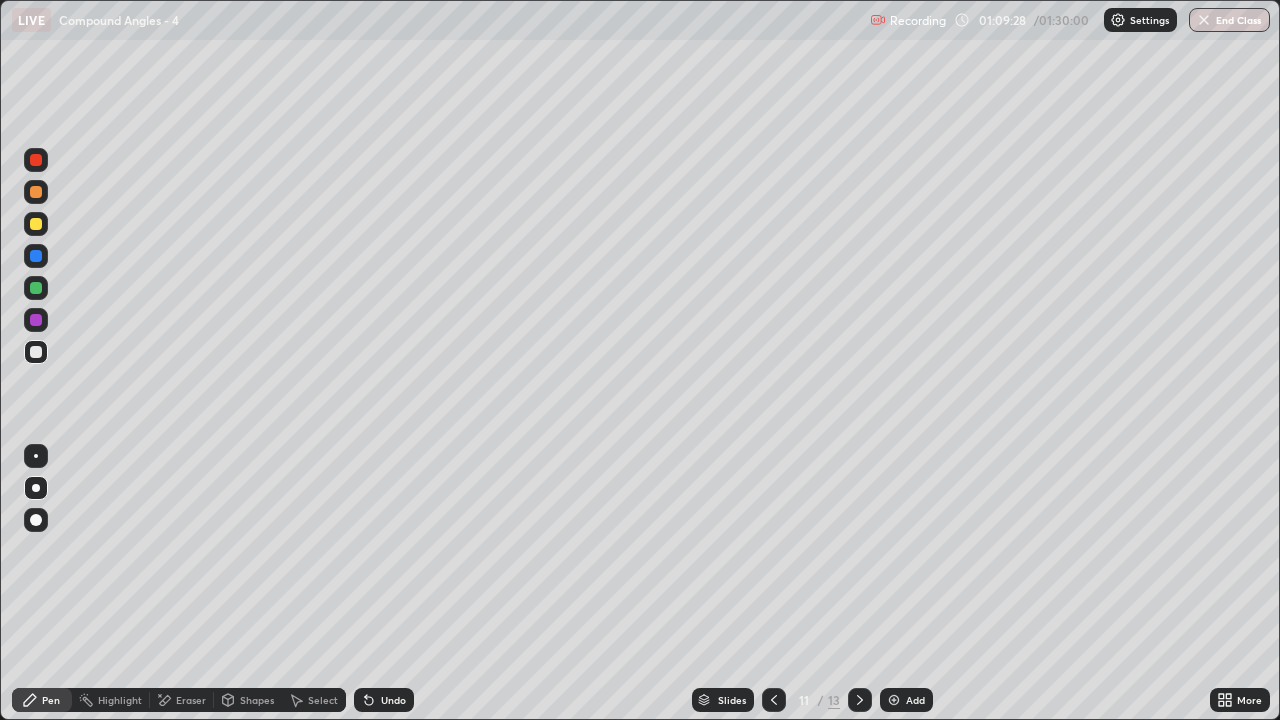 click 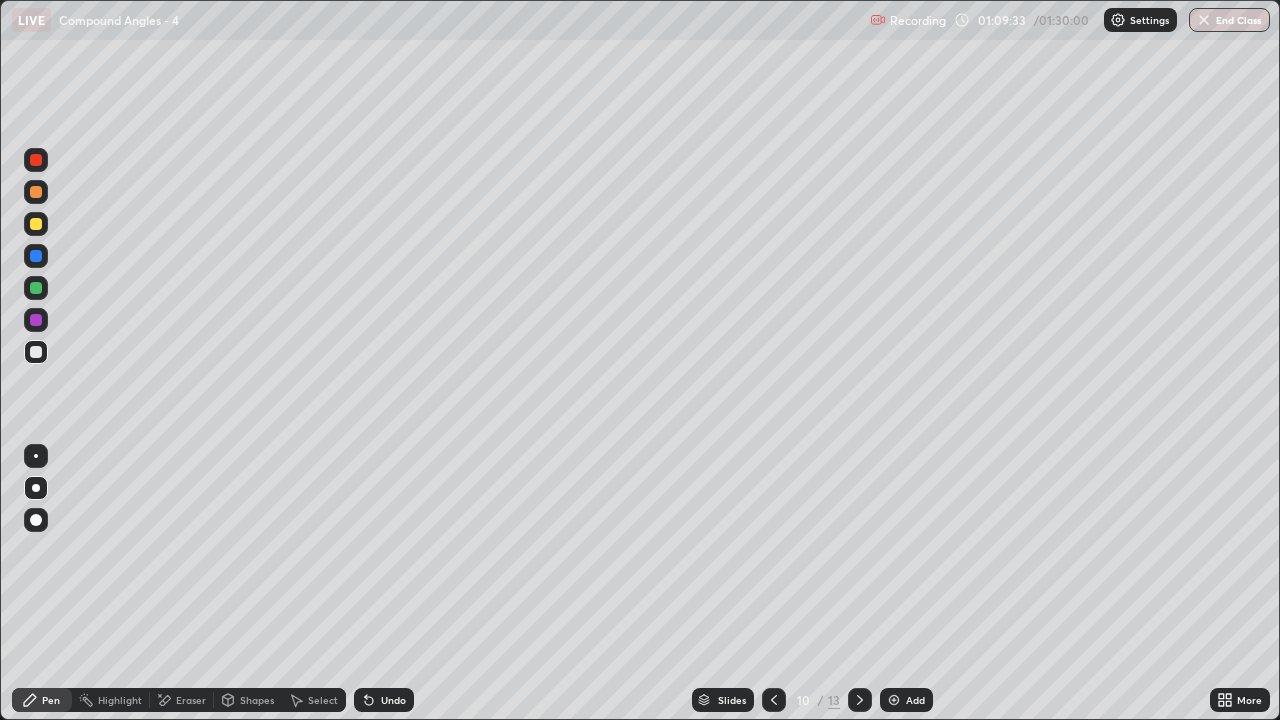 click 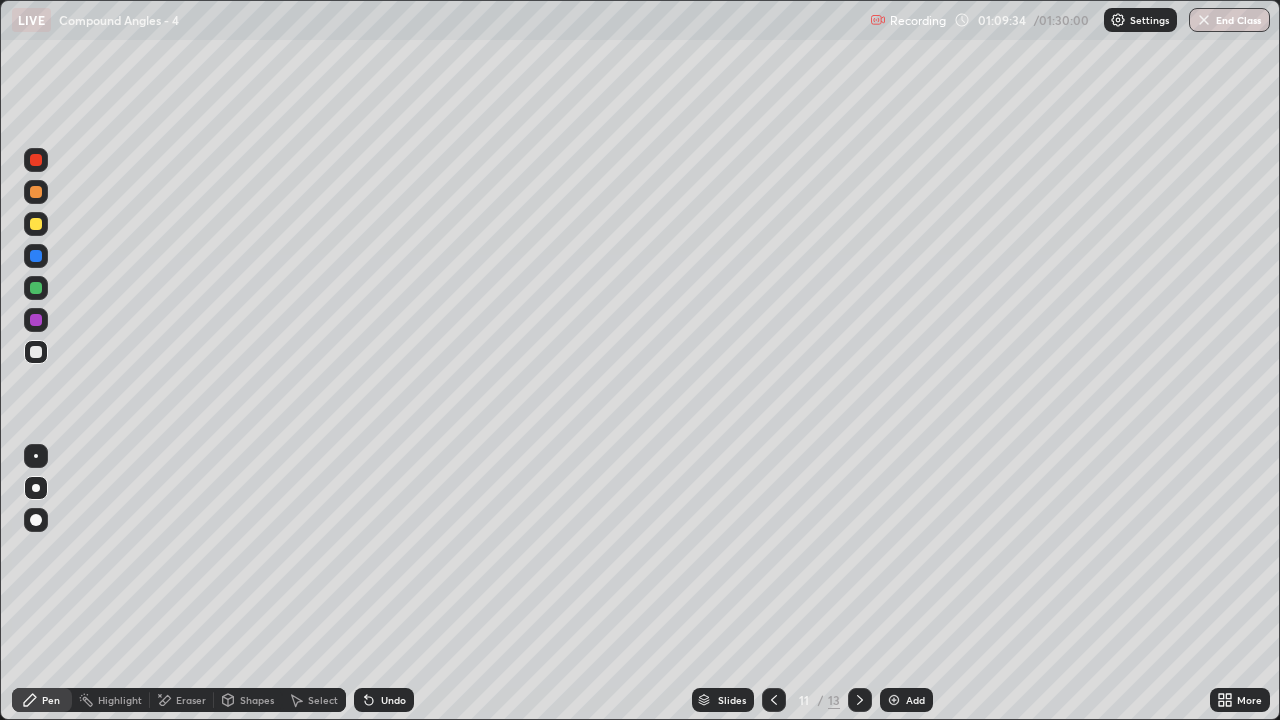 click 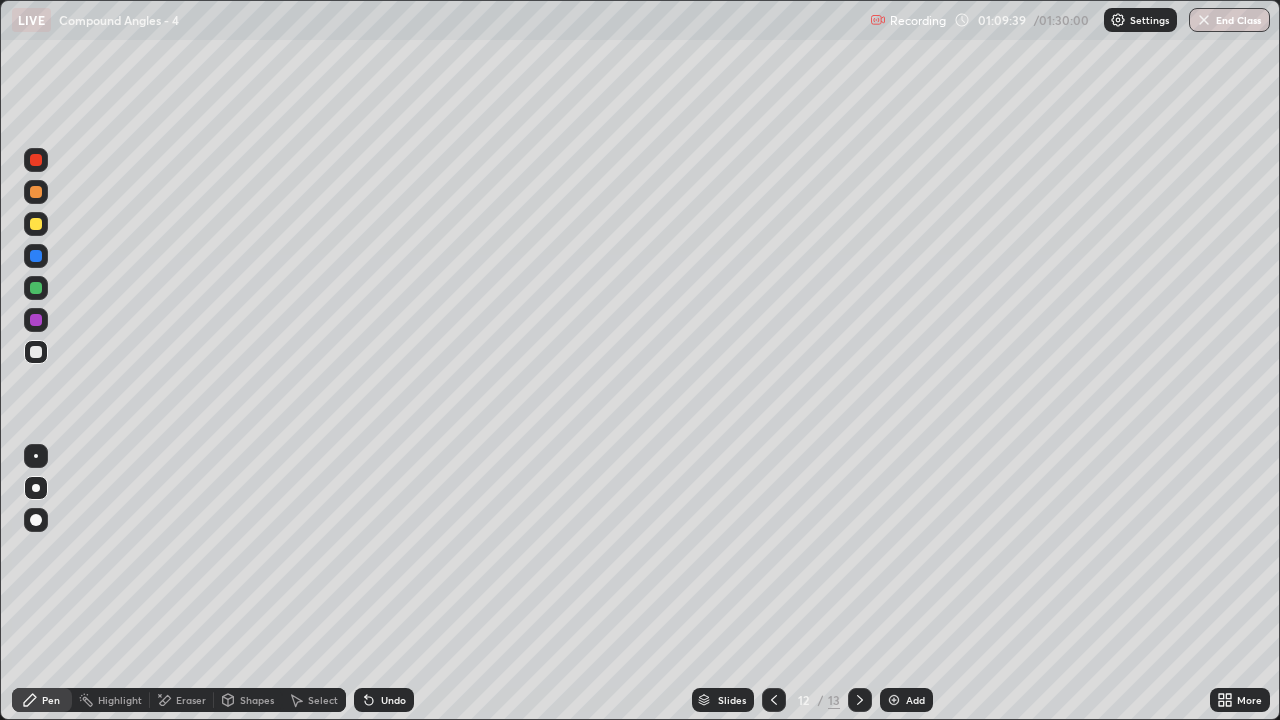 click 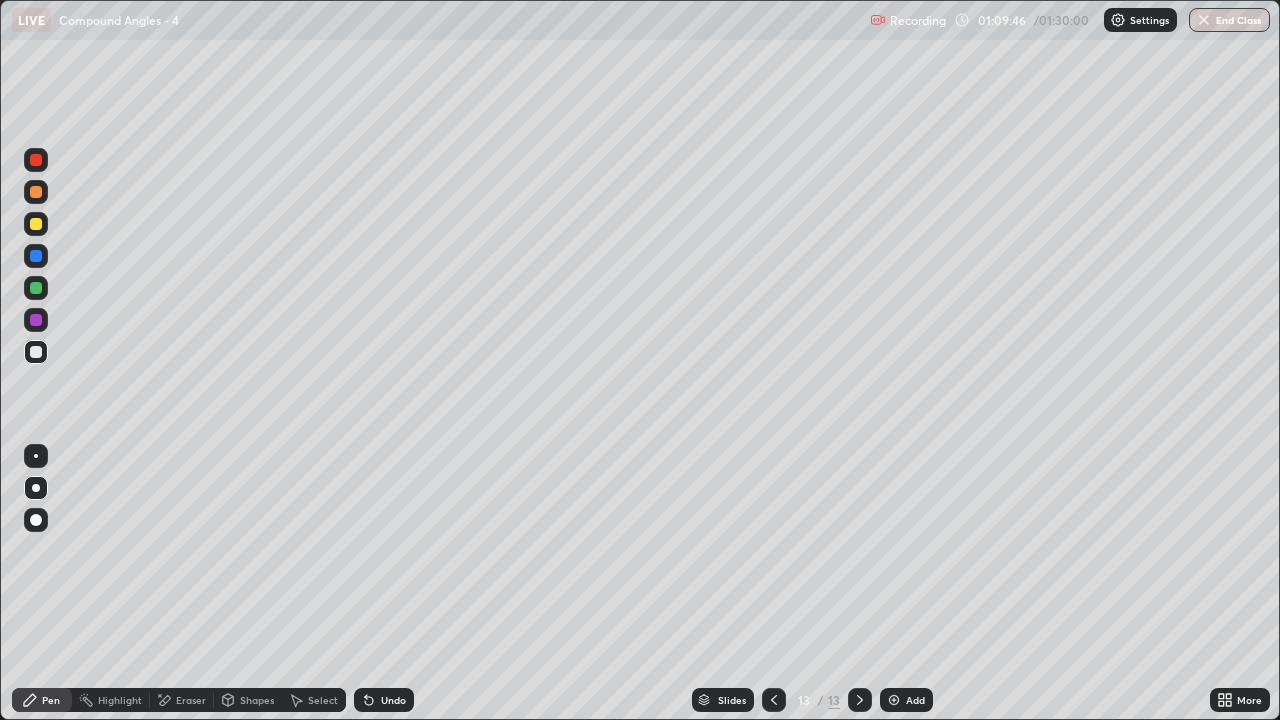 click at bounding box center [36, 352] 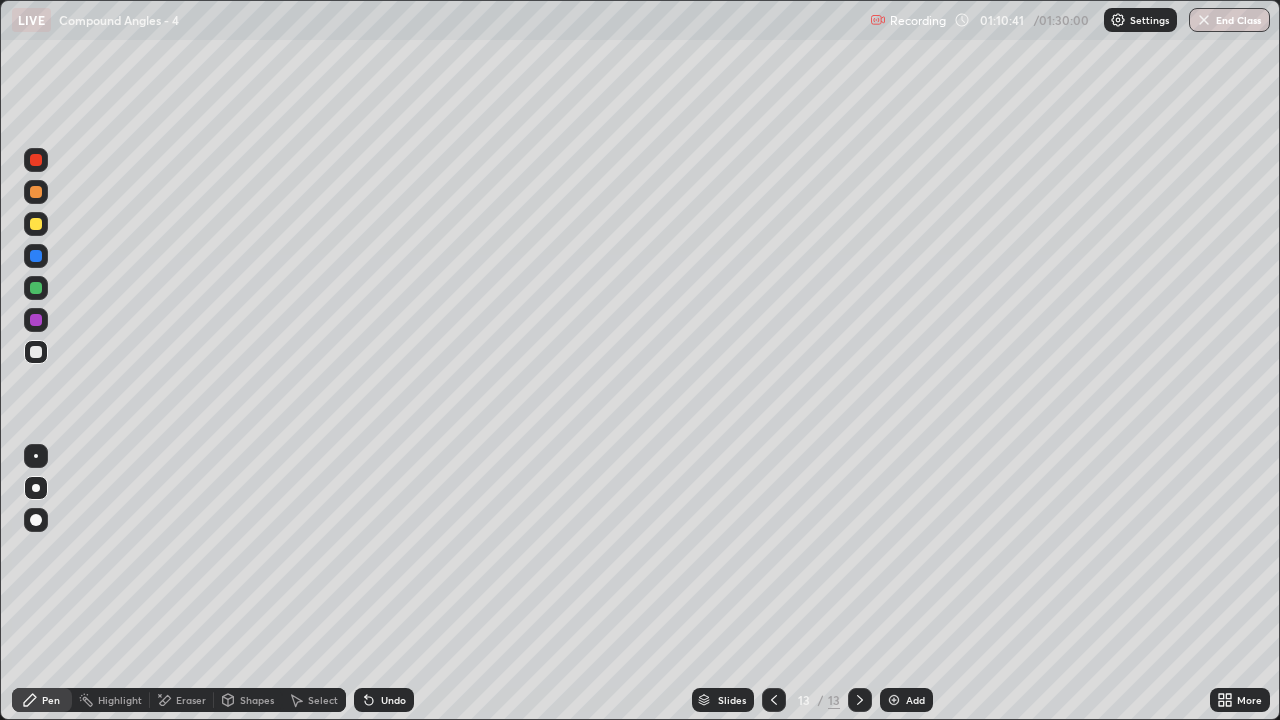 click on "Undo" at bounding box center [393, 700] 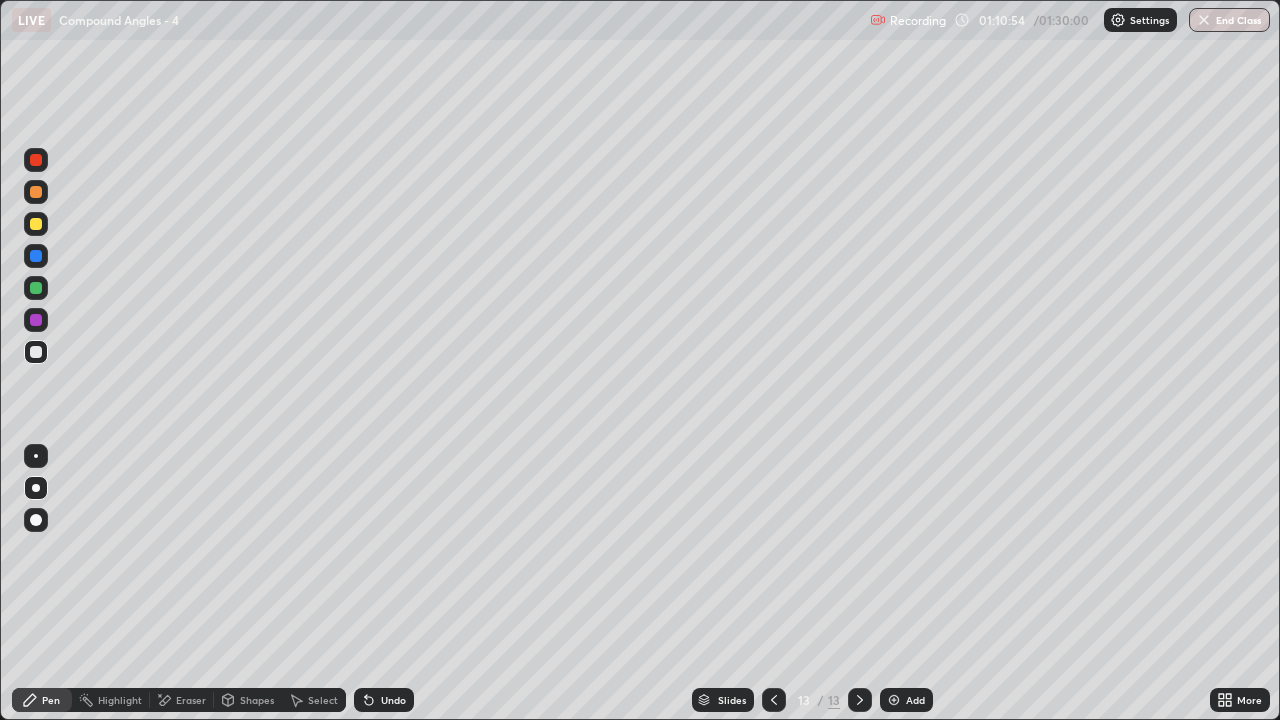 click on "Eraser" at bounding box center (191, 700) 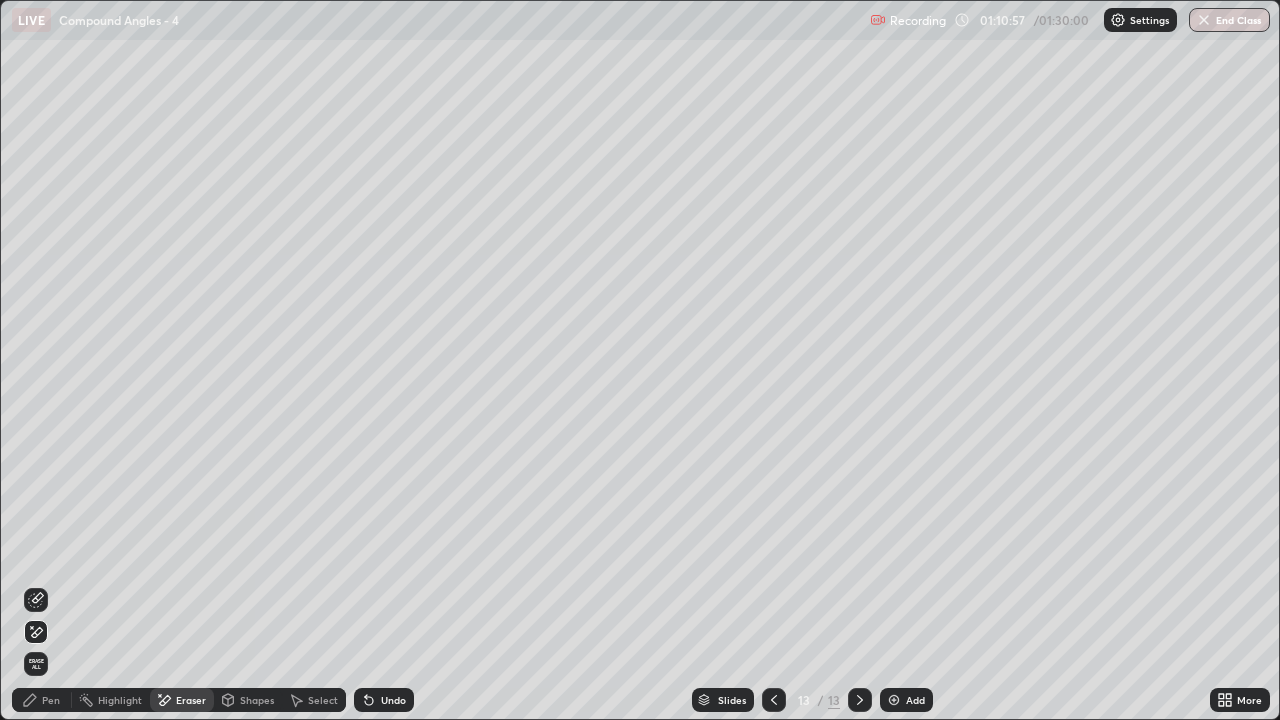 click on "Pen" at bounding box center [51, 700] 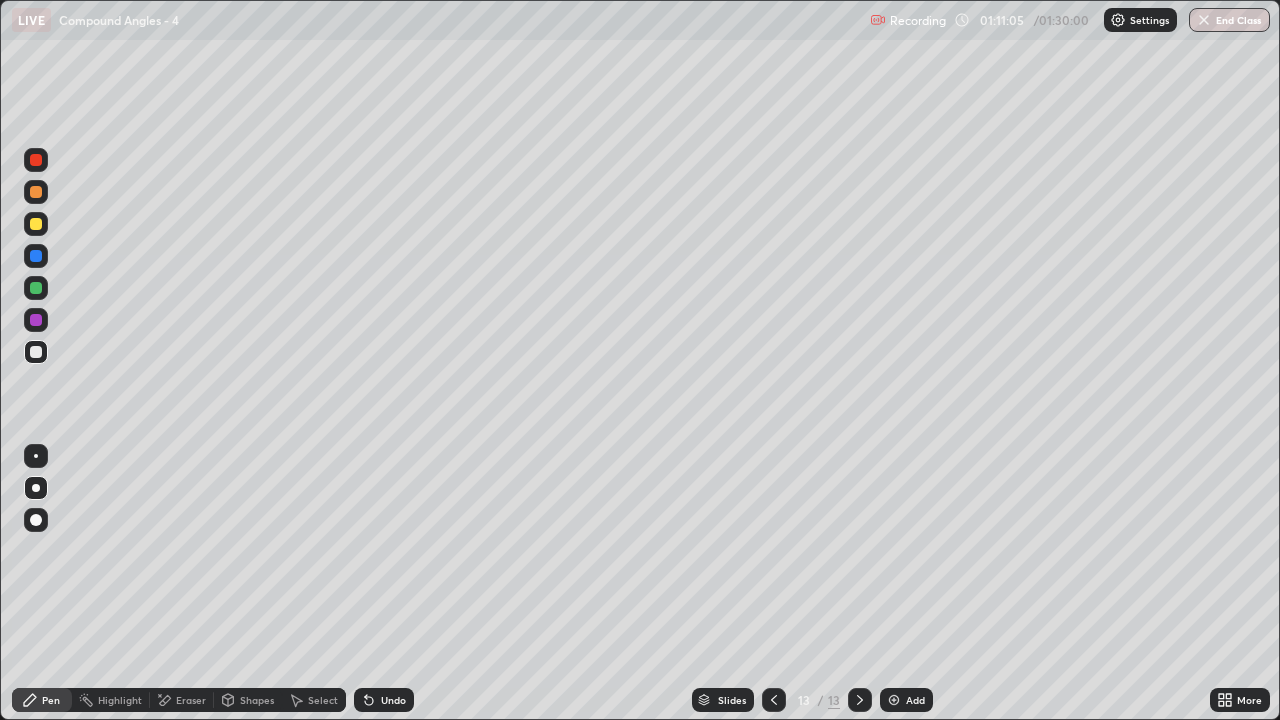 click on "Undo" at bounding box center [384, 700] 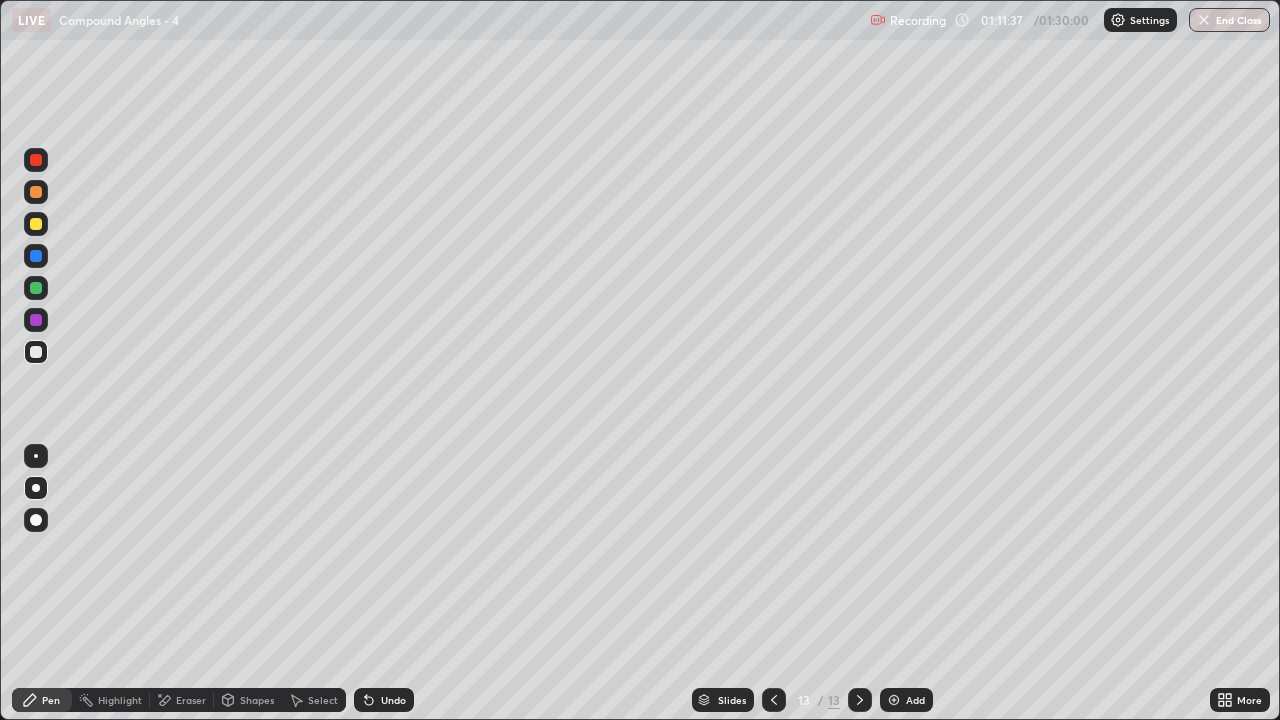 click on "Undo" at bounding box center [393, 700] 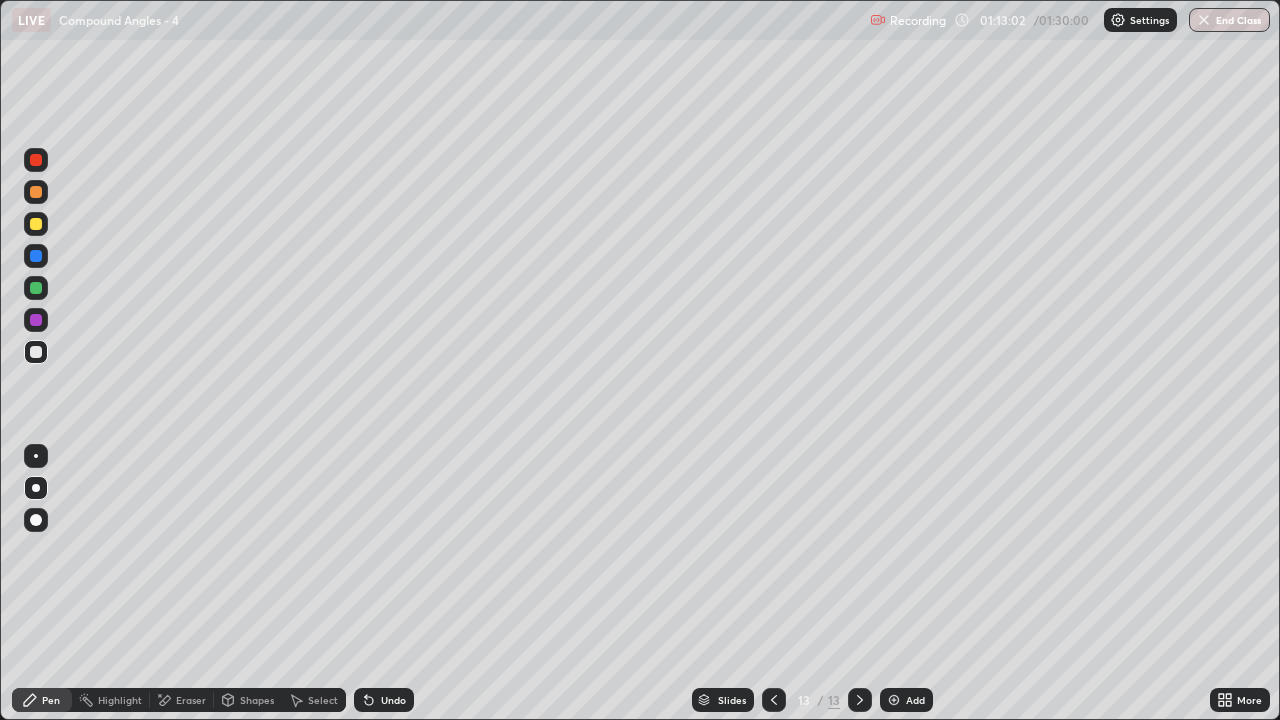 click on "Undo" at bounding box center (393, 700) 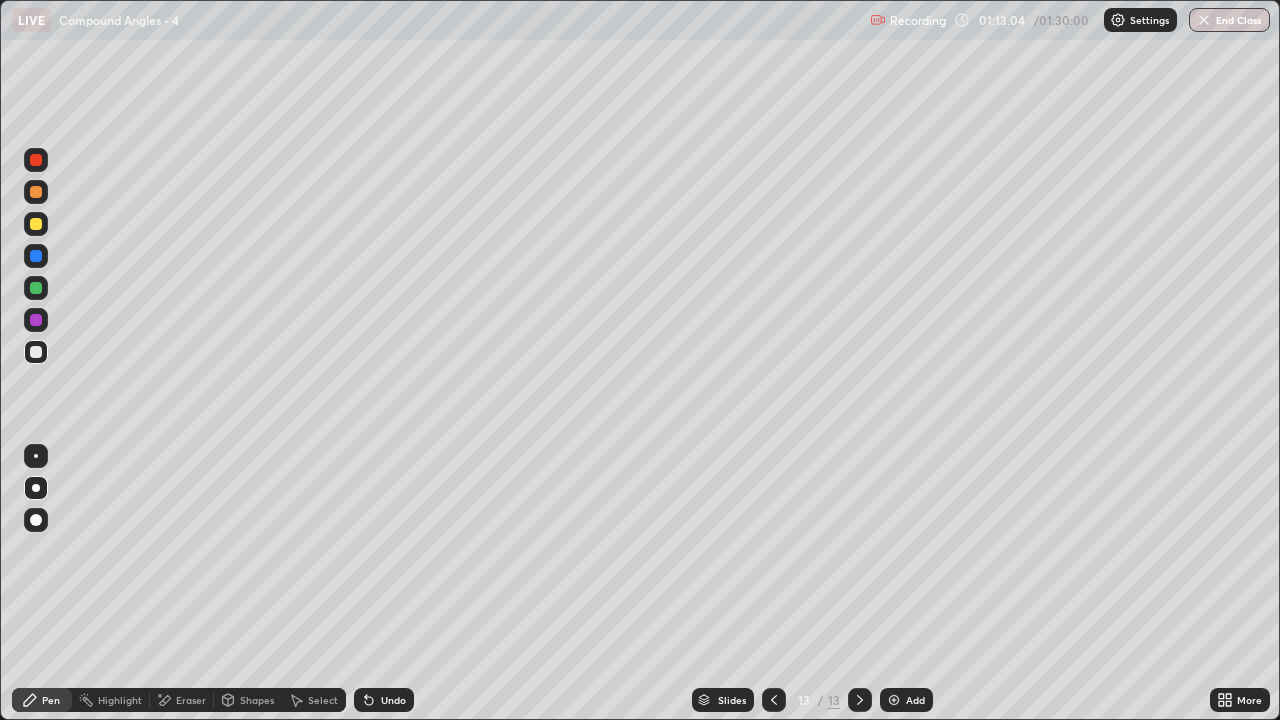 click on "Undo" at bounding box center [384, 700] 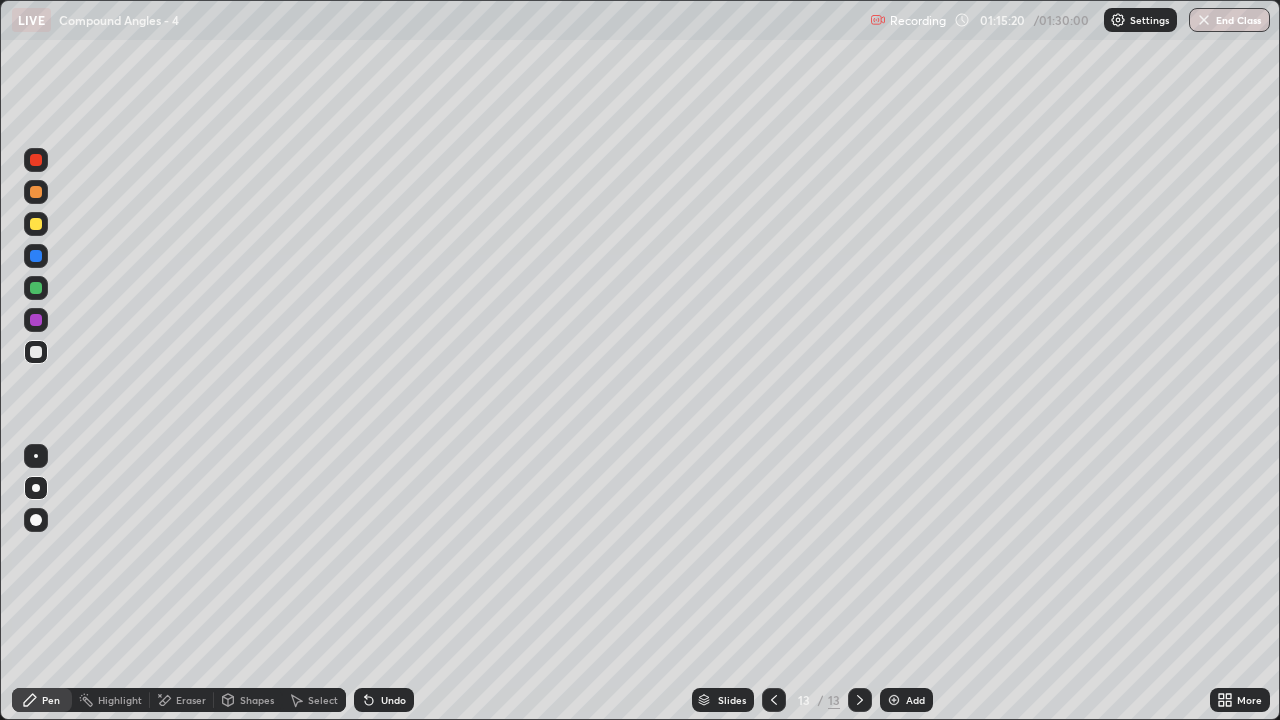 click on "Select" at bounding box center (314, 700) 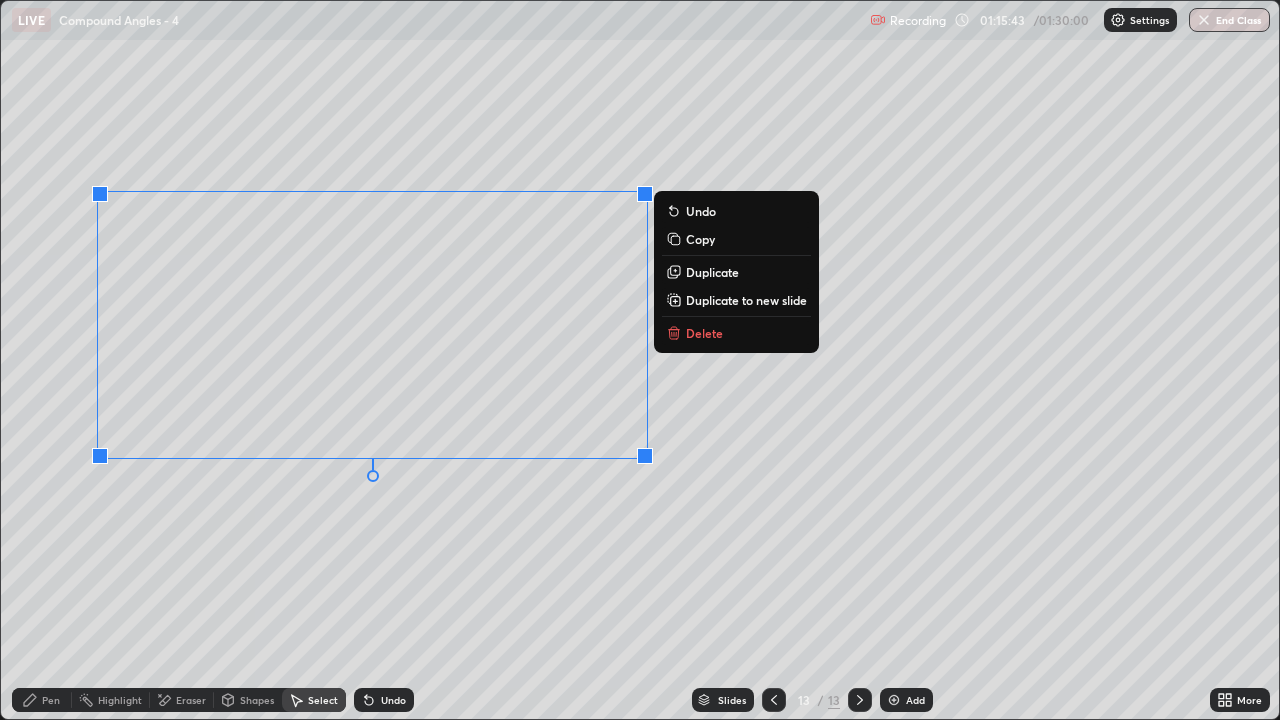 click on "Duplicate to new slide" at bounding box center [746, 300] 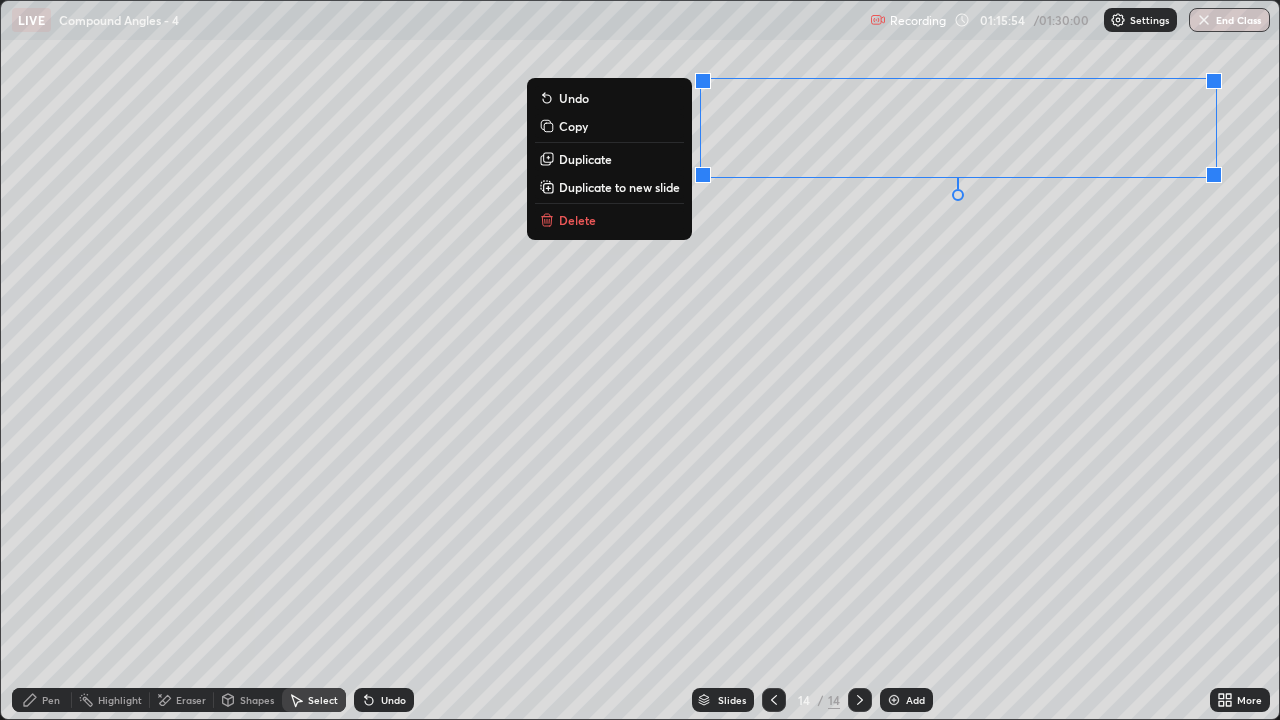 click on "More" at bounding box center [1240, 700] 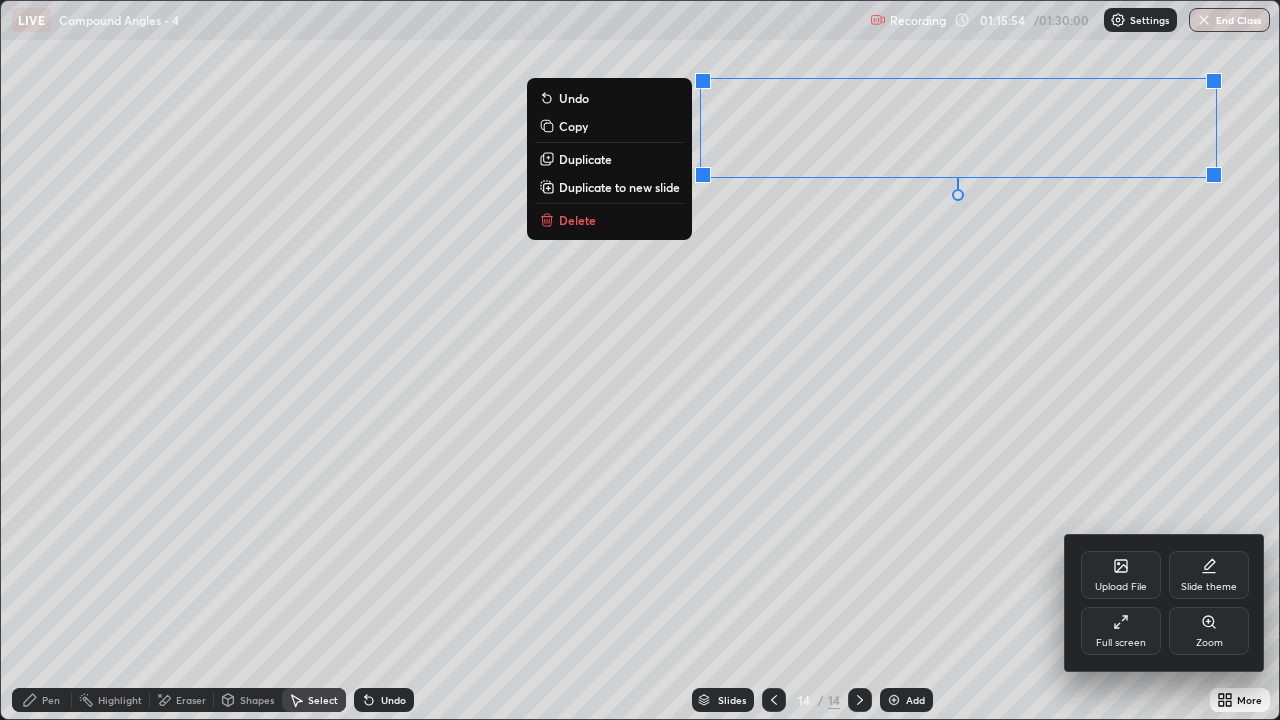 click on "Full screen" at bounding box center (1121, 643) 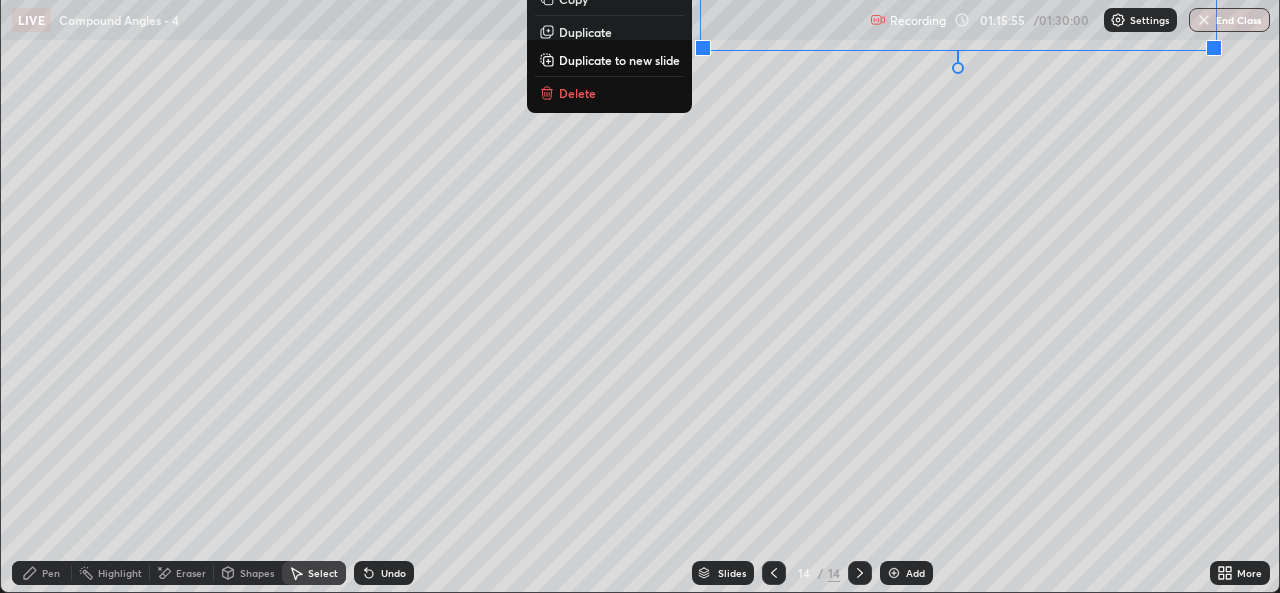 scroll, scrollTop: 593, scrollLeft: 1280, axis: both 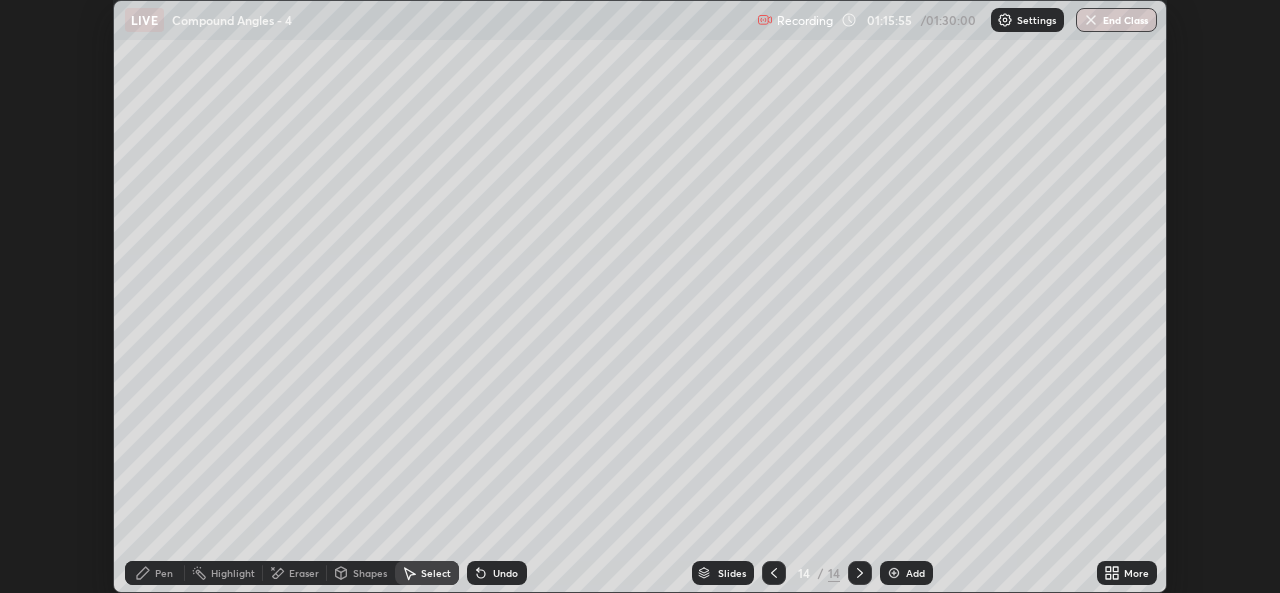 click on "More" at bounding box center (1136, 573) 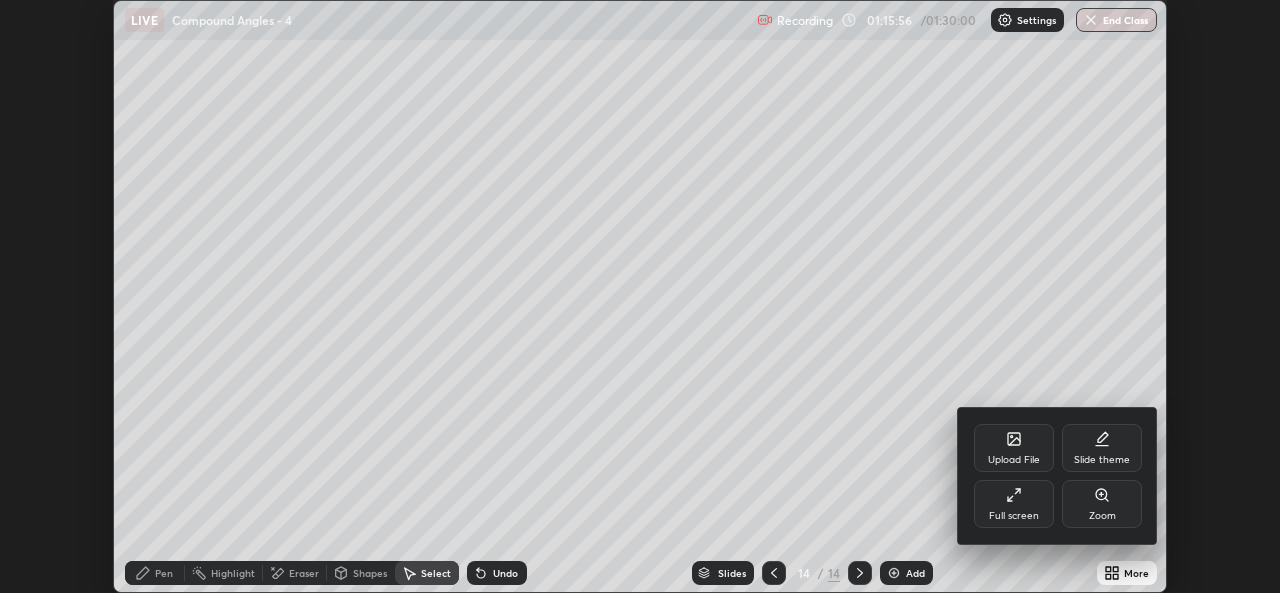 click on "Full screen" at bounding box center (1014, 516) 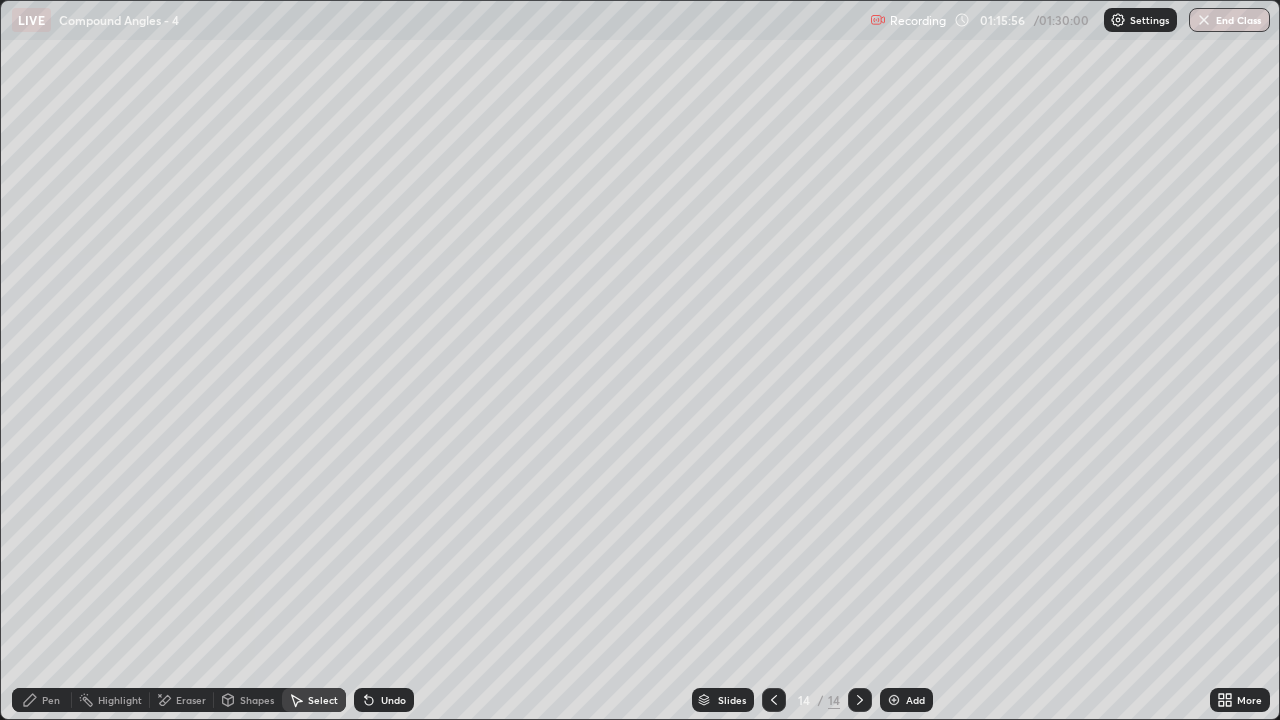 scroll, scrollTop: 99280, scrollLeft: 98720, axis: both 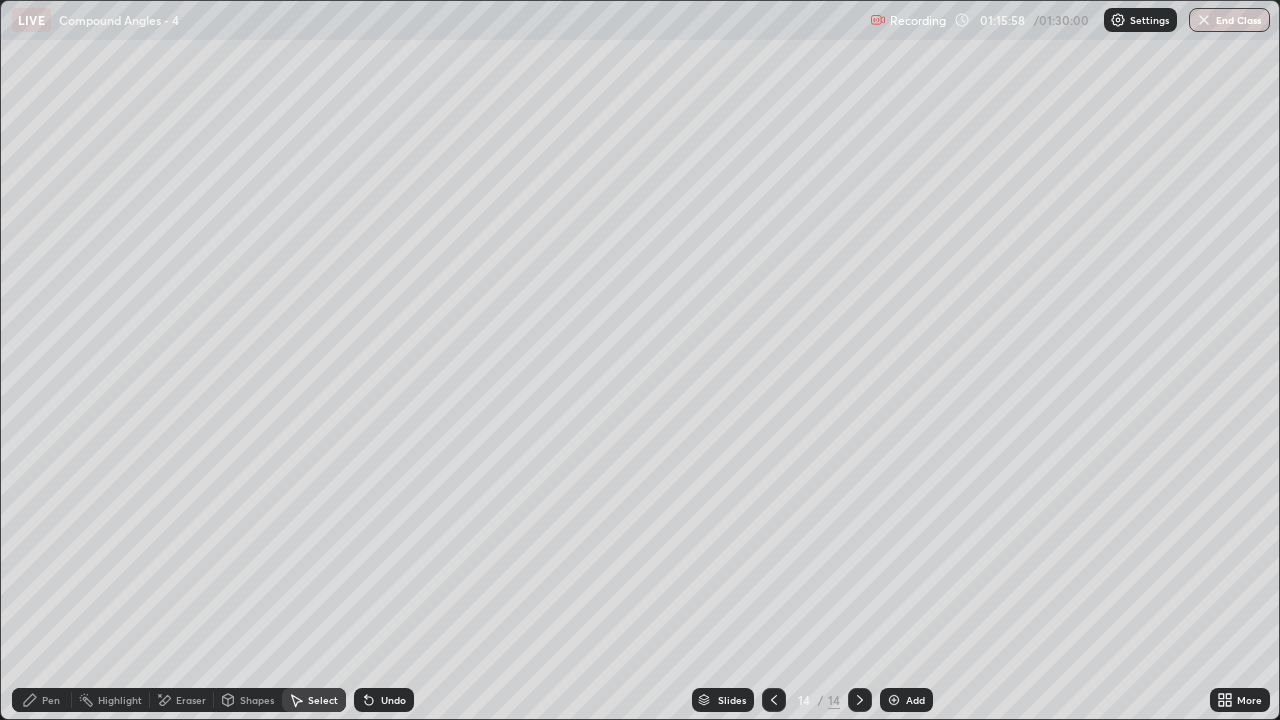 click on "Pen" at bounding box center (51, 700) 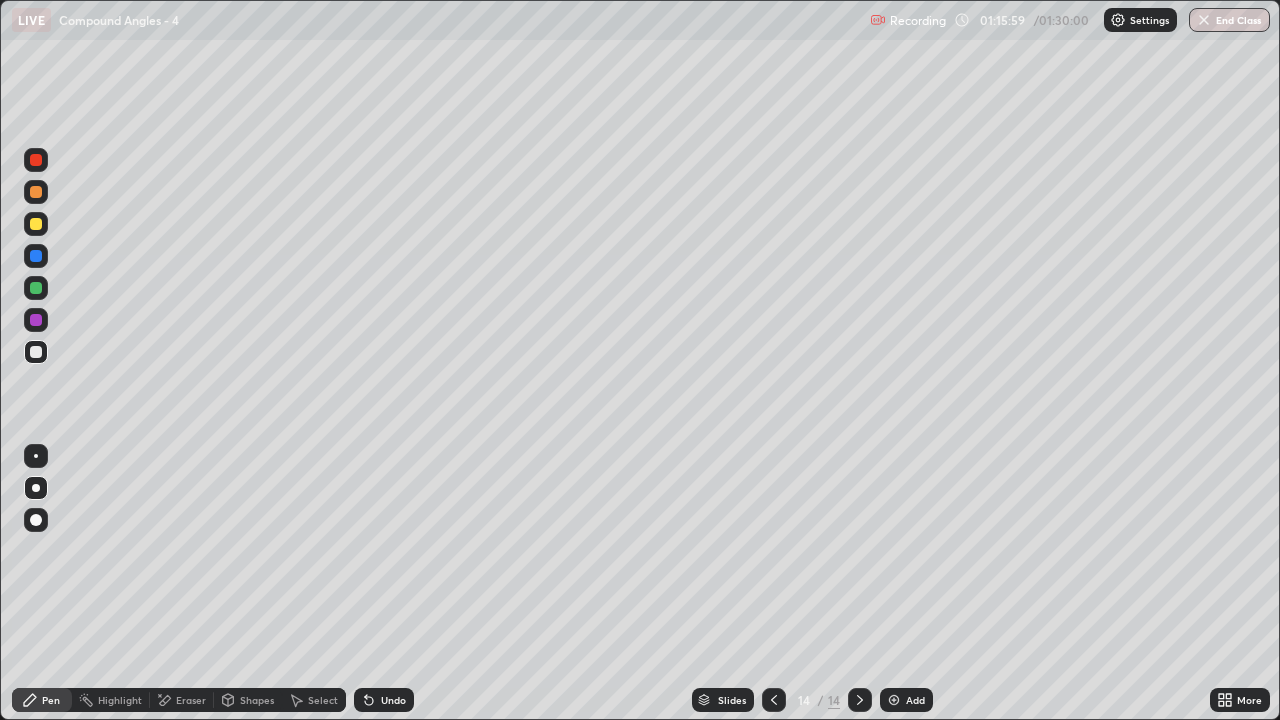click at bounding box center (36, 224) 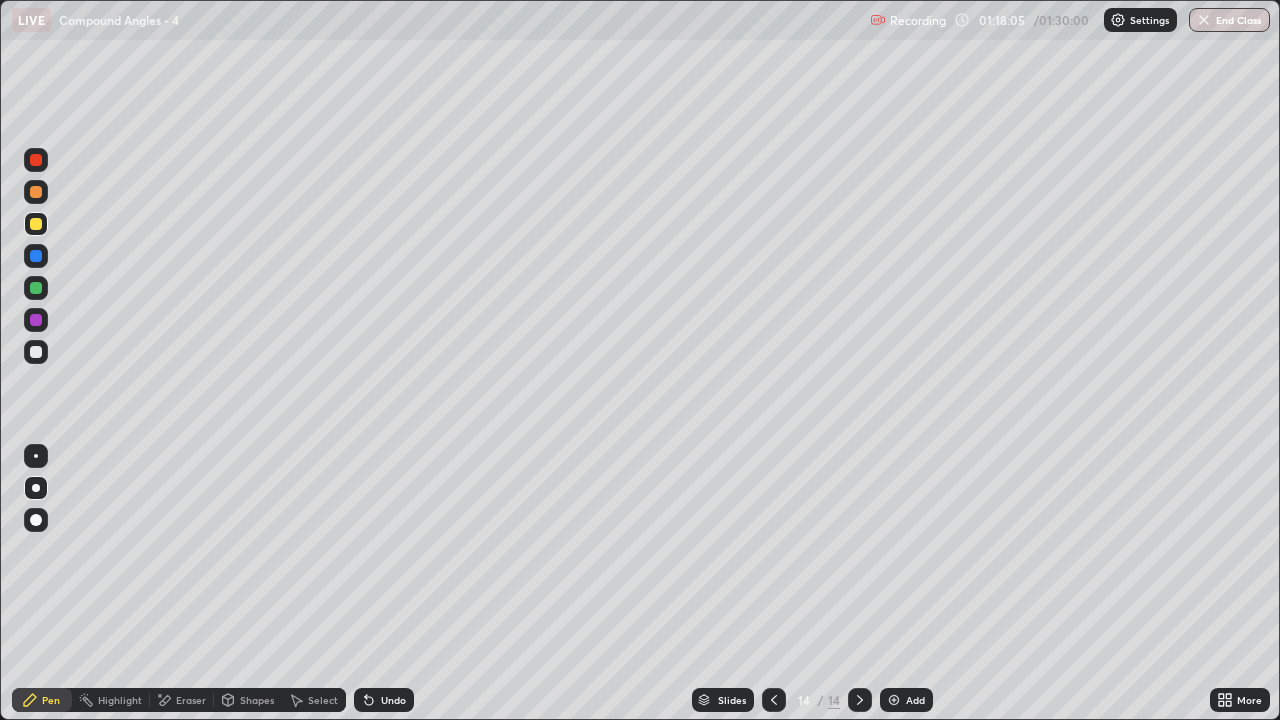 click 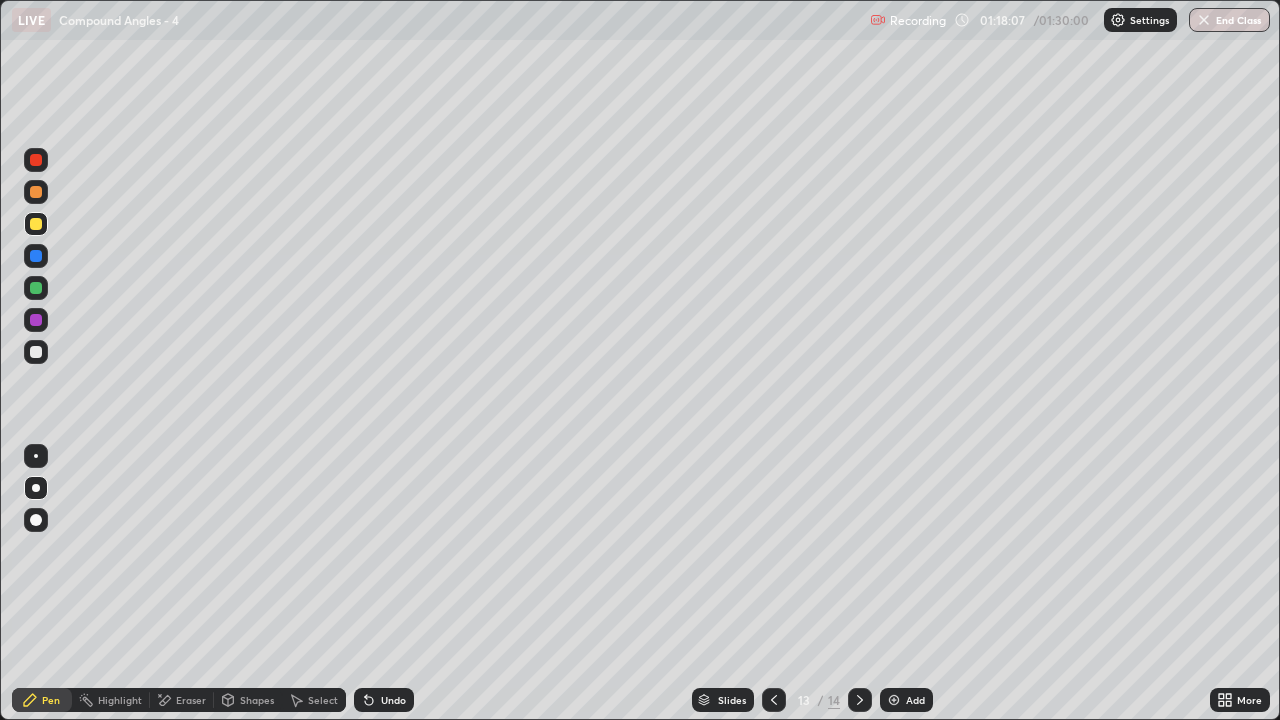 click on "Select" at bounding box center [314, 700] 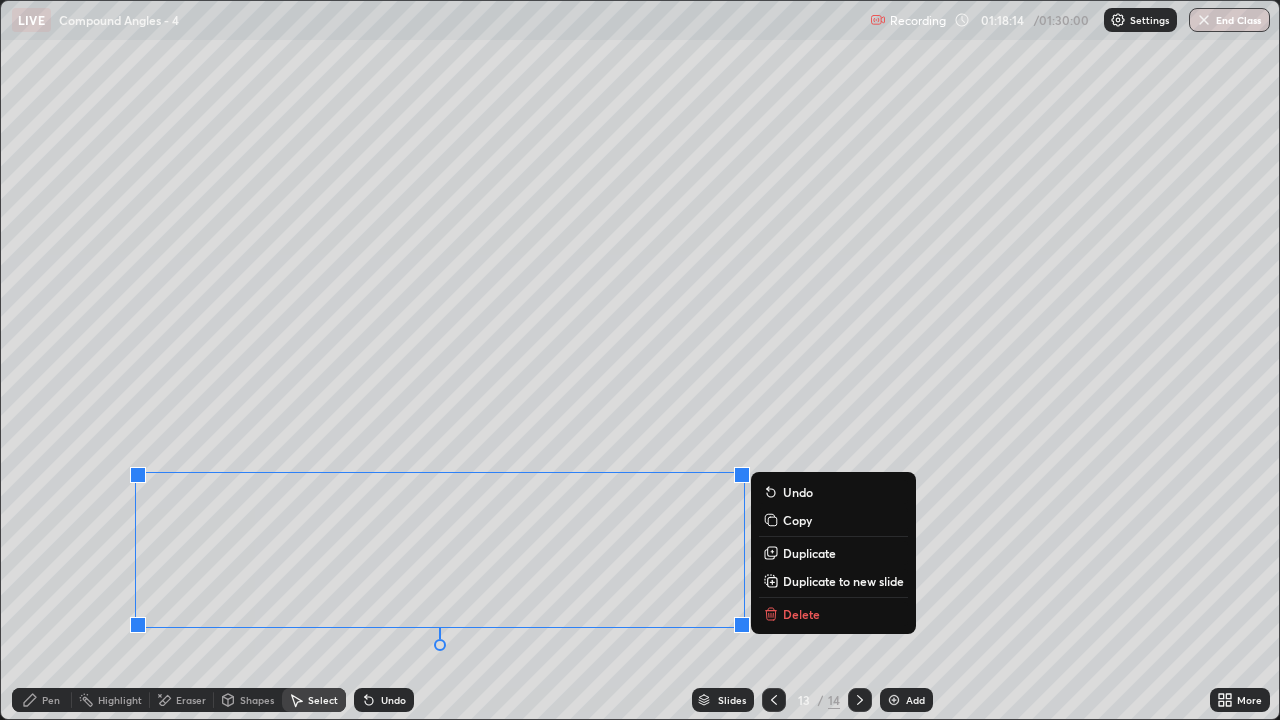 click on "Duplicate to new slide" at bounding box center (833, 581) 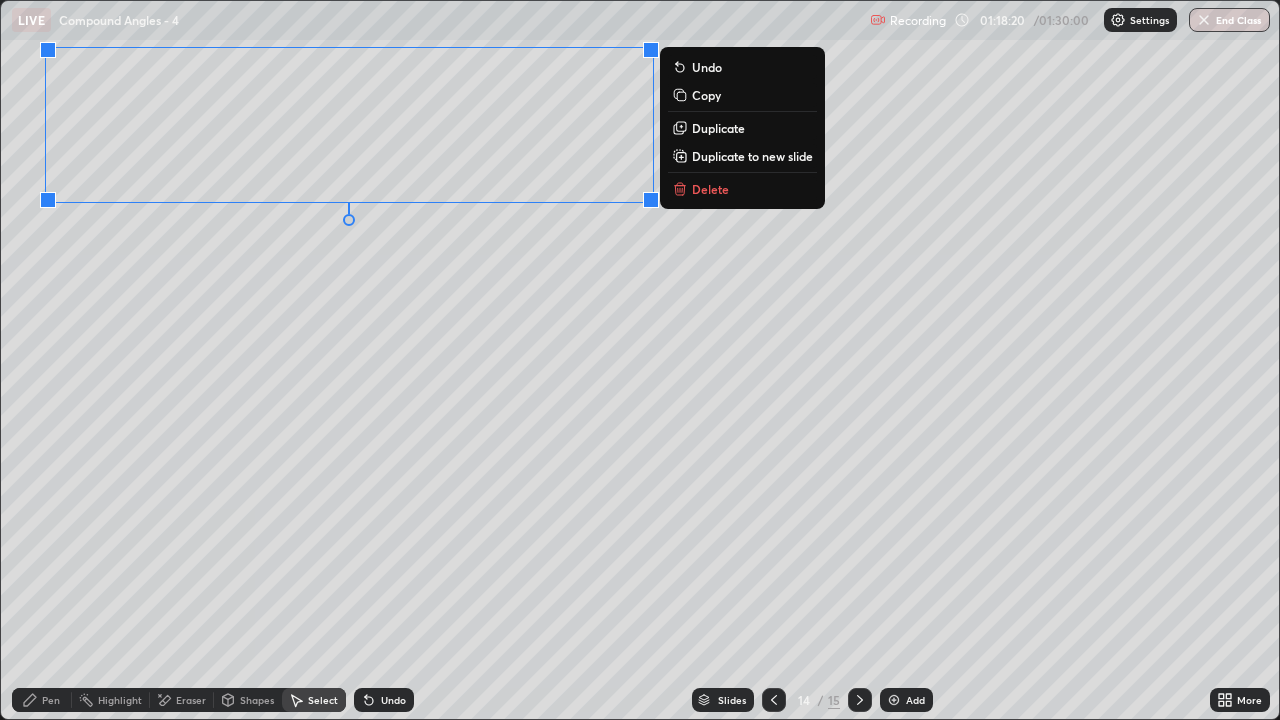 click at bounding box center (774, 700) 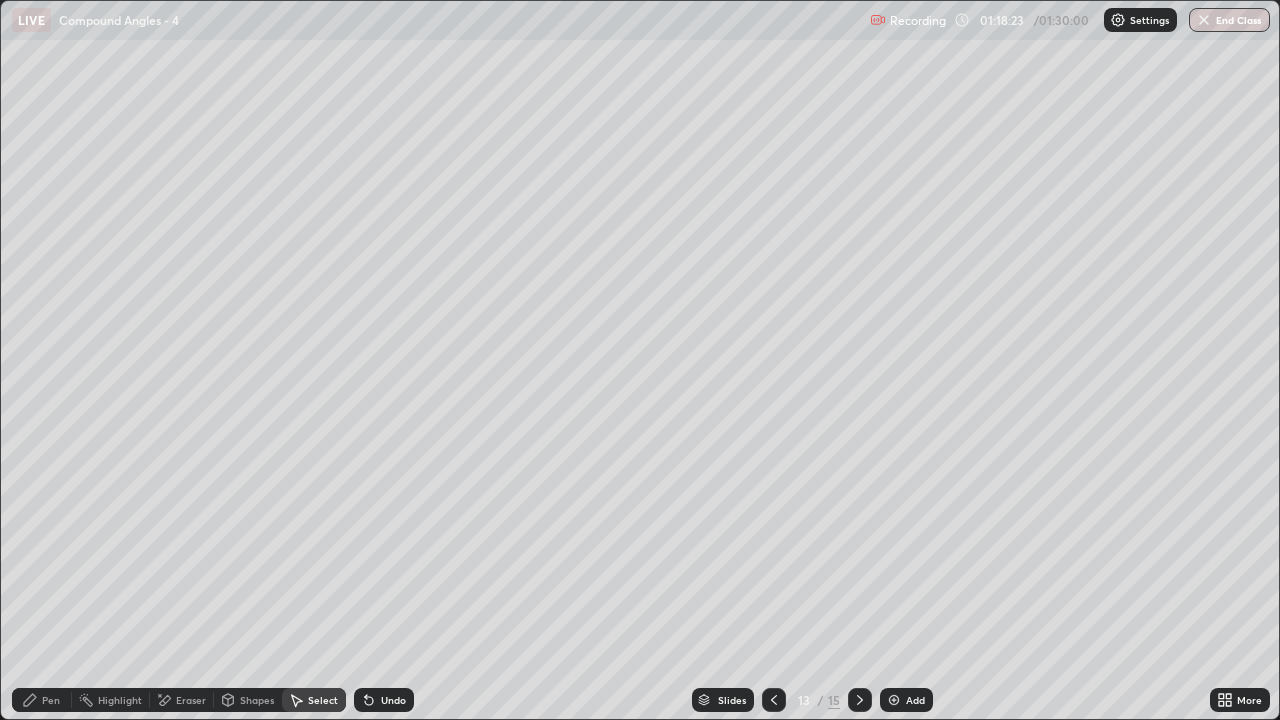 click 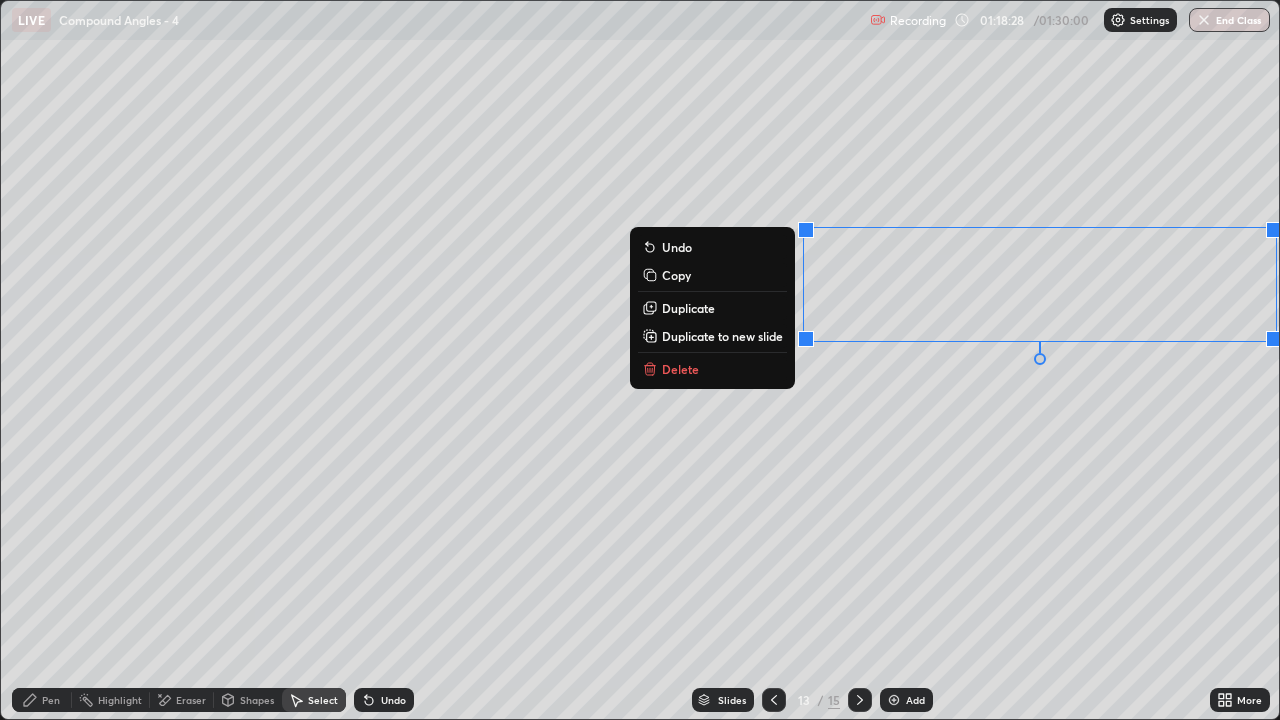 click on "Copy" at bounding box center [712, 275] 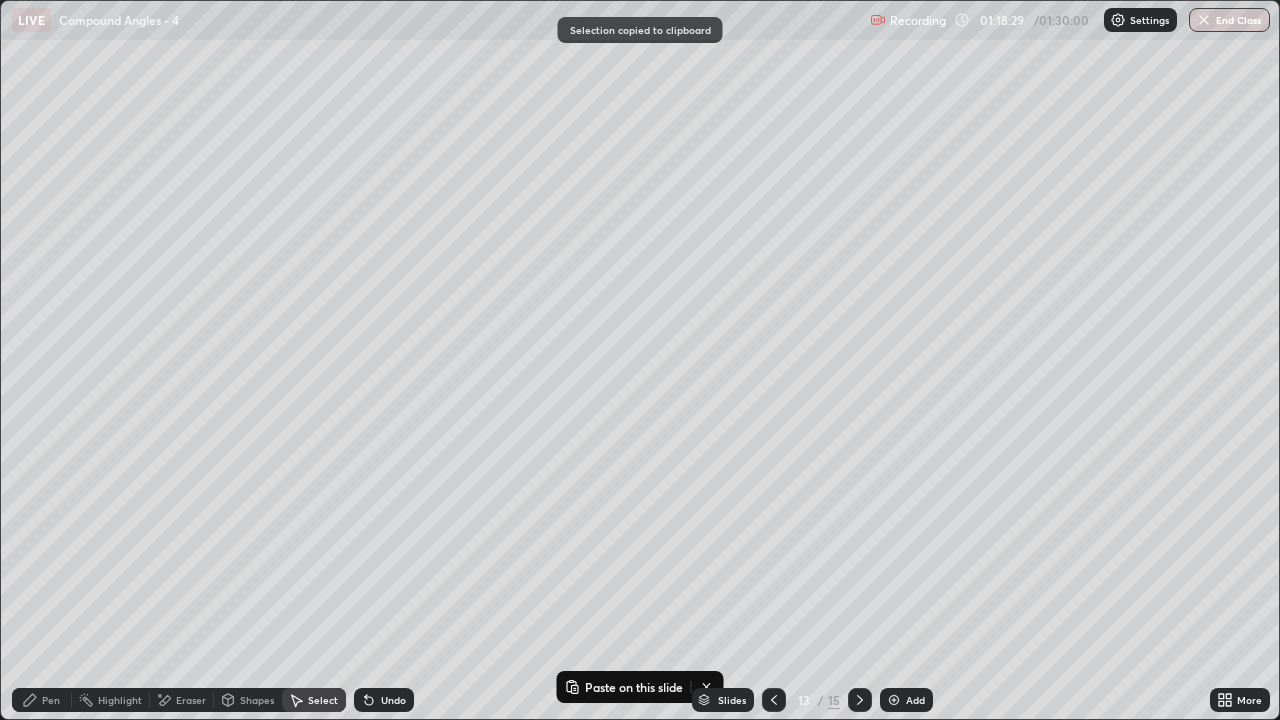 click 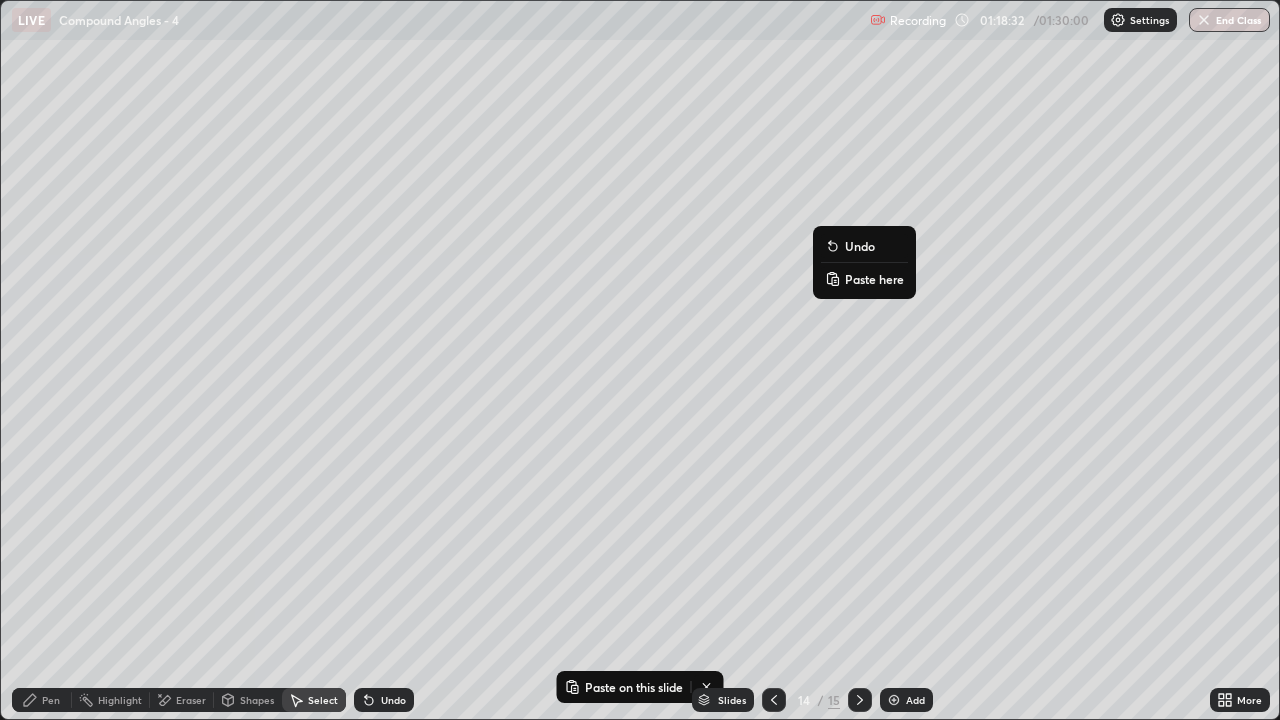 click on "Paste here" at bounding box center (864, 279) 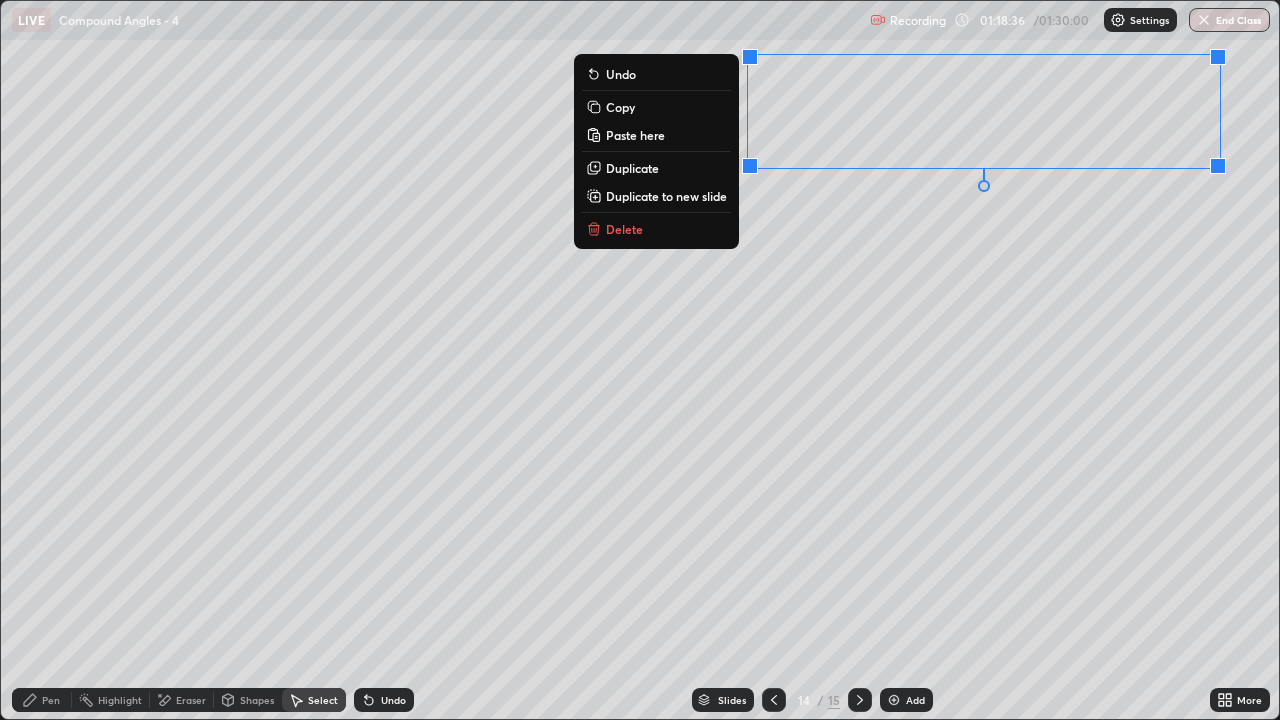 click on "More" at bounding box center (1240, 700) 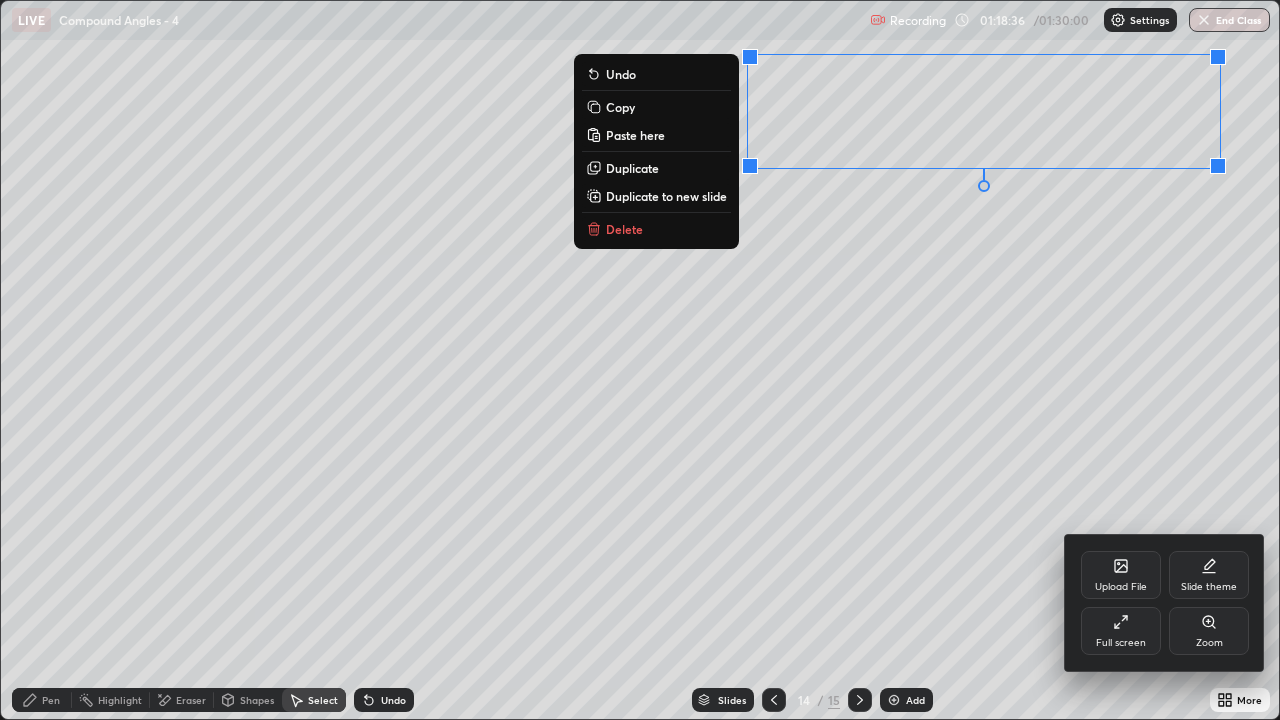 click on "Full screen" at bounding box center [1121, 631] 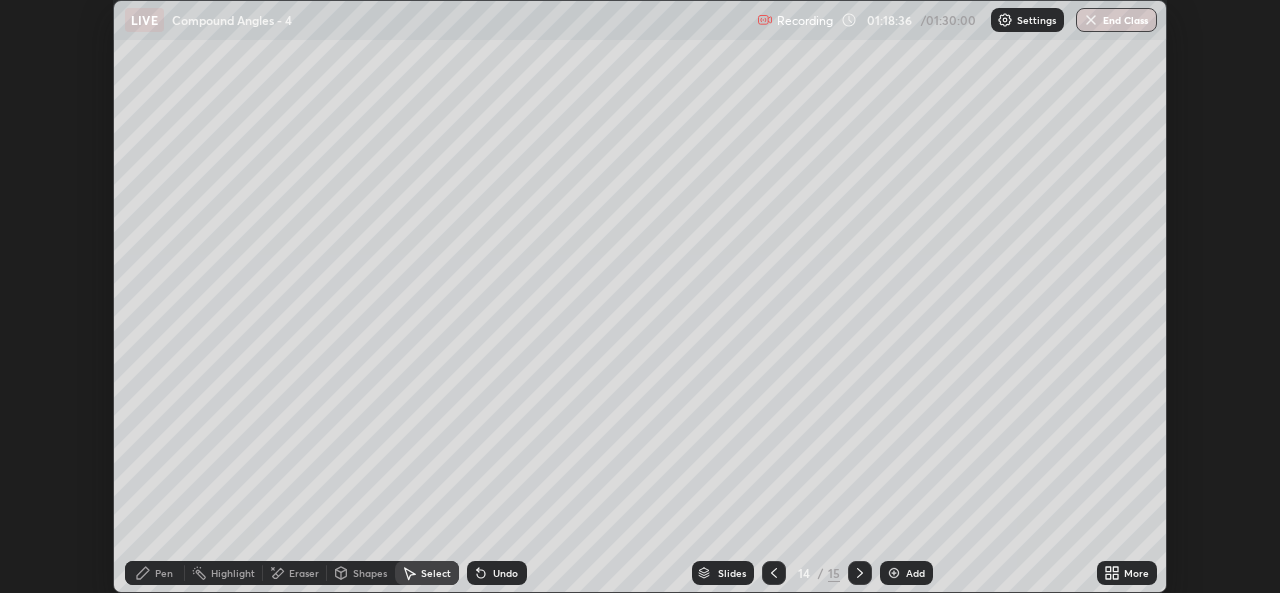 scroll, scrollTop: 593, scrollLeft: 1280, axis: both 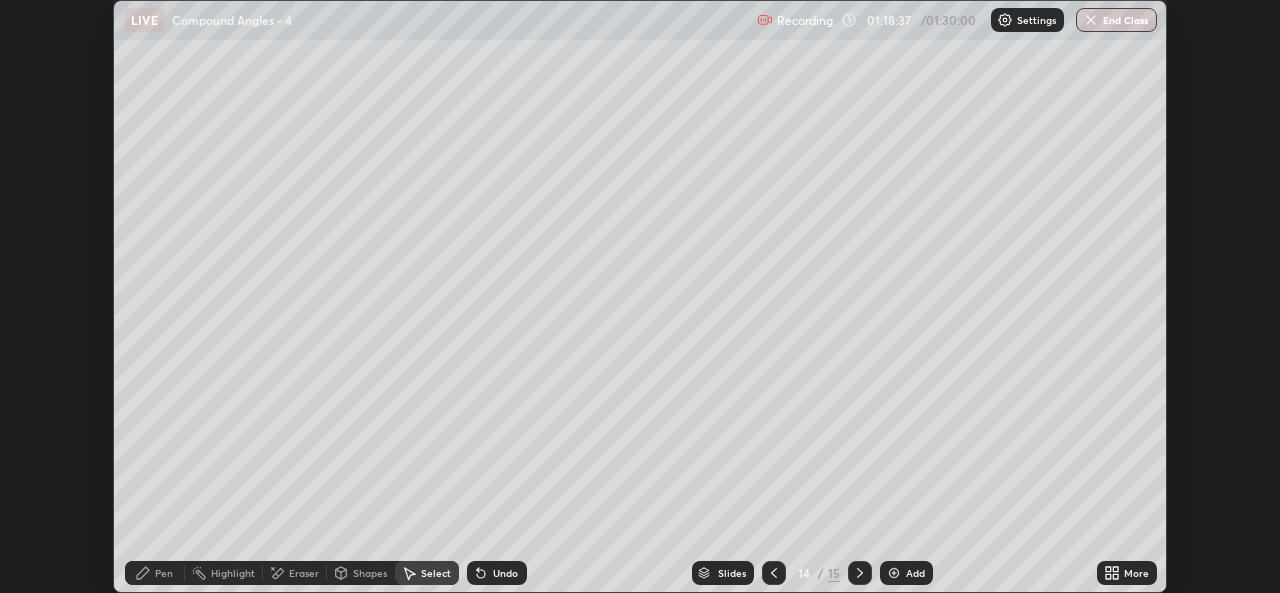 click 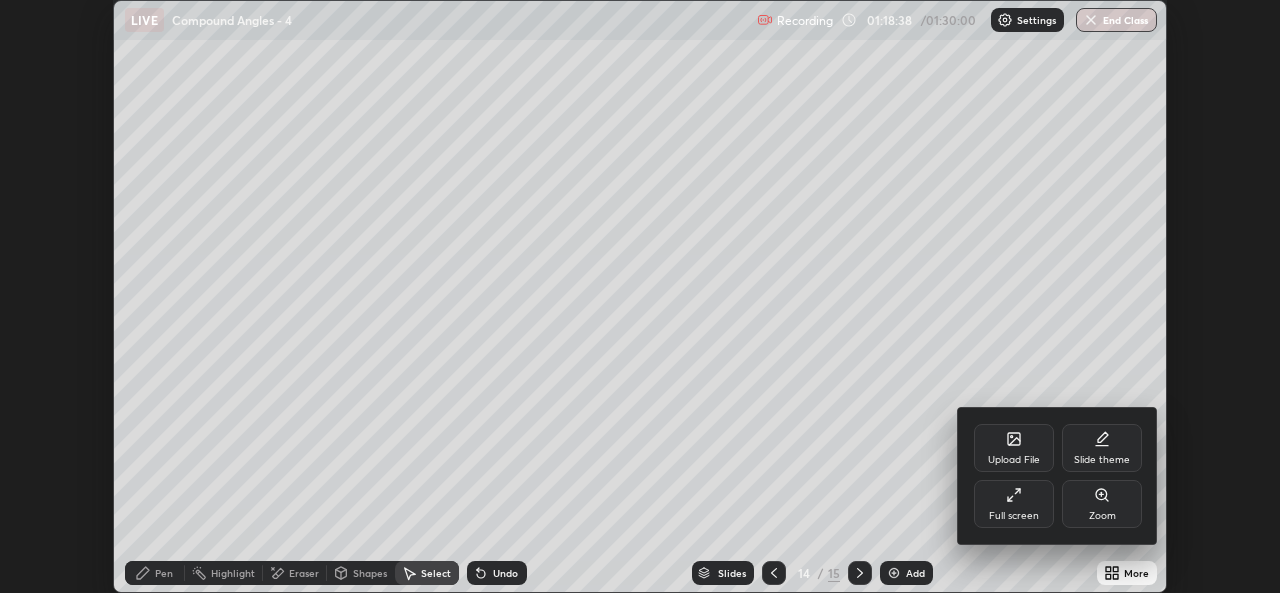 click on "Full screen" at bounding box center [1014, 516] 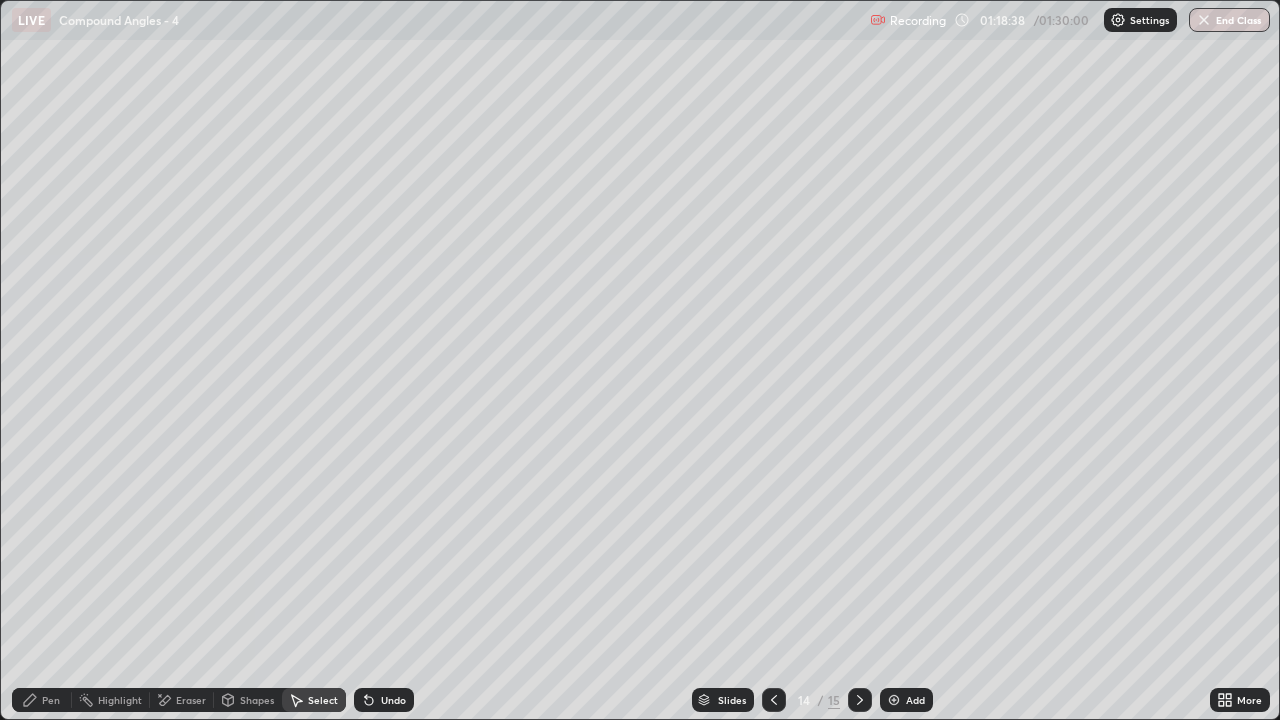 scroll, scrollTop: 99280, scrollLeft: 98720, axis: both 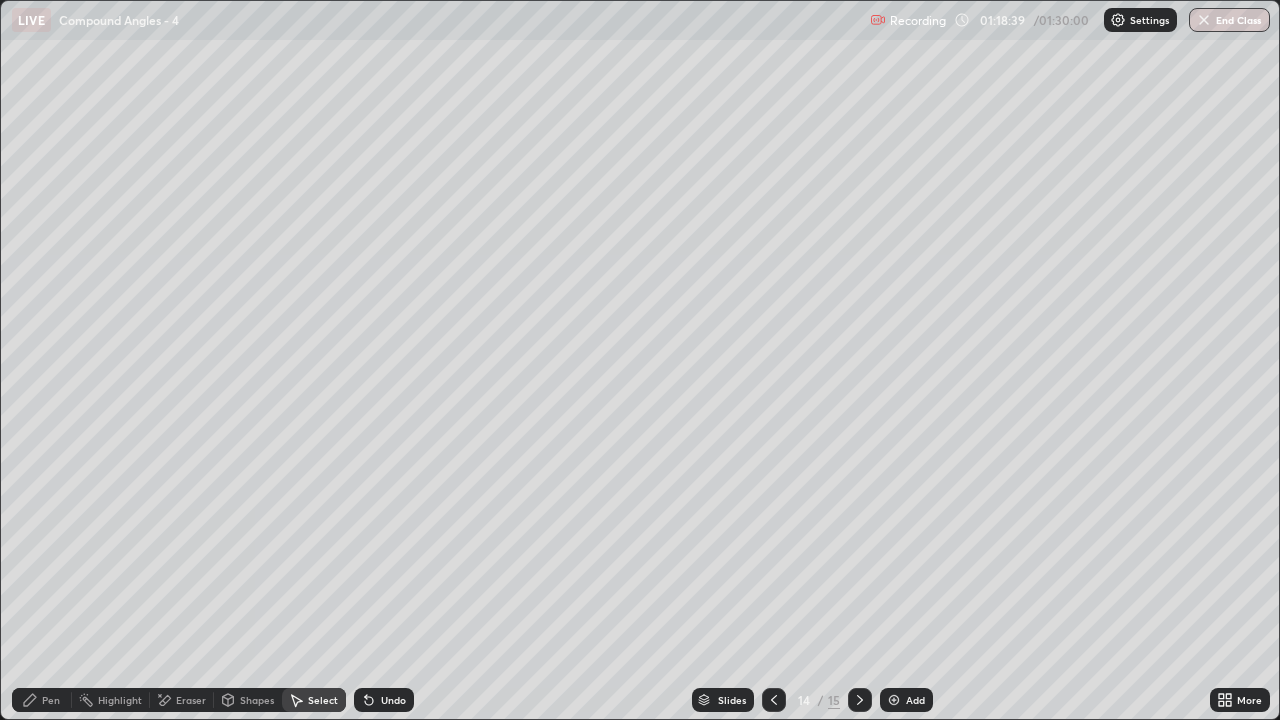 click on "Pen" at bounding box center (42, 700) 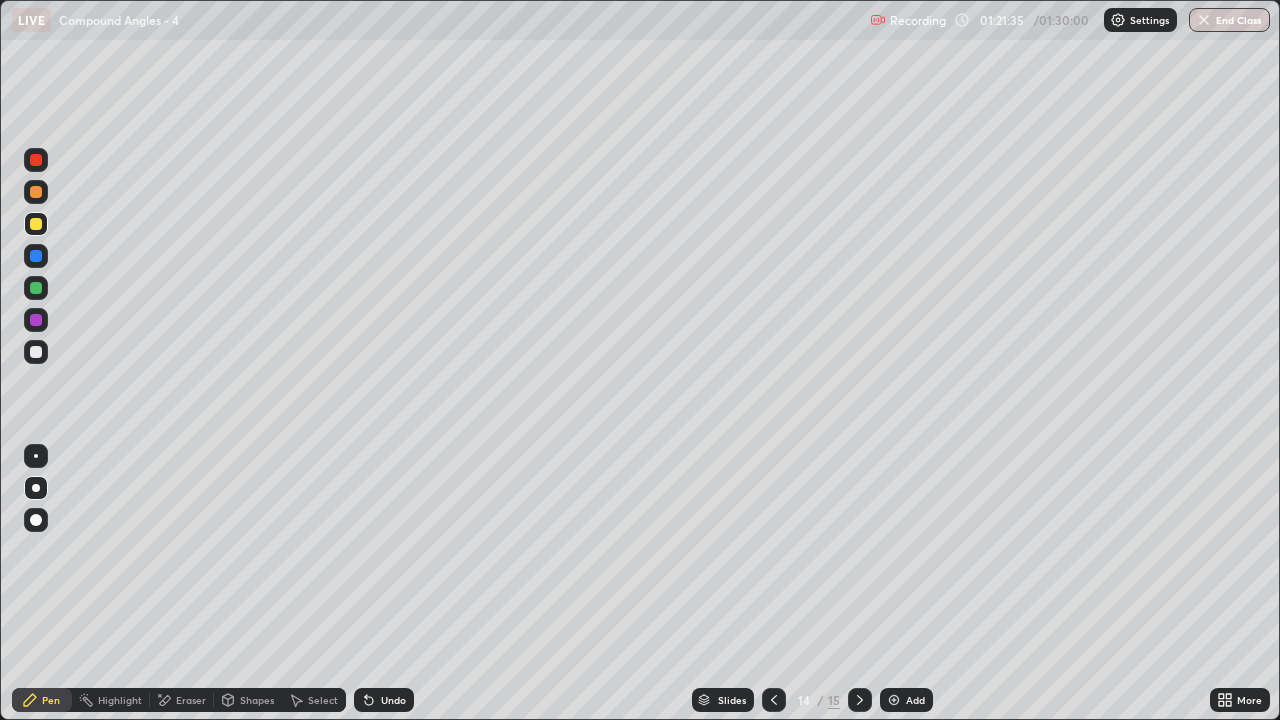 click 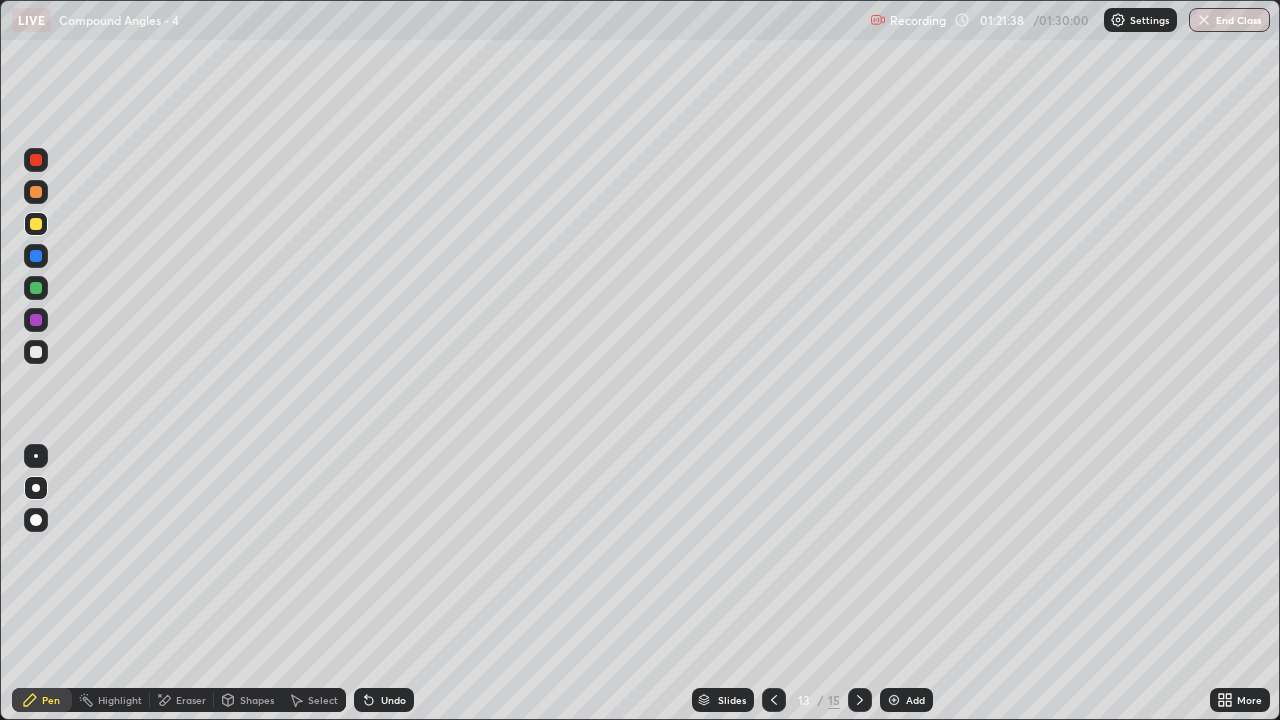 click on "Select" at bounding box center (323, 700) 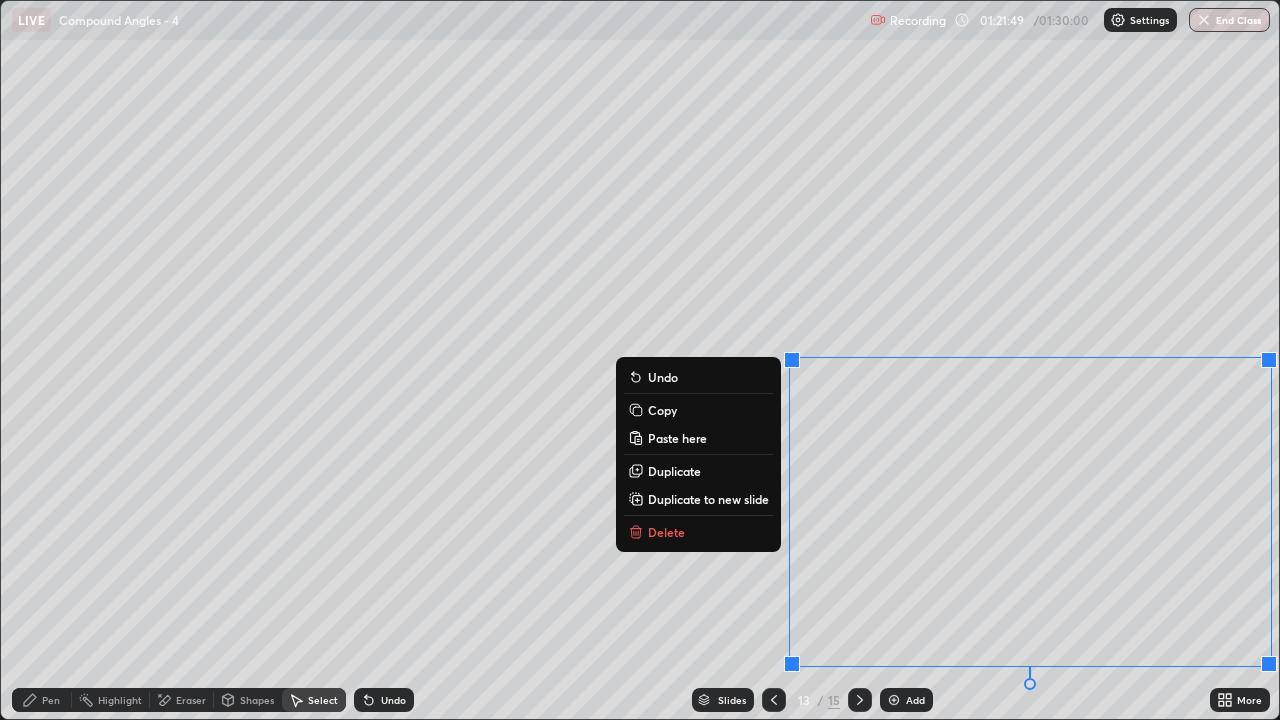 click on "Duplicate to new slide" at bounding box center (708, 499) 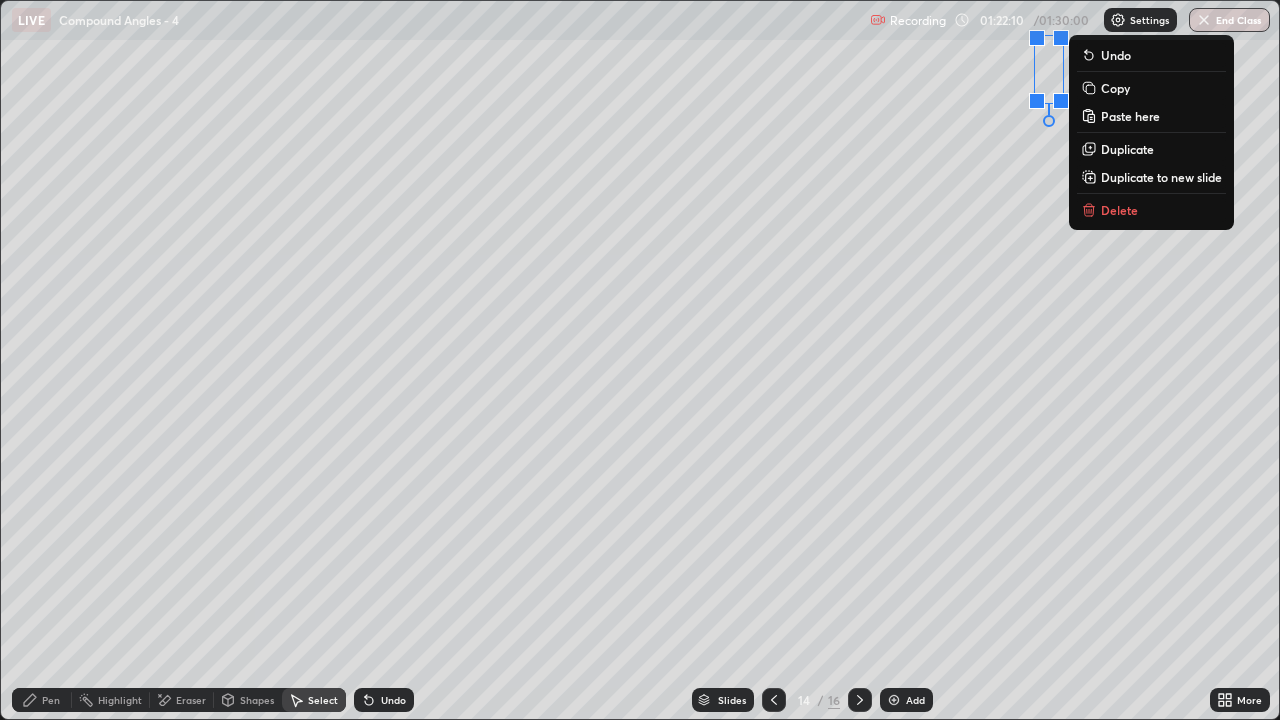 click on "More" at bounding box center [1249, 700] 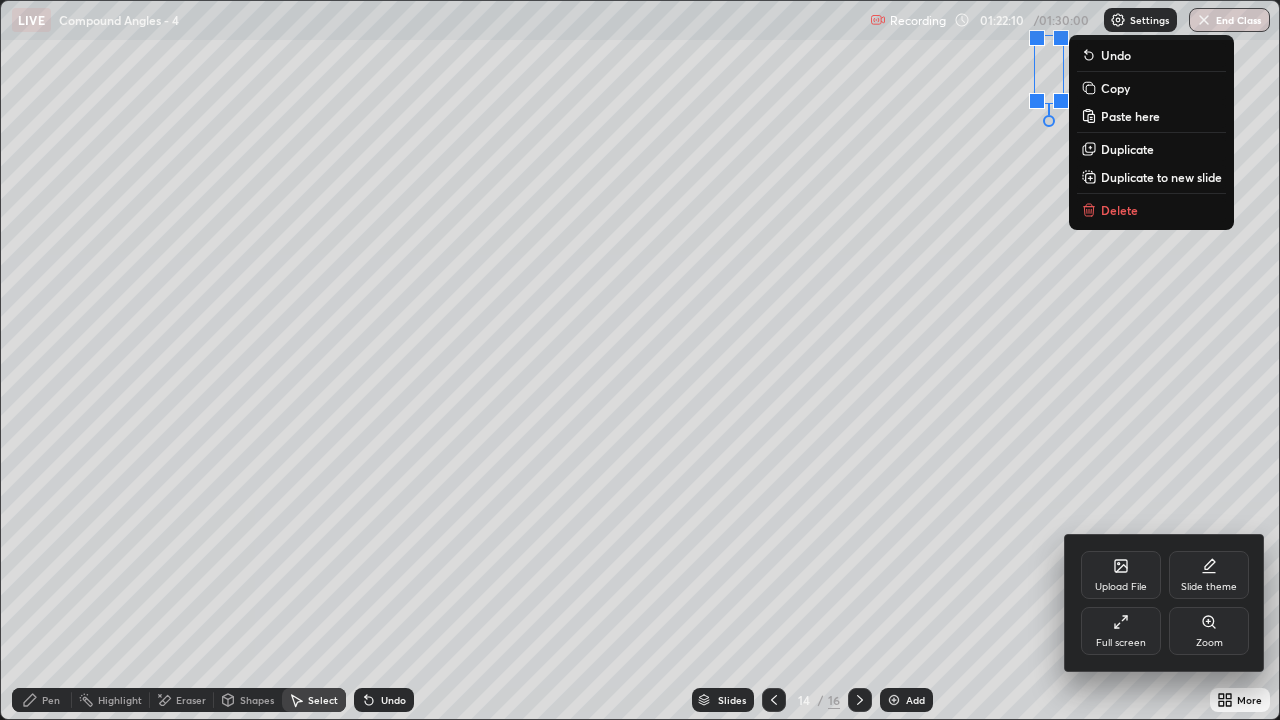 click on "Full screen" at bounding box center [1121, 643] 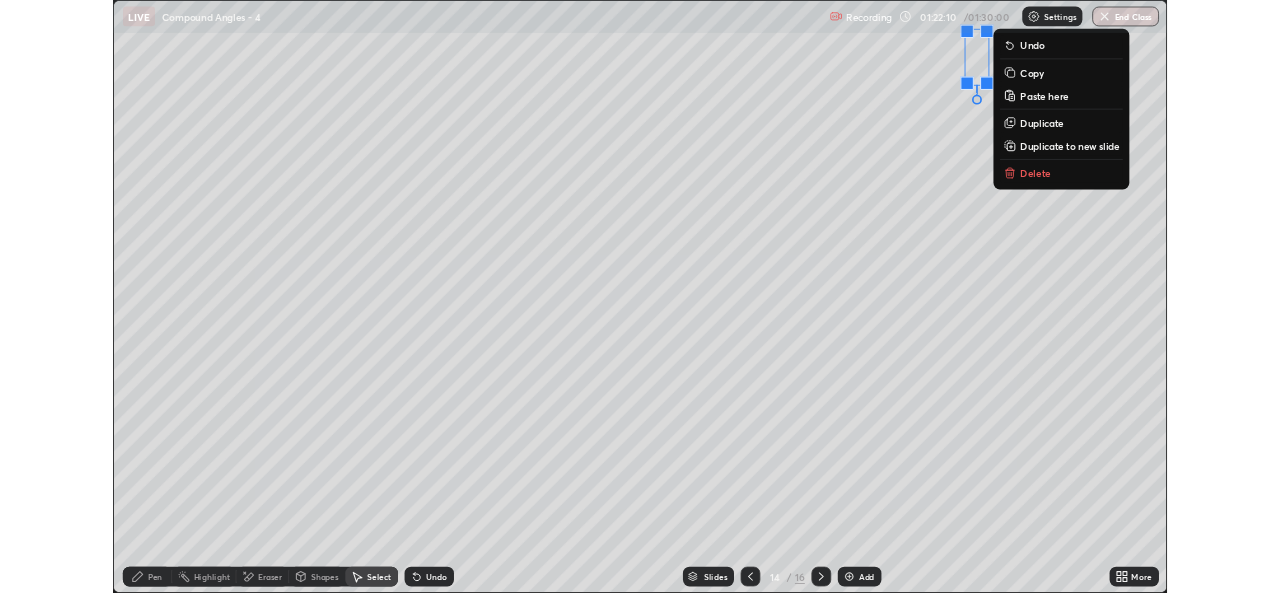 scroll, scrollTop: 593, scrollLeft: 1280, axis: both 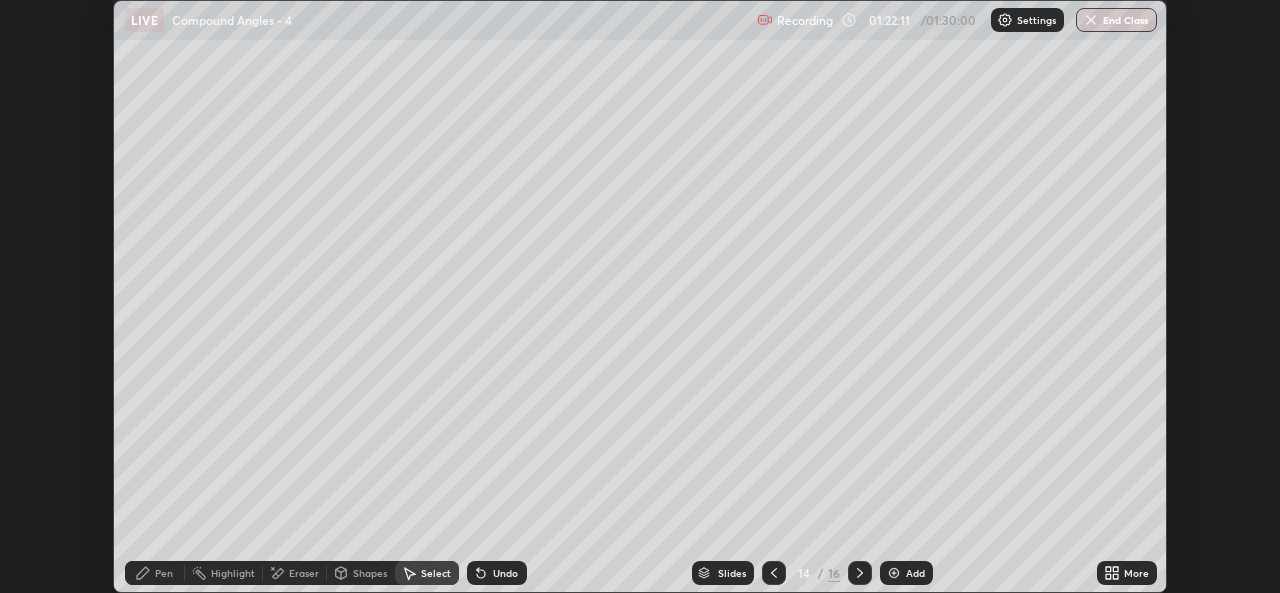 click on "More" at bounding box center [1136, 573] 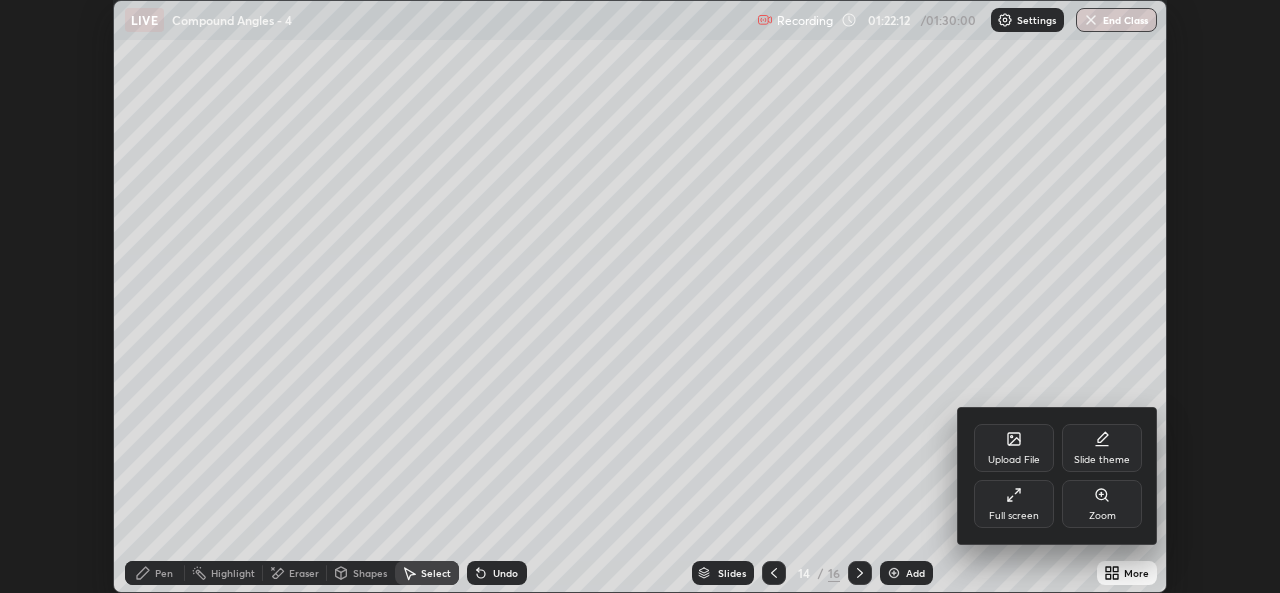 click on "Full screen" at bounding box center [1014, 516] 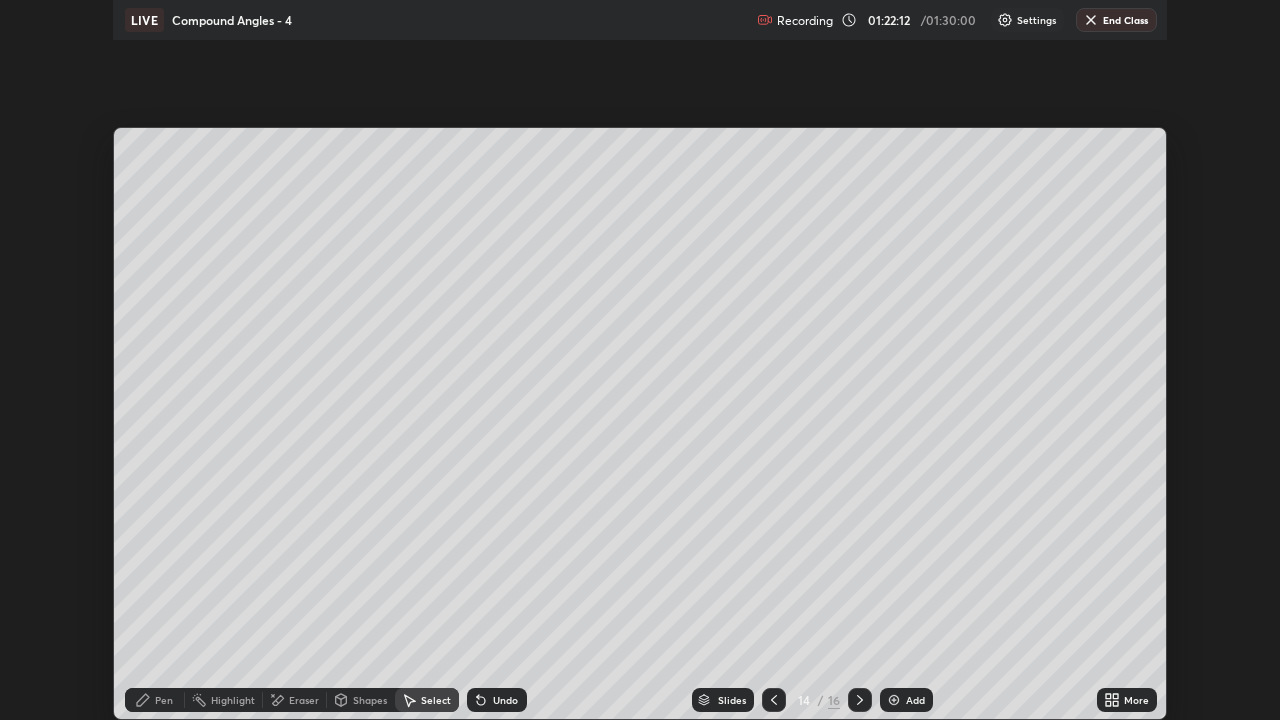scroll, scrollTop: 99280, scrollLeft: 98720, axis: both 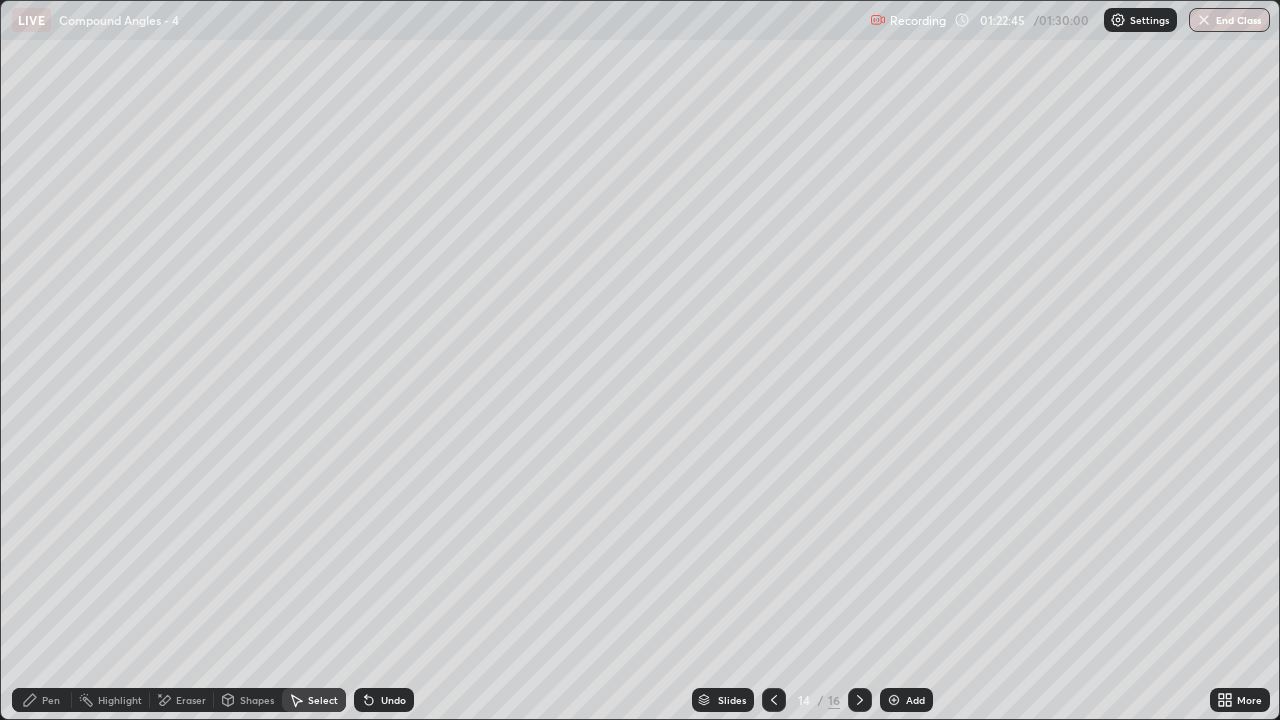click 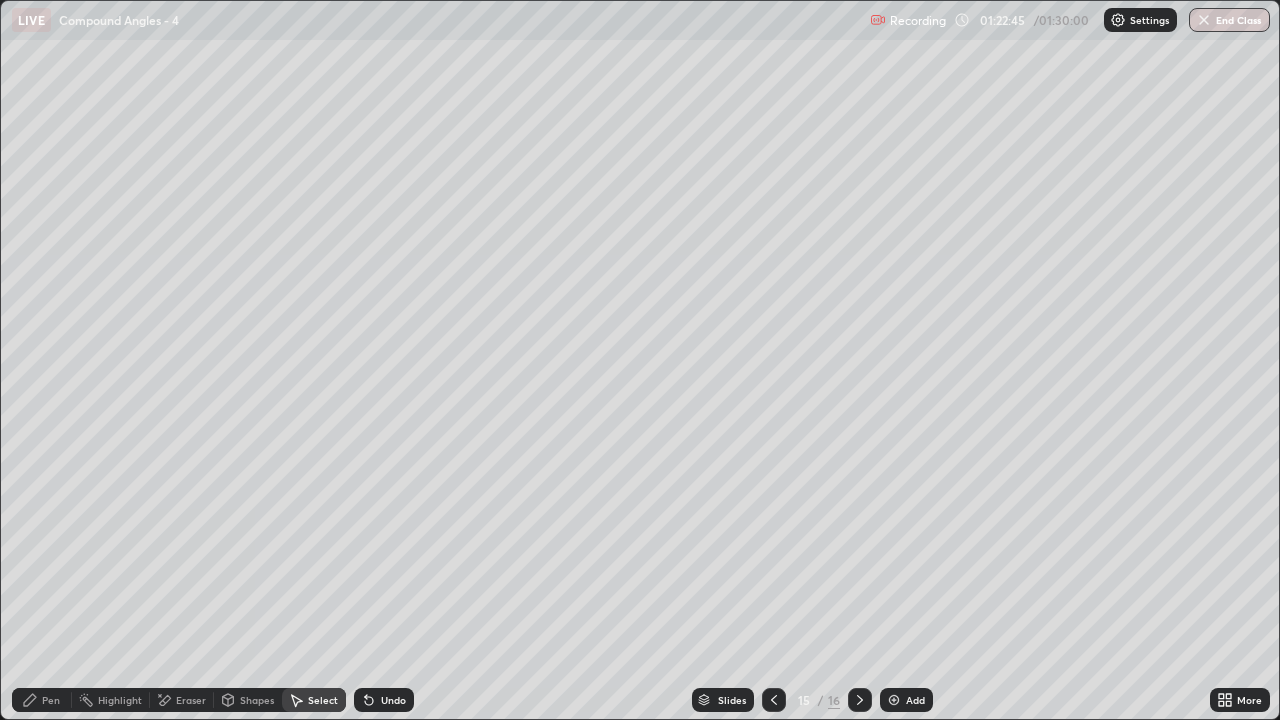 click at bounding box center (860, 700) 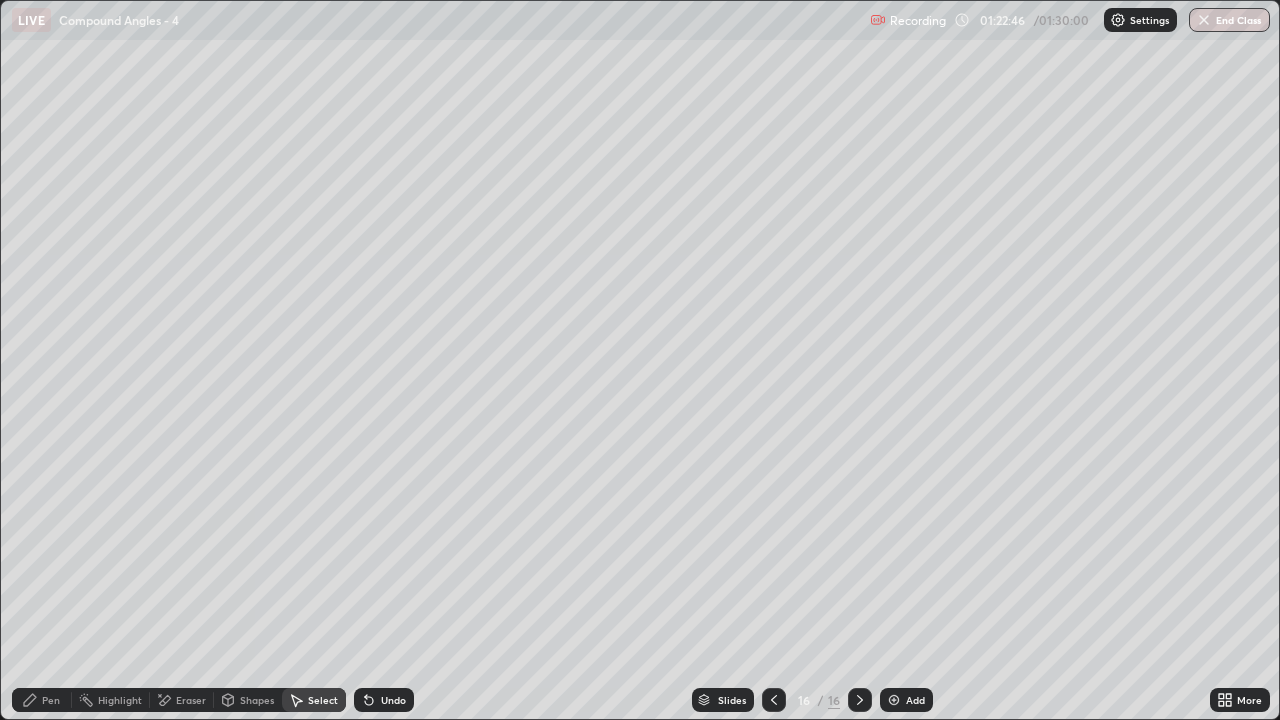 click on "Add" at bounding box center (915, 700) 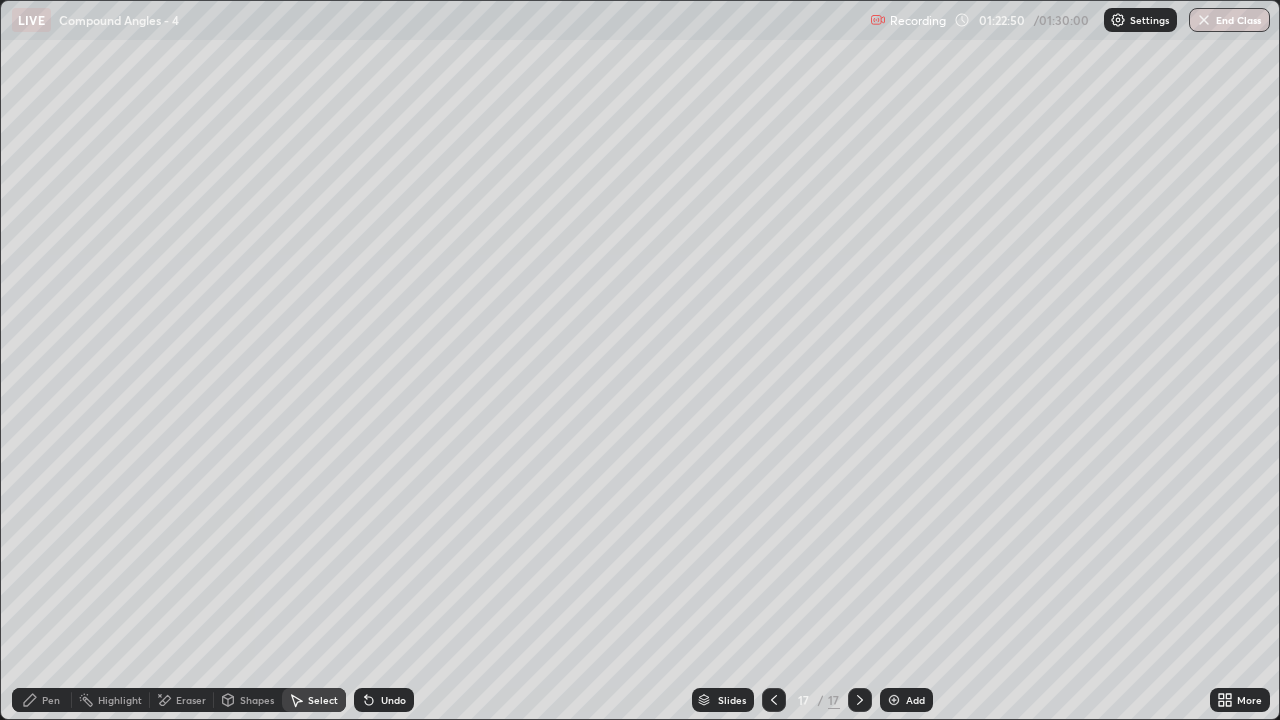 click on "Pen" at bounding box center [42, 700] 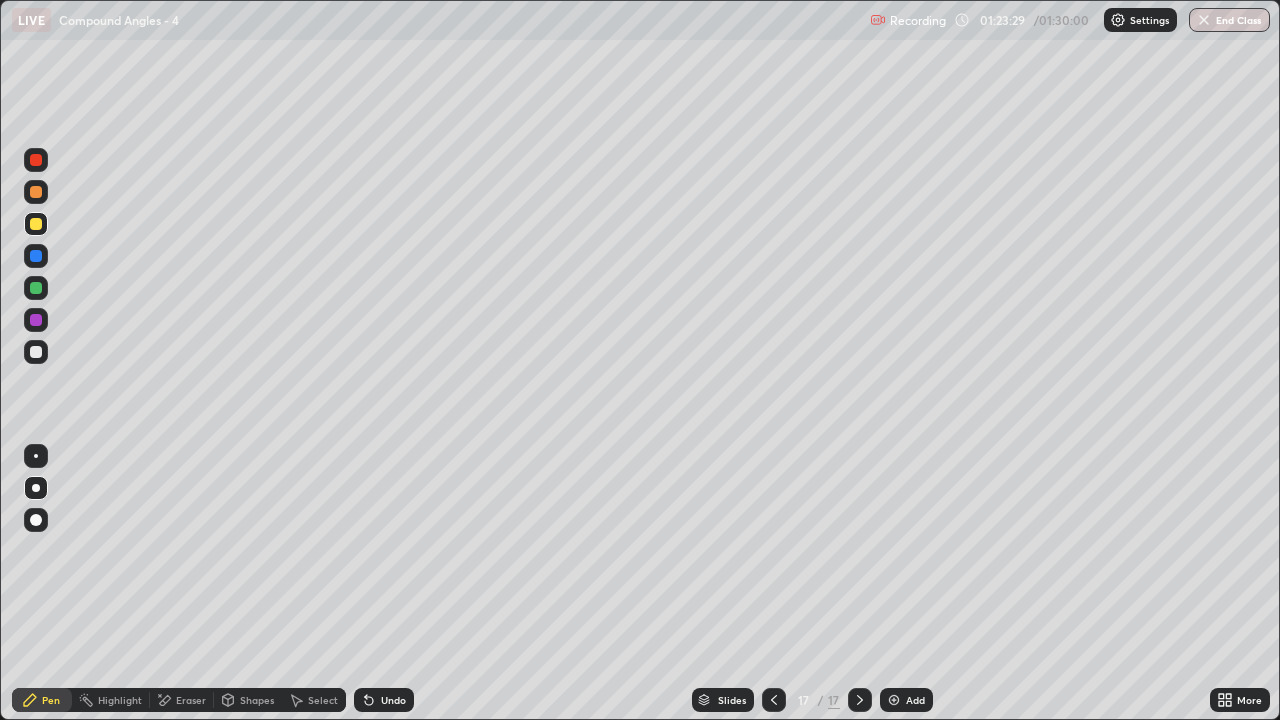 click on "Undo" at bounding box center (384, 700) 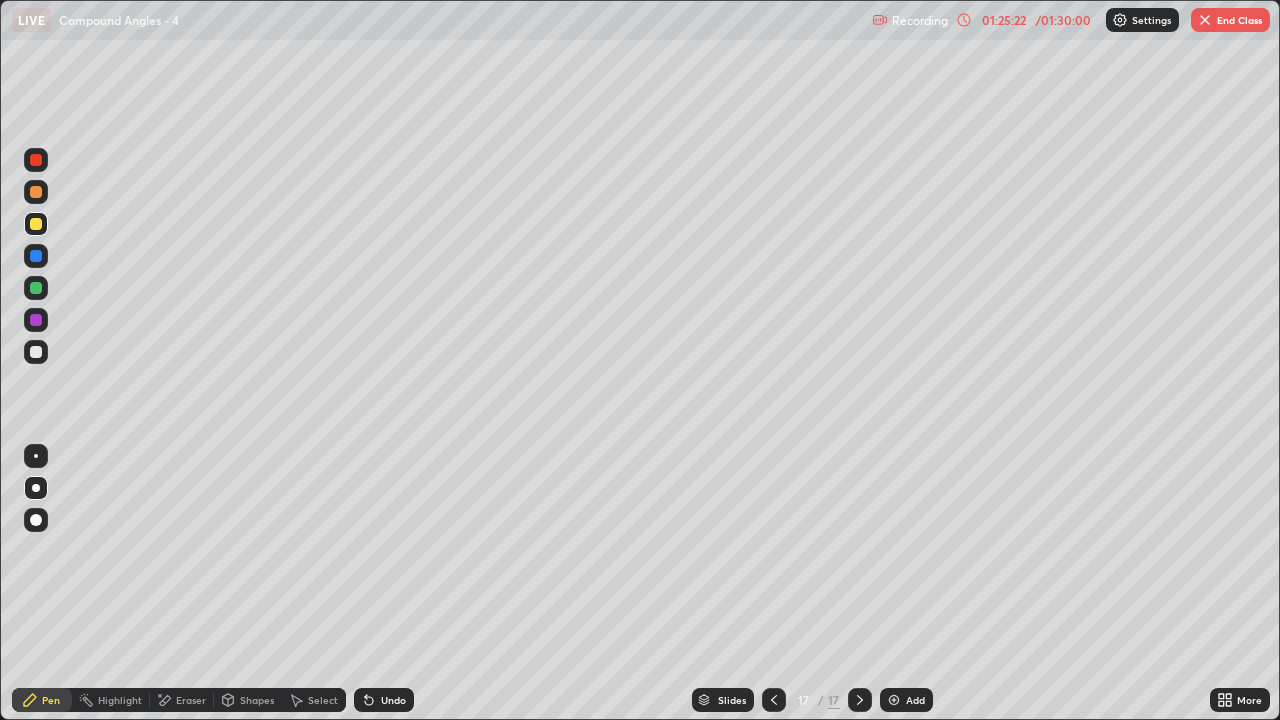 click 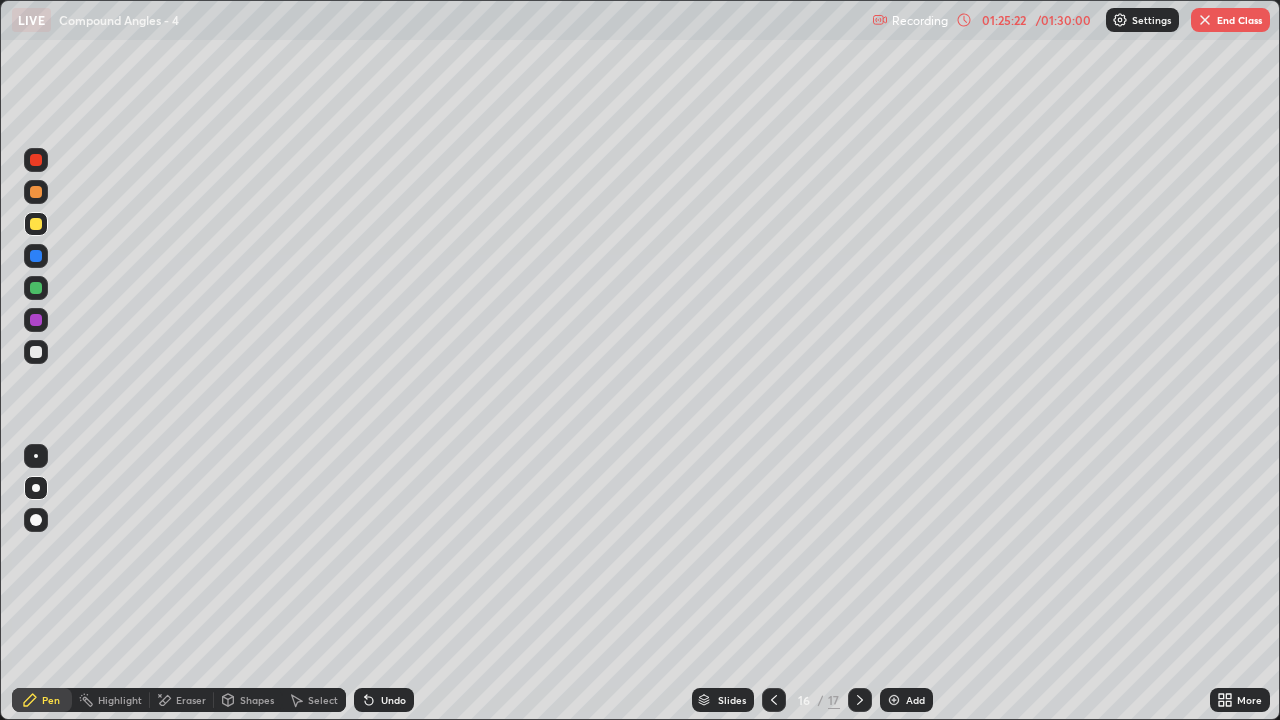 click at bounding box center [774, 700] 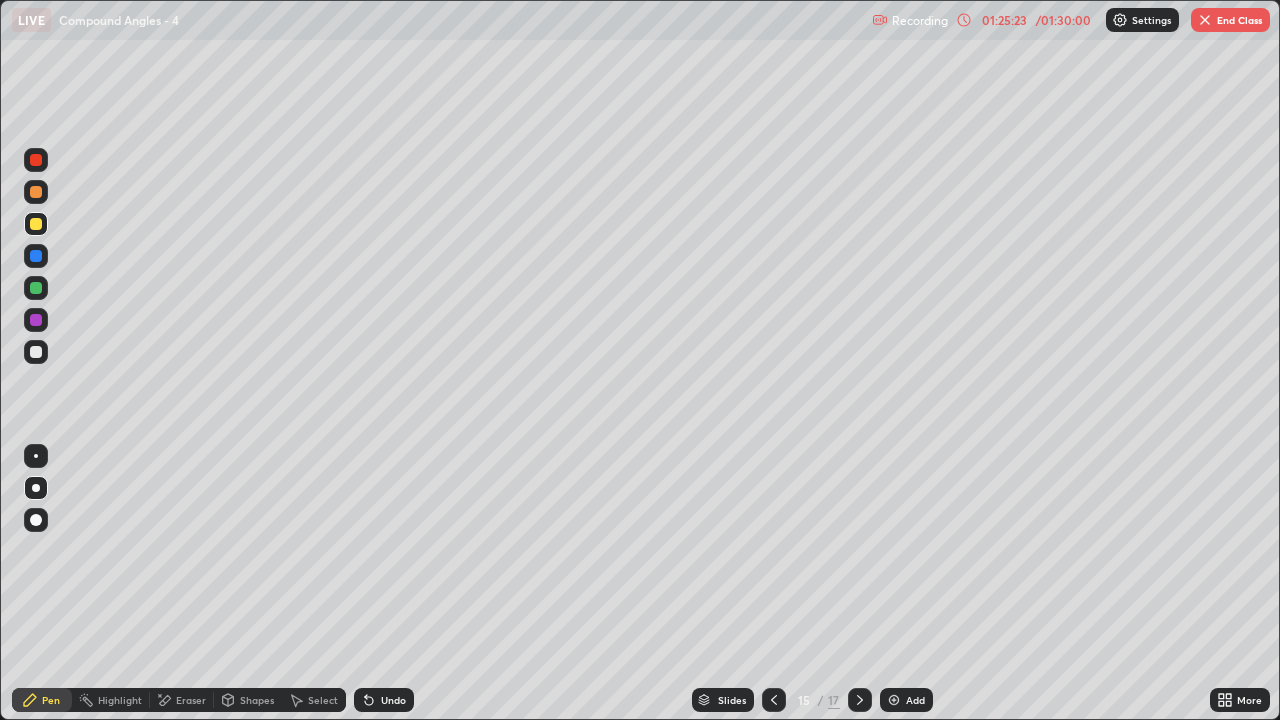 click 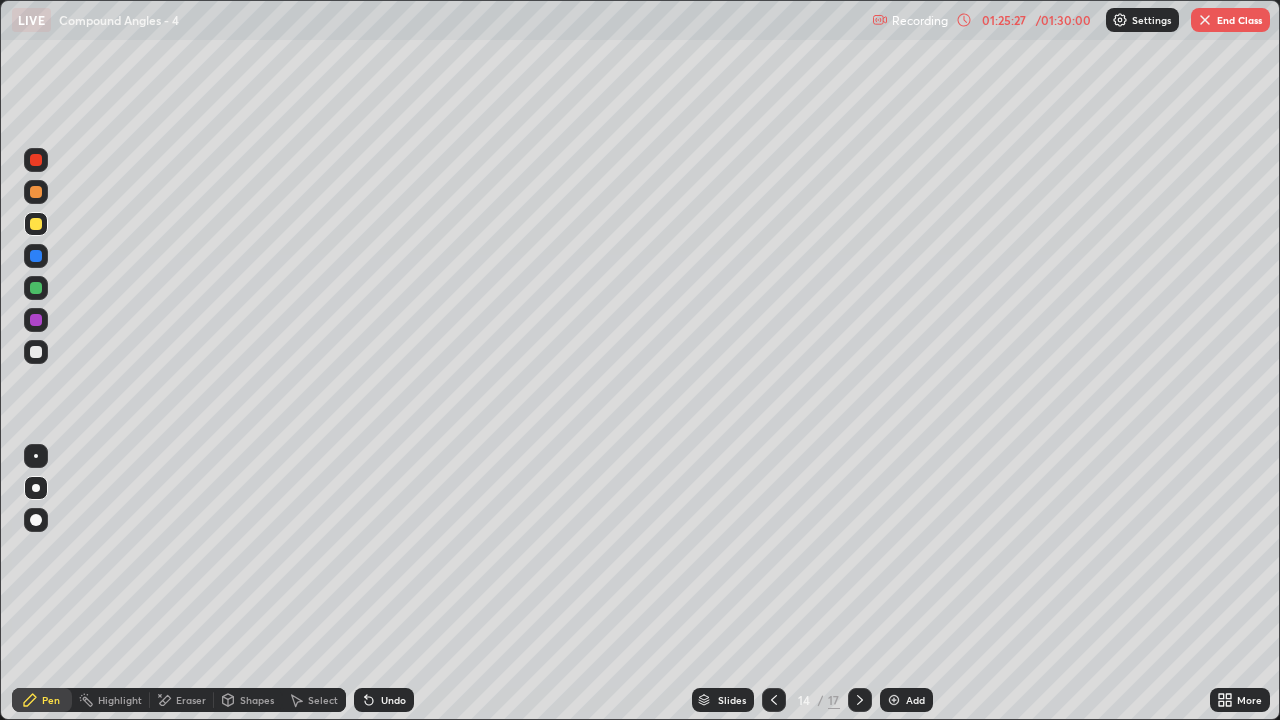 click at bounding box center [36, 224] 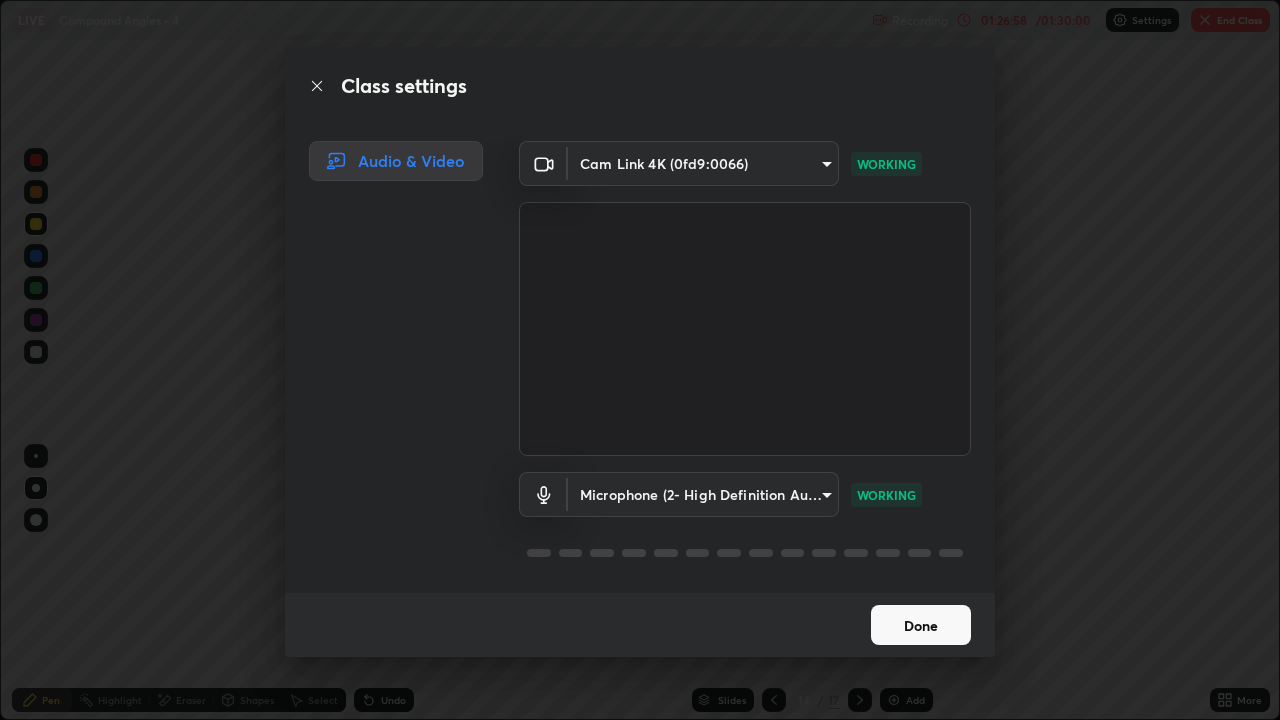 click on "Done" at bounding box center (921, 625) 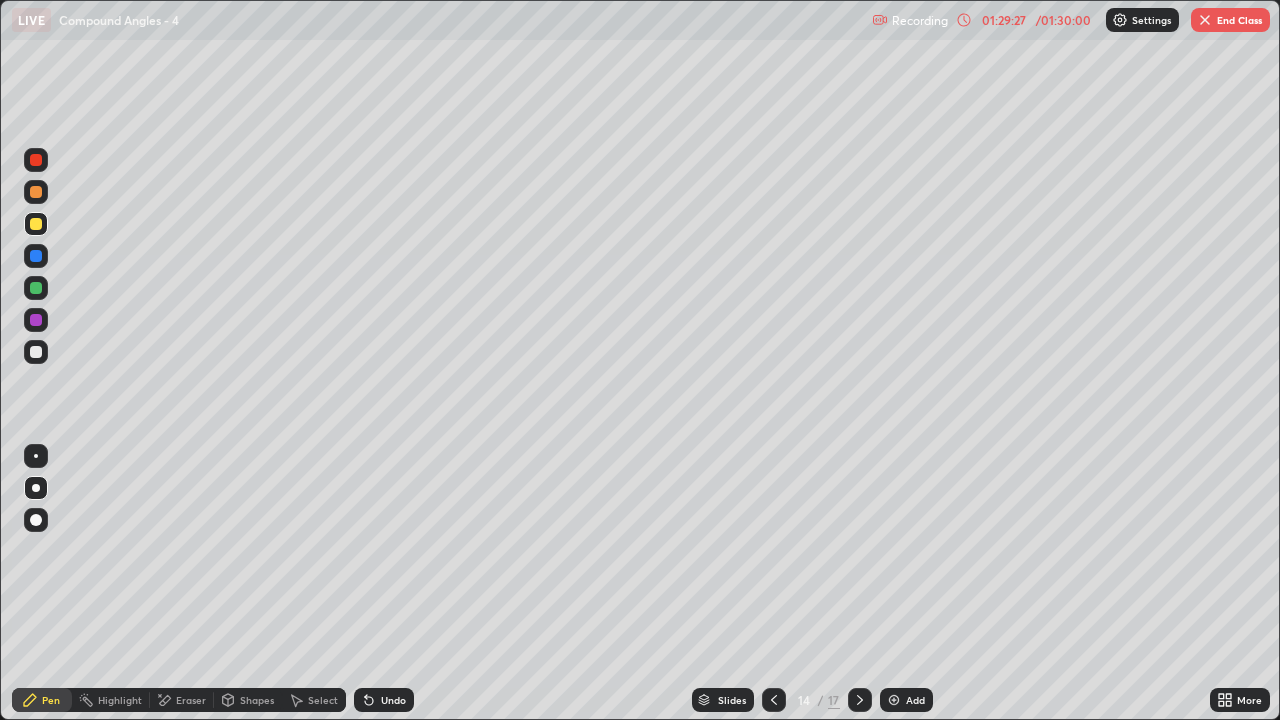 click on "Eraser" at bounding box center (182, 700) 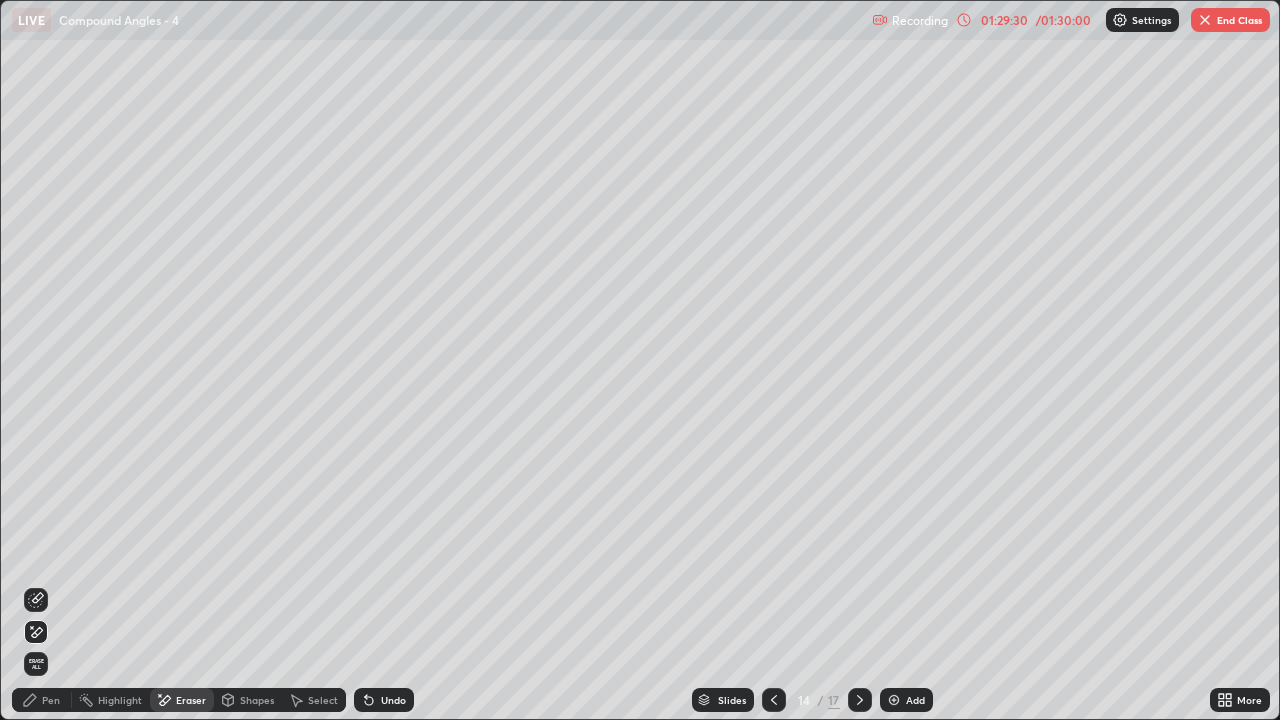 click on "Pen" at bounding box center [42, 700] 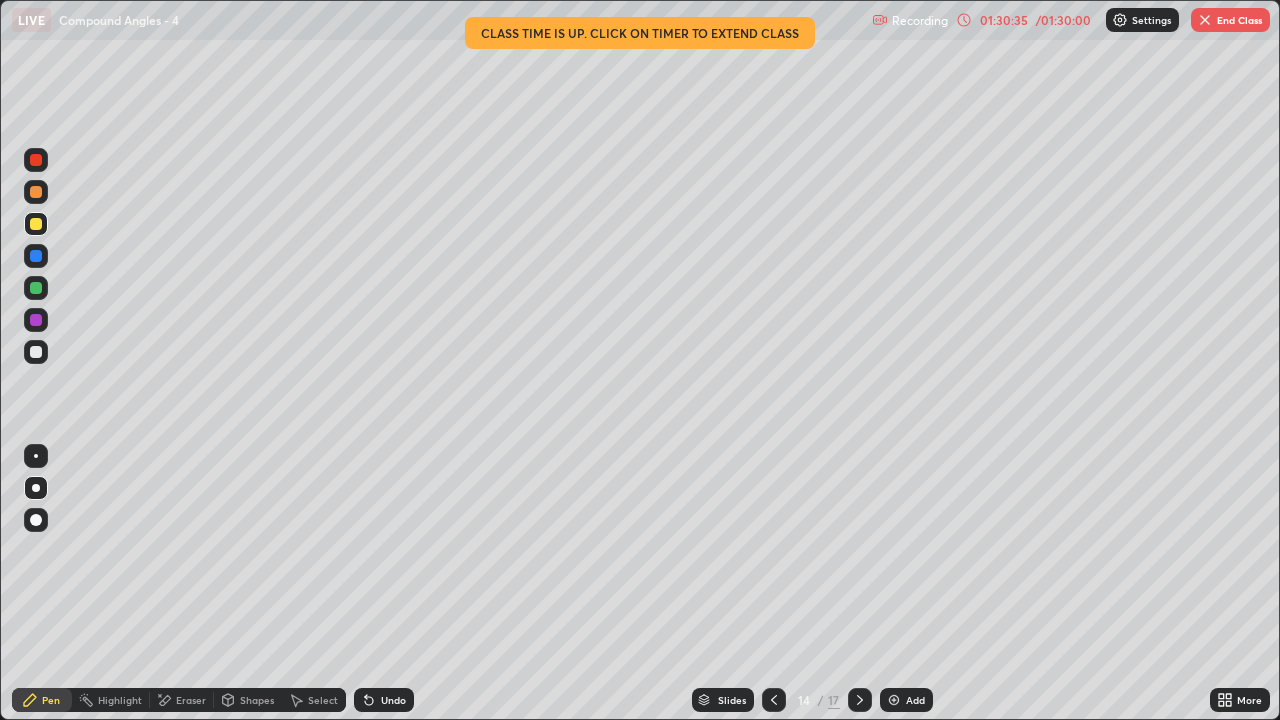 click 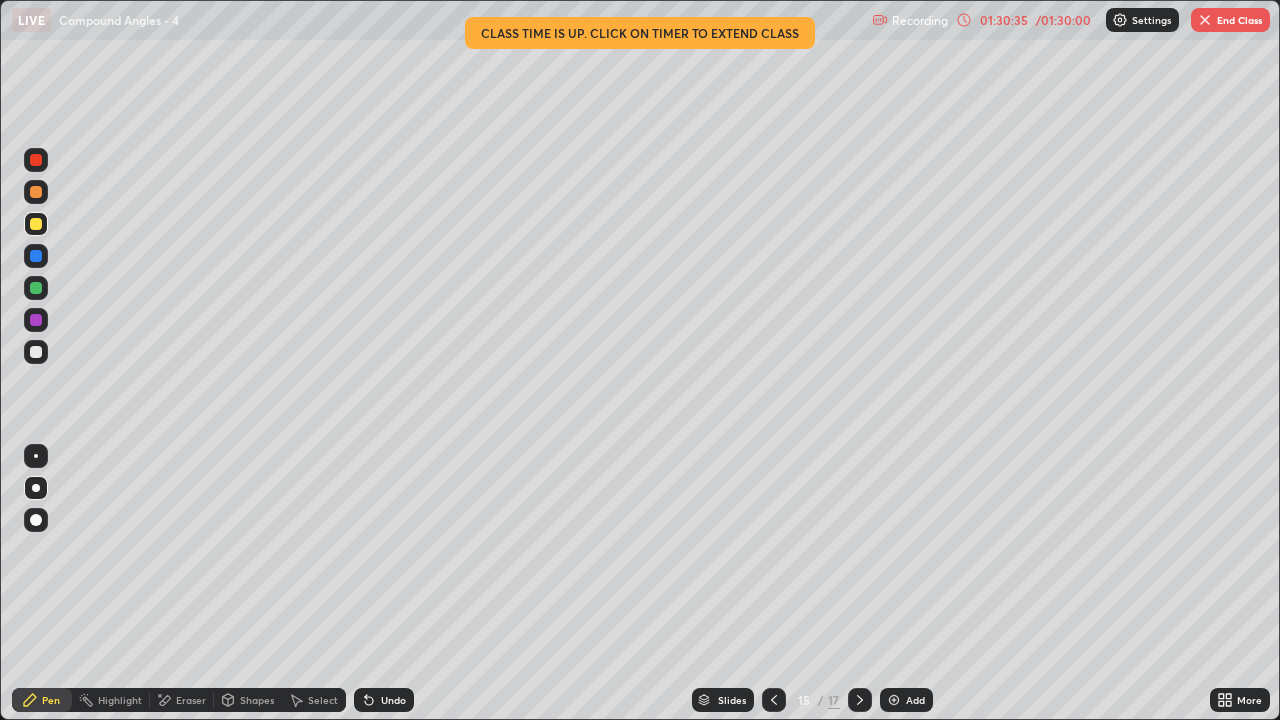 click 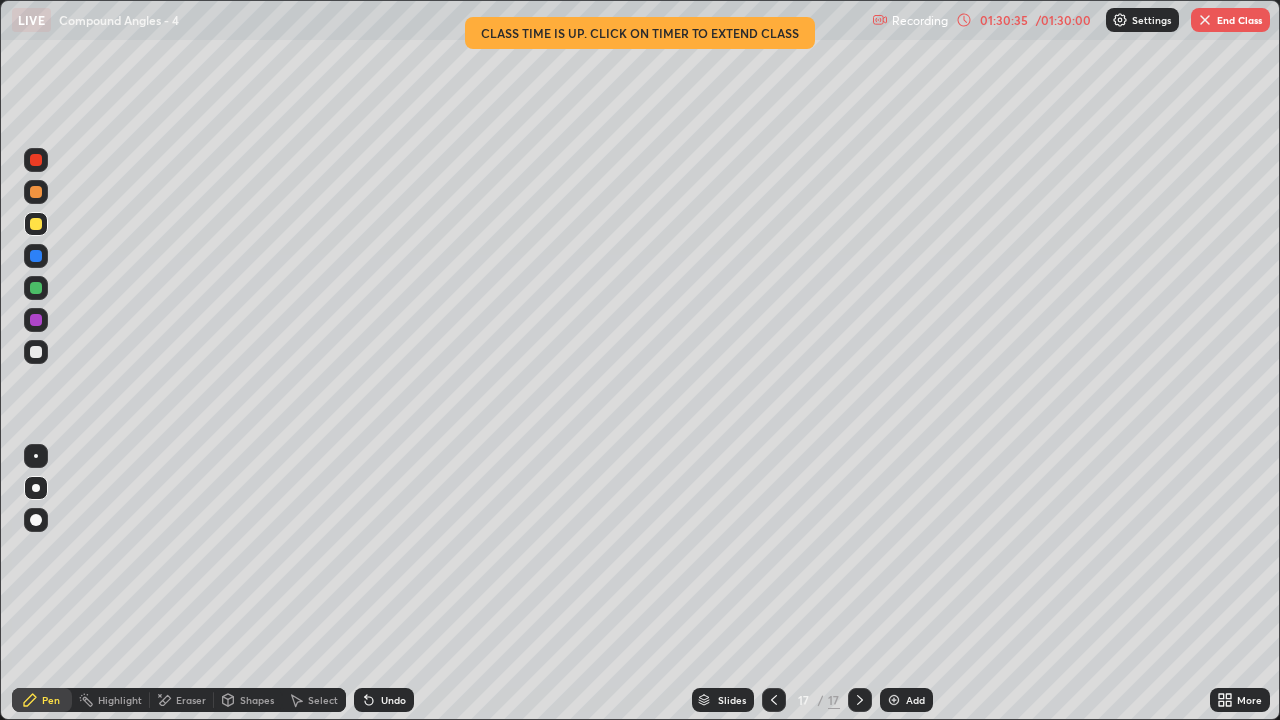 click at bounding box center [860, 700] 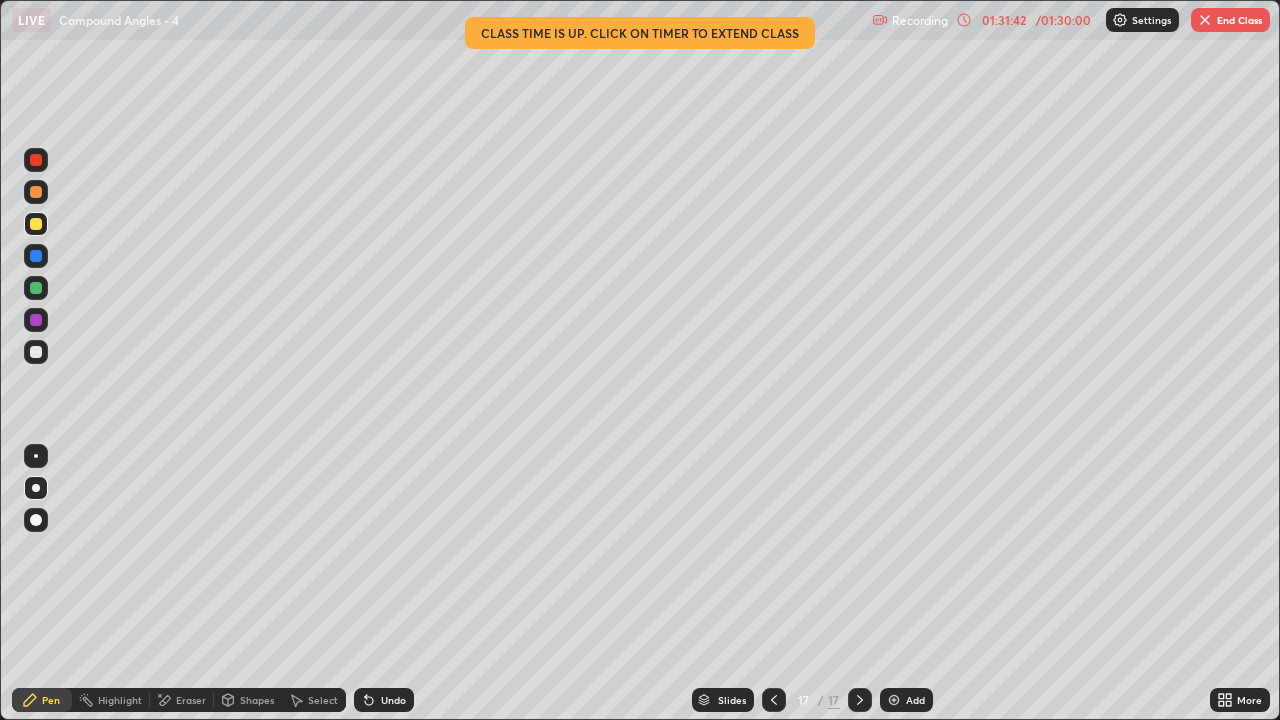 click on "End Class" at bounding box center [1230, 20] 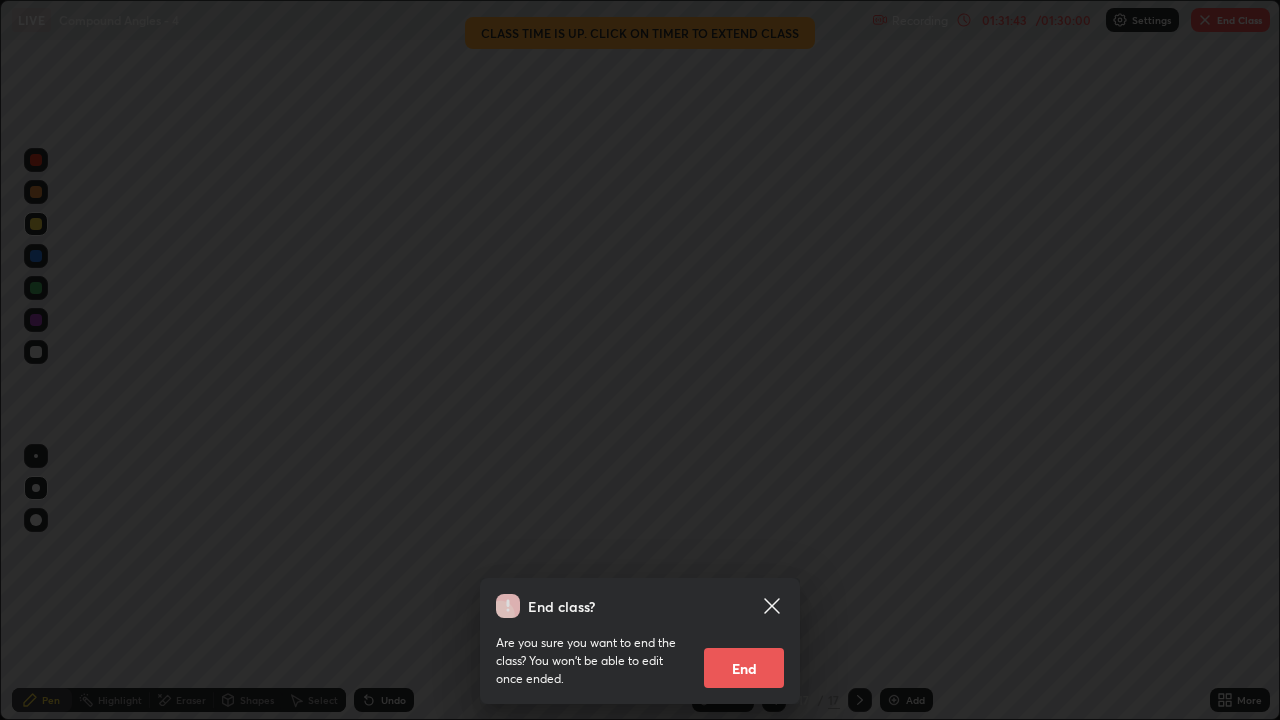 click on "End" at bounding box center (744, 668) 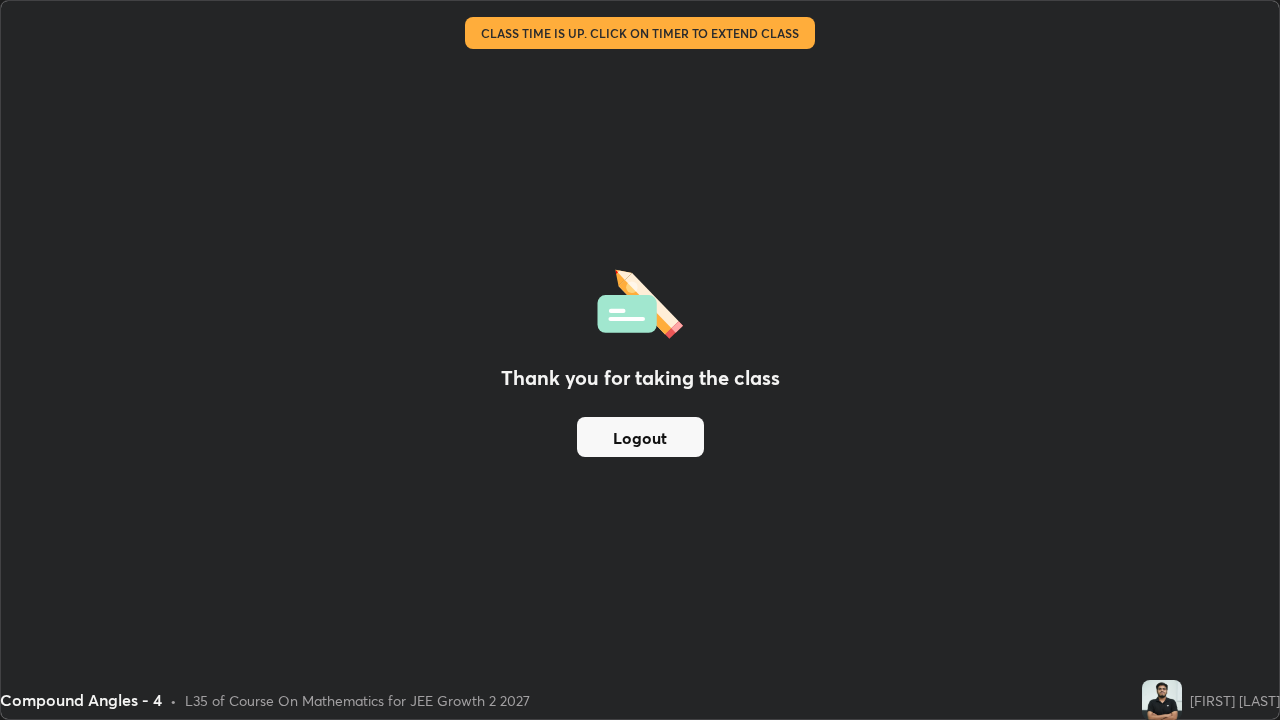 click on "Logout" at bounding box center [640, 437] 